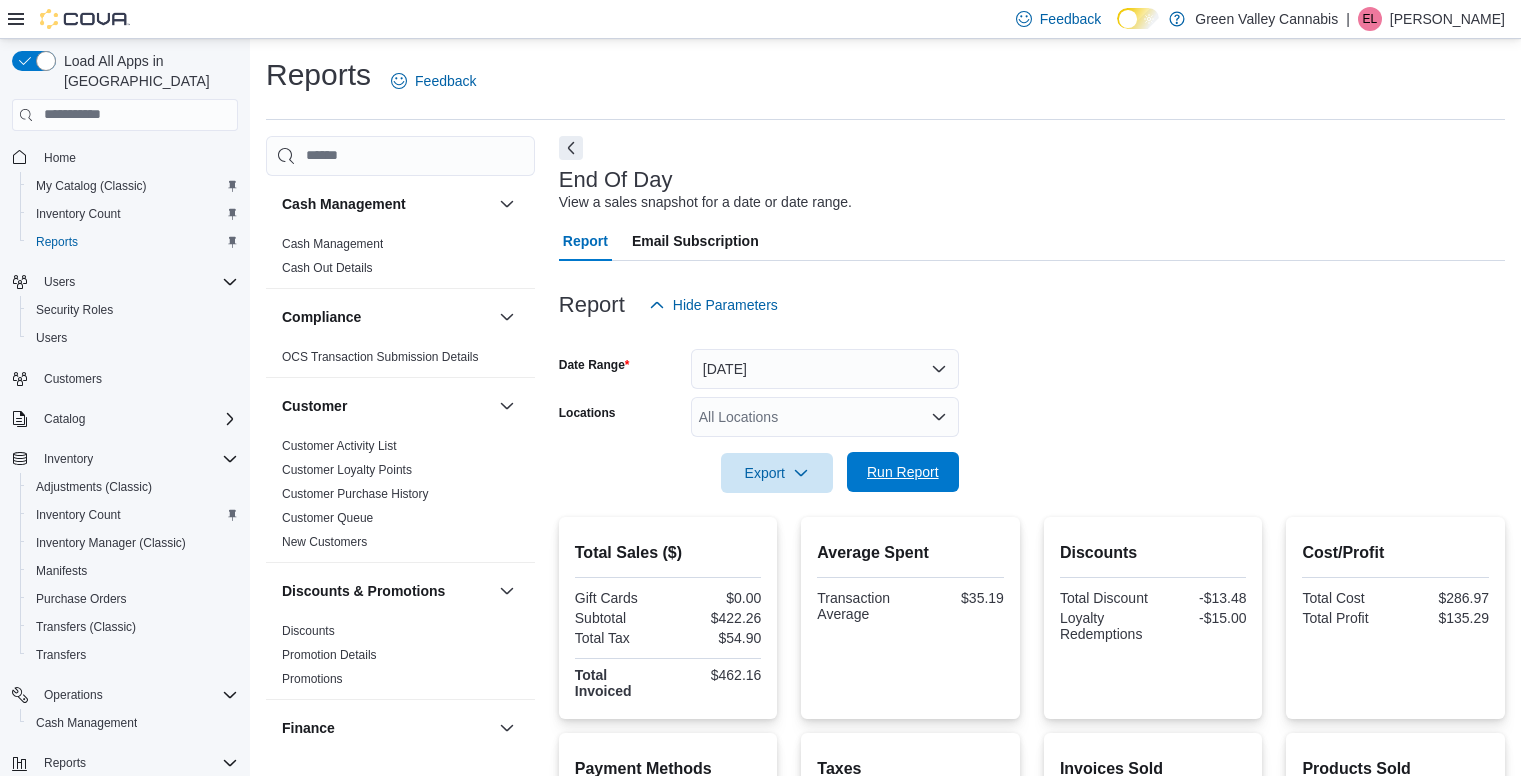 scroll, scrollTop: 305, scrollLeft: 0, axis: vertical 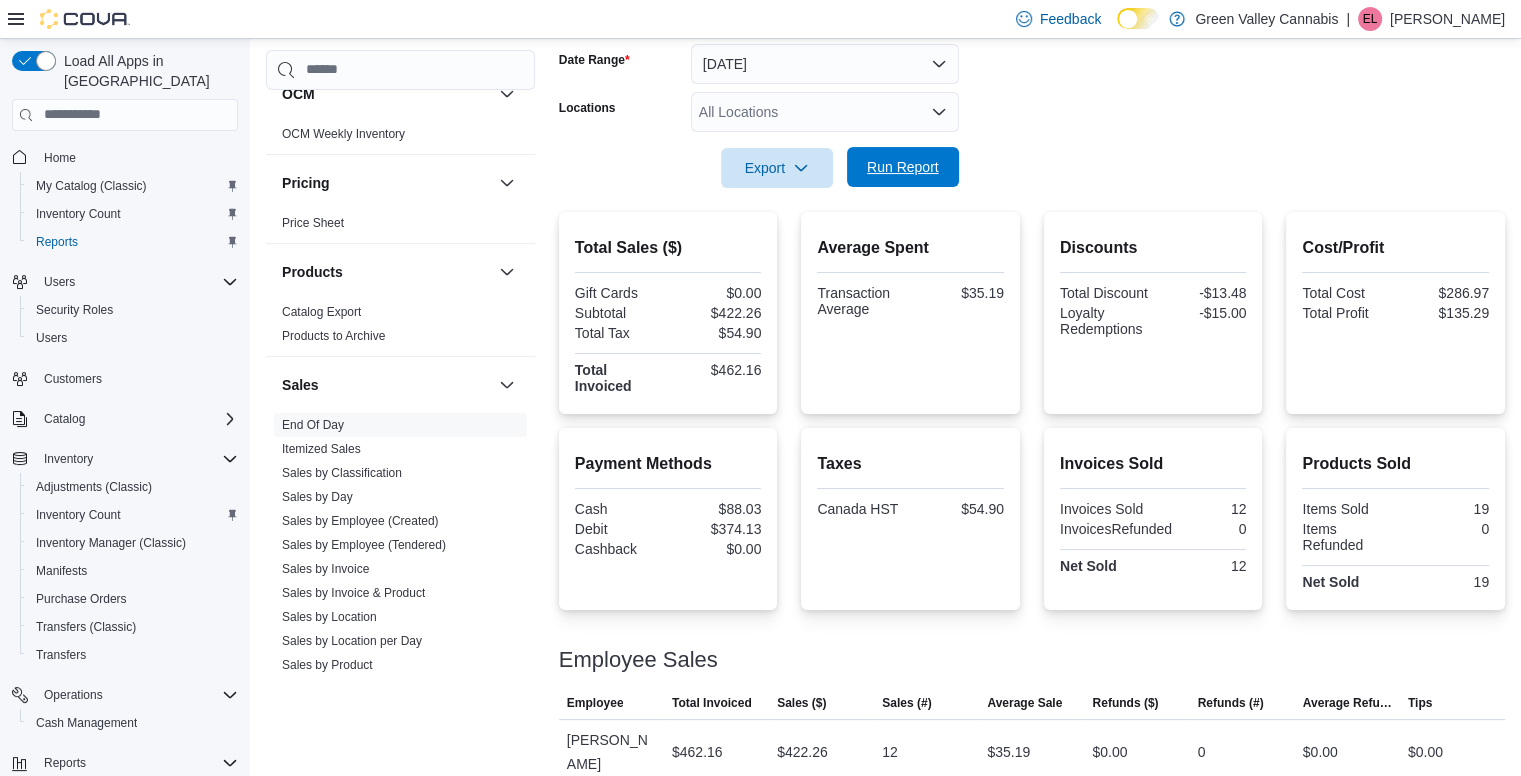 click on "Run Report" at bounding box center (903, 167) 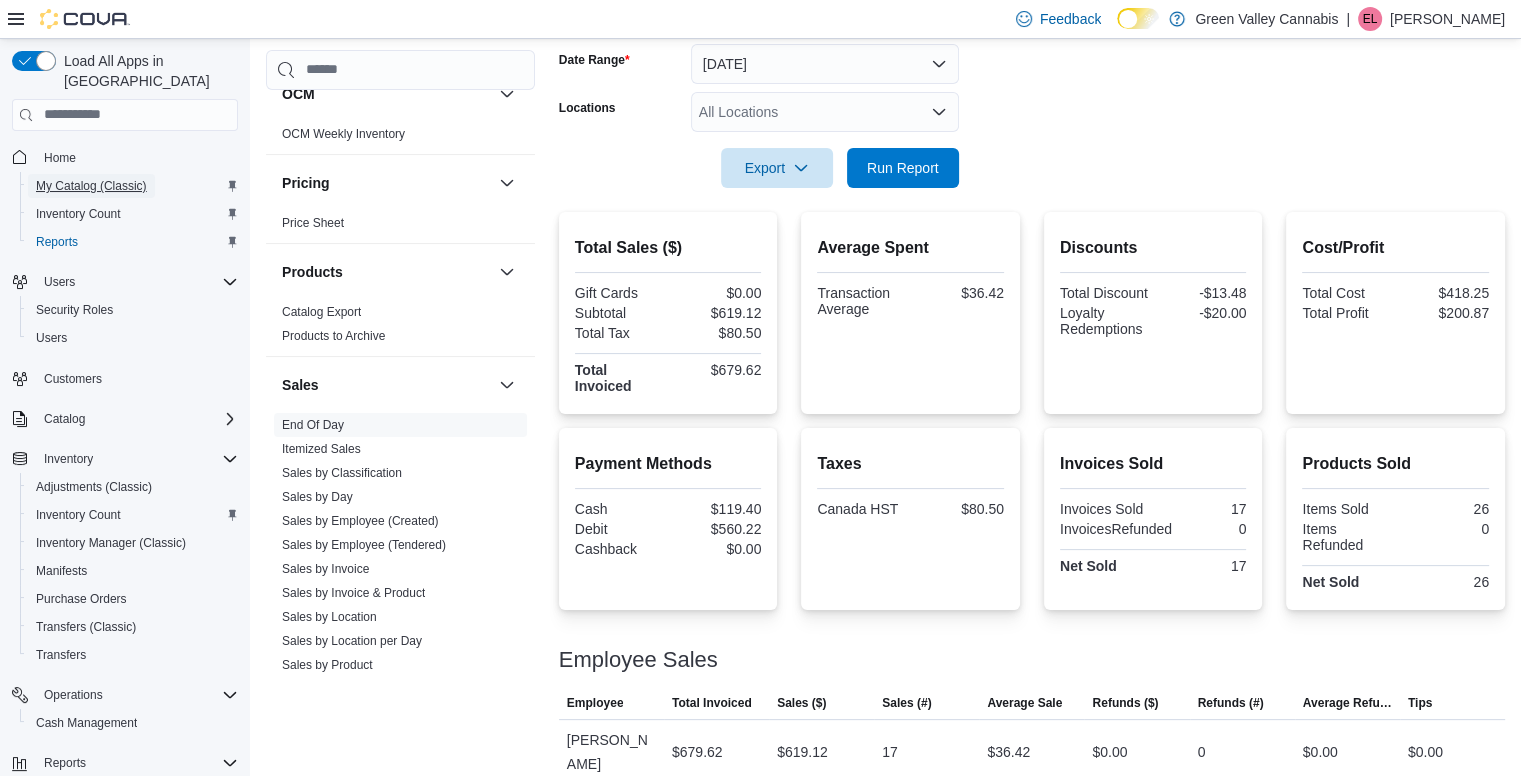 click on "My Catalog (Classic)" at bounding box center [91, 186] 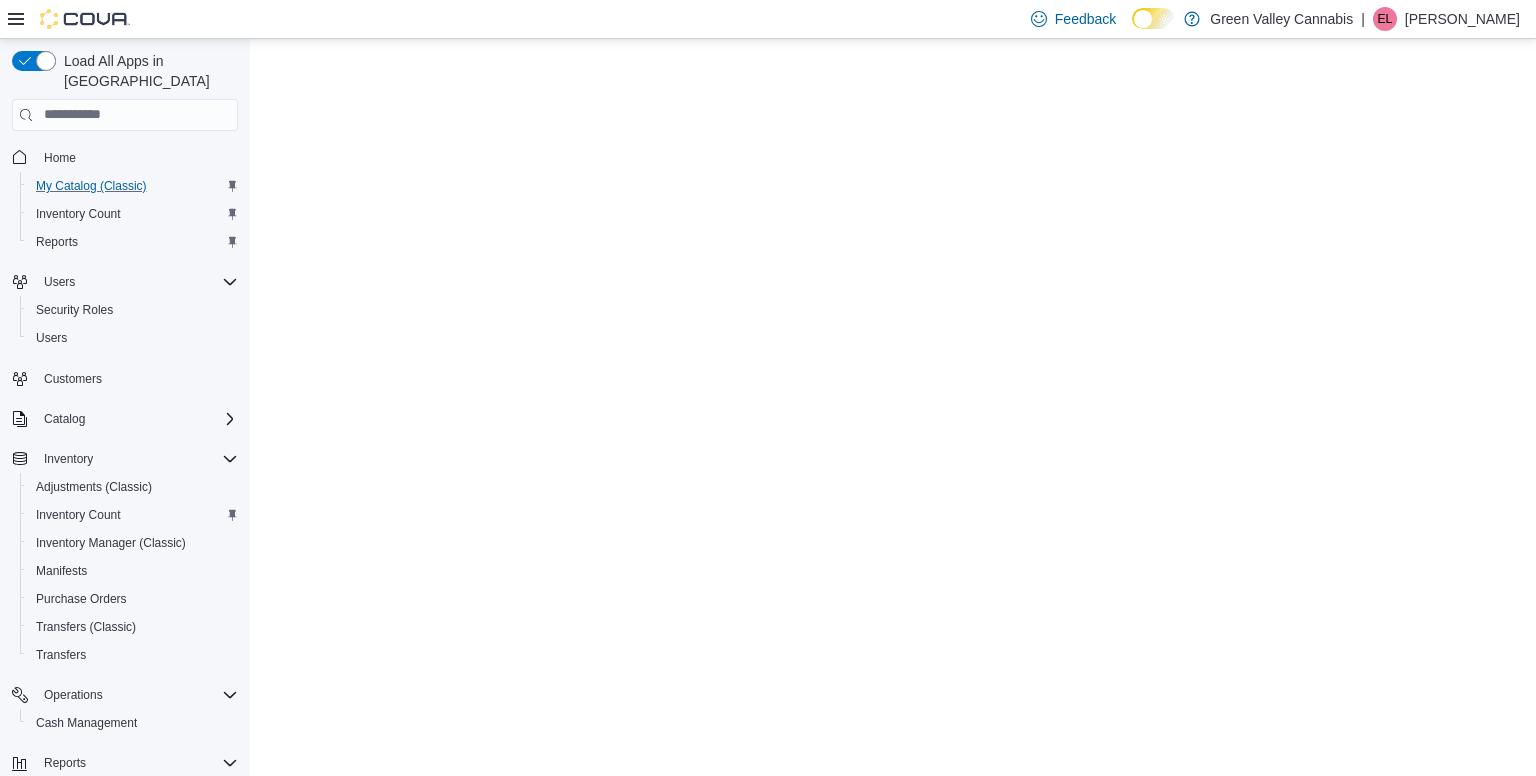scroll, scrollTop: 0, scrollLeft: 0, axis: both 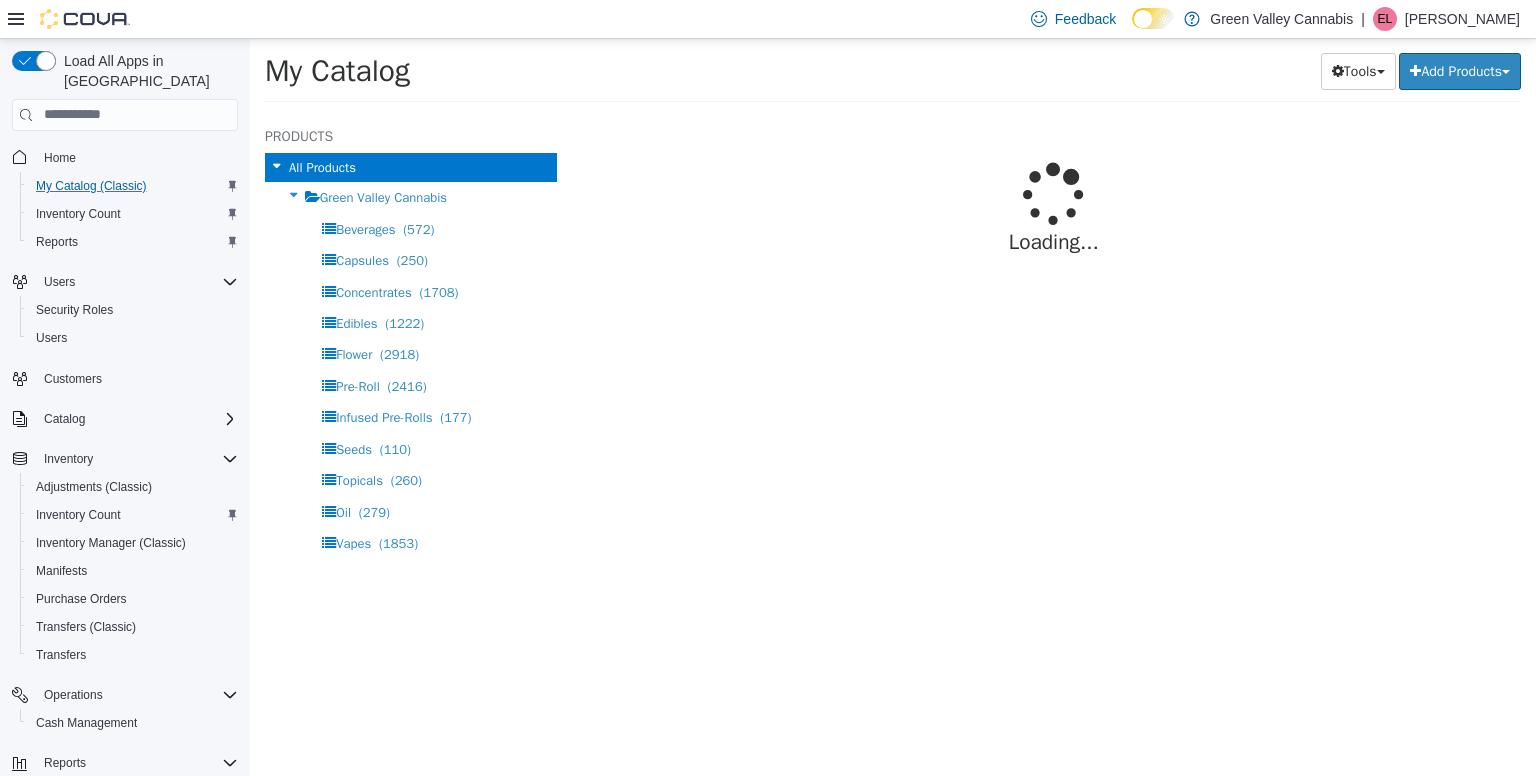 select on "**********" 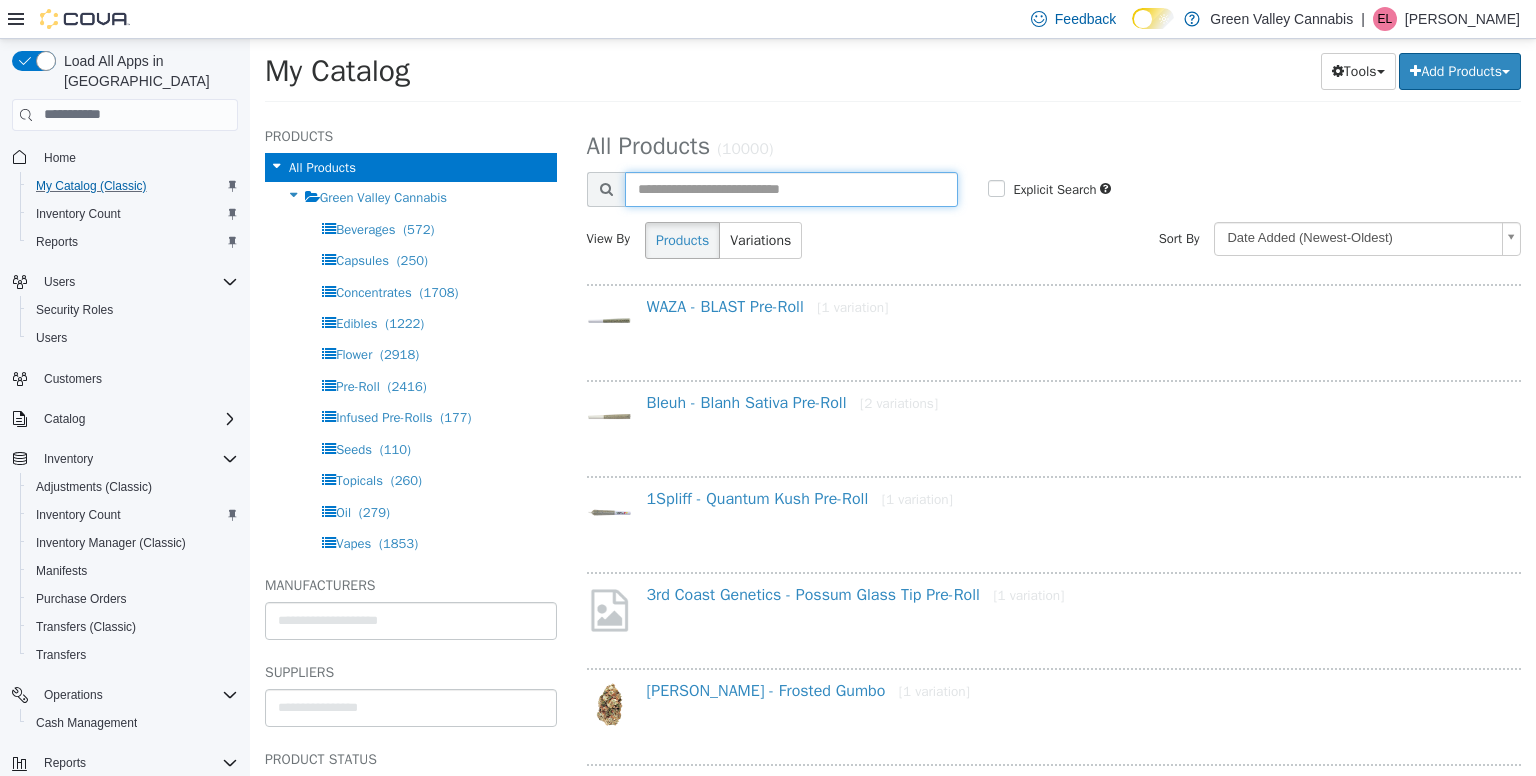 click at bounding box center [792, 188] 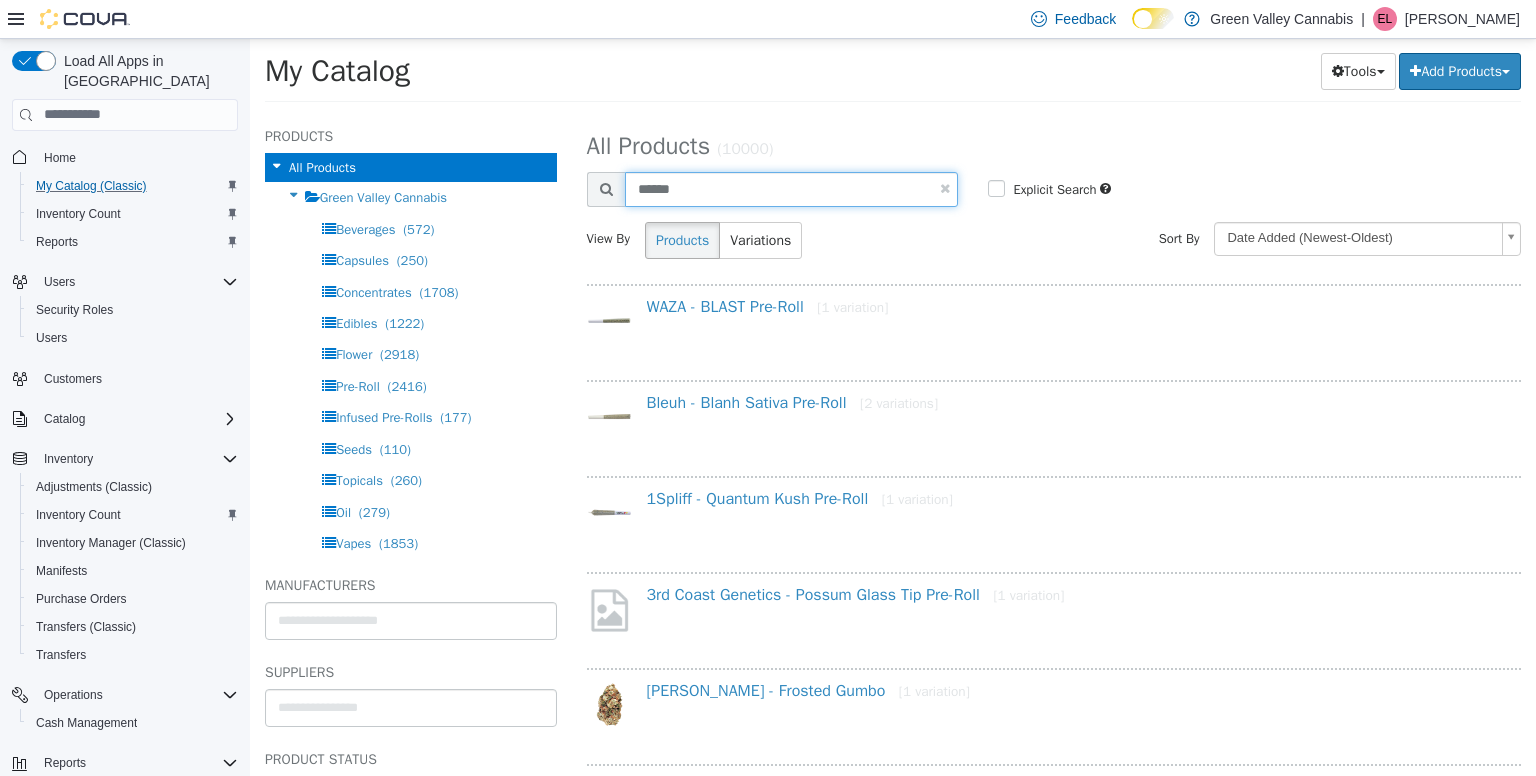 type on "******" 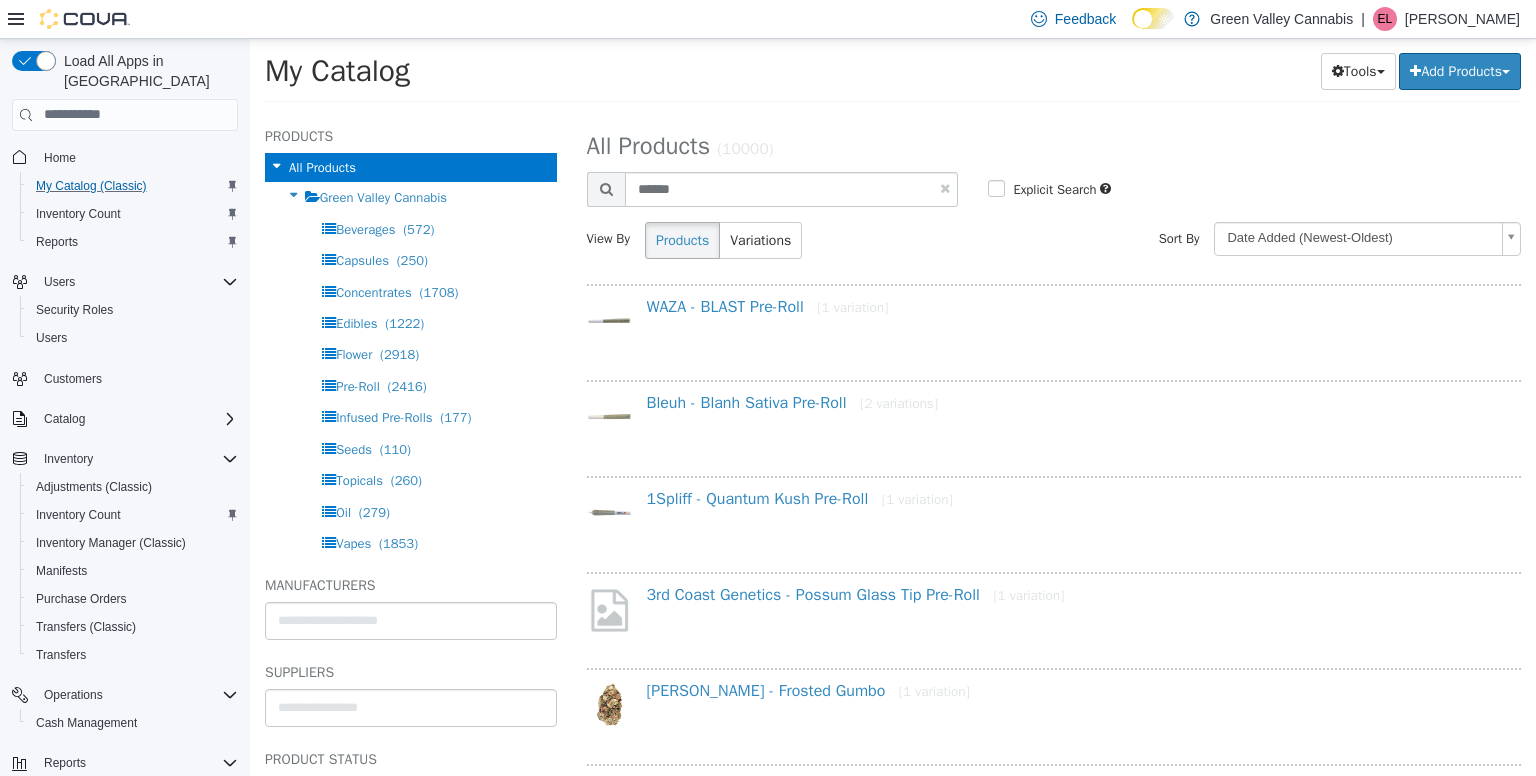 select on "**********" 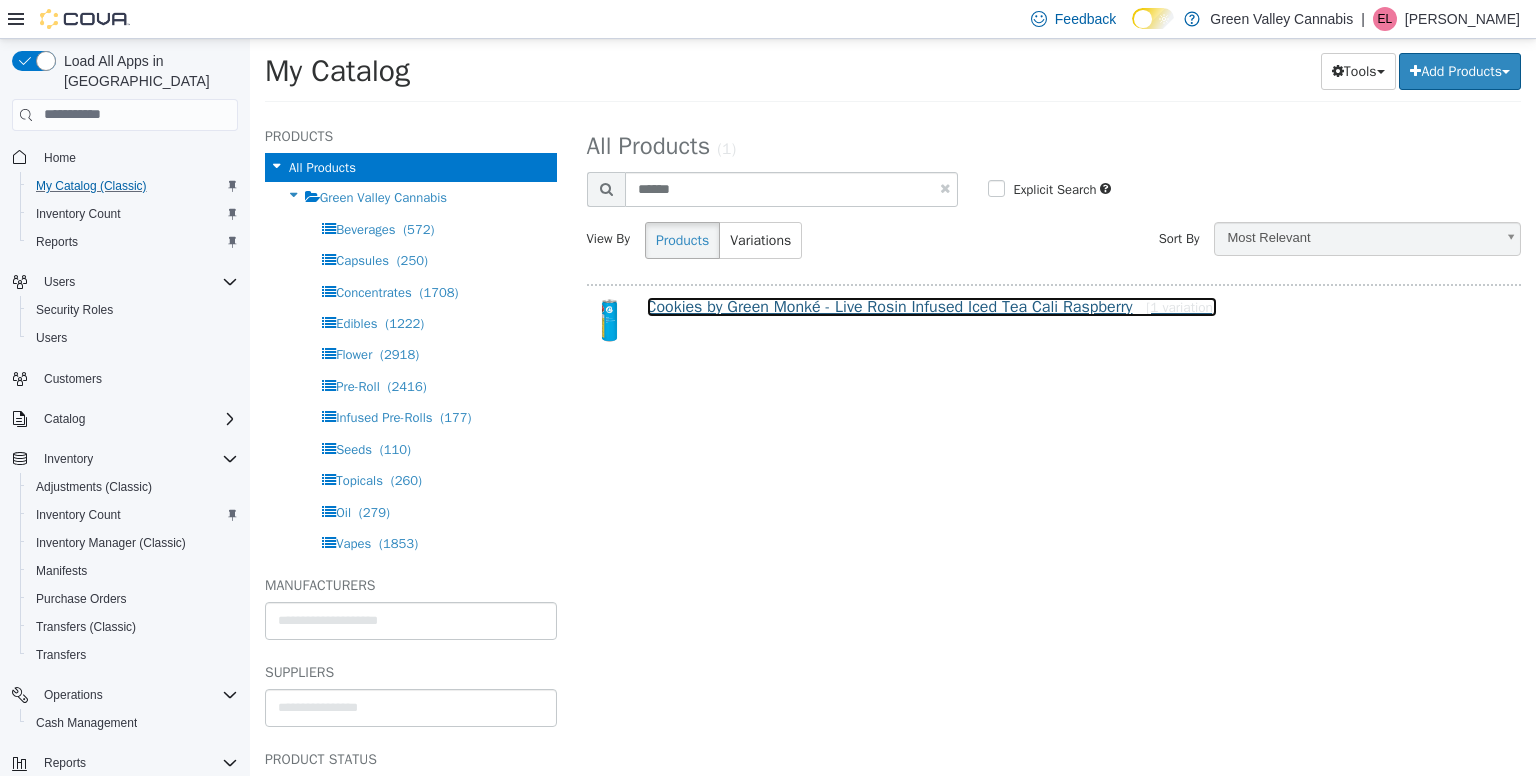 click on "Cookies by Green Monké - Live Rosin Infused Iced Tea Cali Raspberry
[1 variation]" at bounding box center [932, 306] 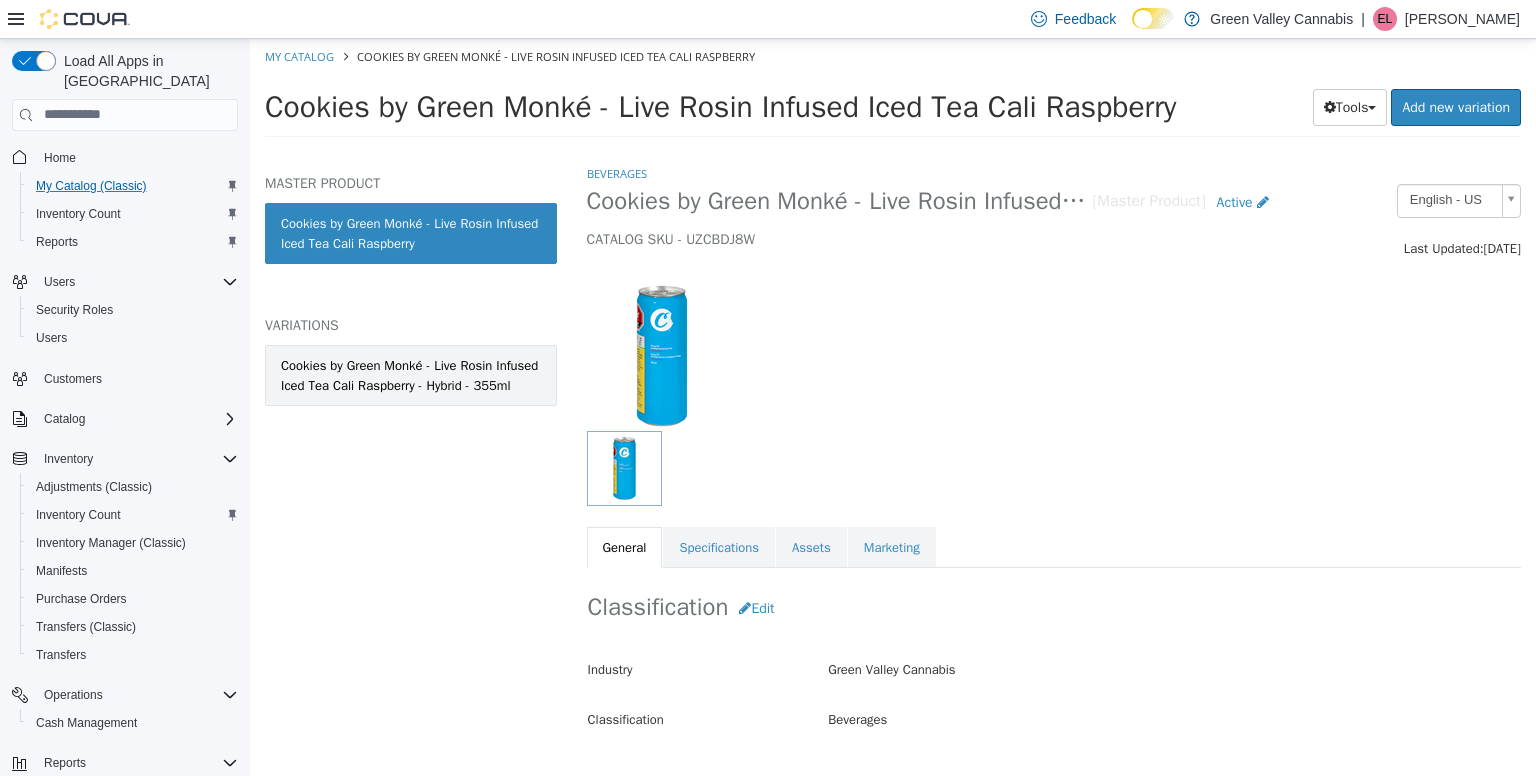 click on "Cookies by Green Monké - Live Rosin Infused Iced Tea Cali Raspberry - Hybrid - 355ml" at bounding box center (411, 374) 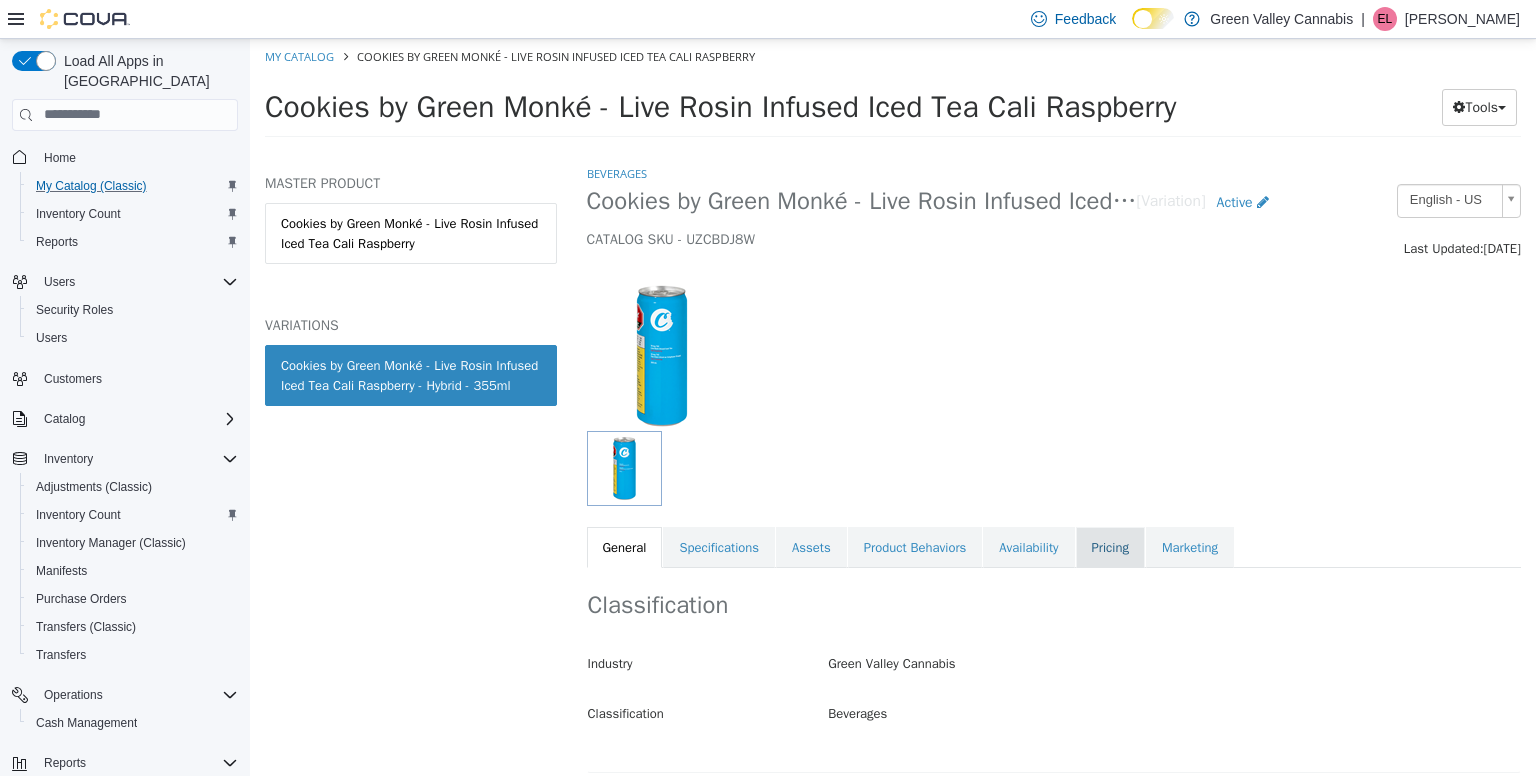 click on "Pricing" at bounding box center [1110, 547] 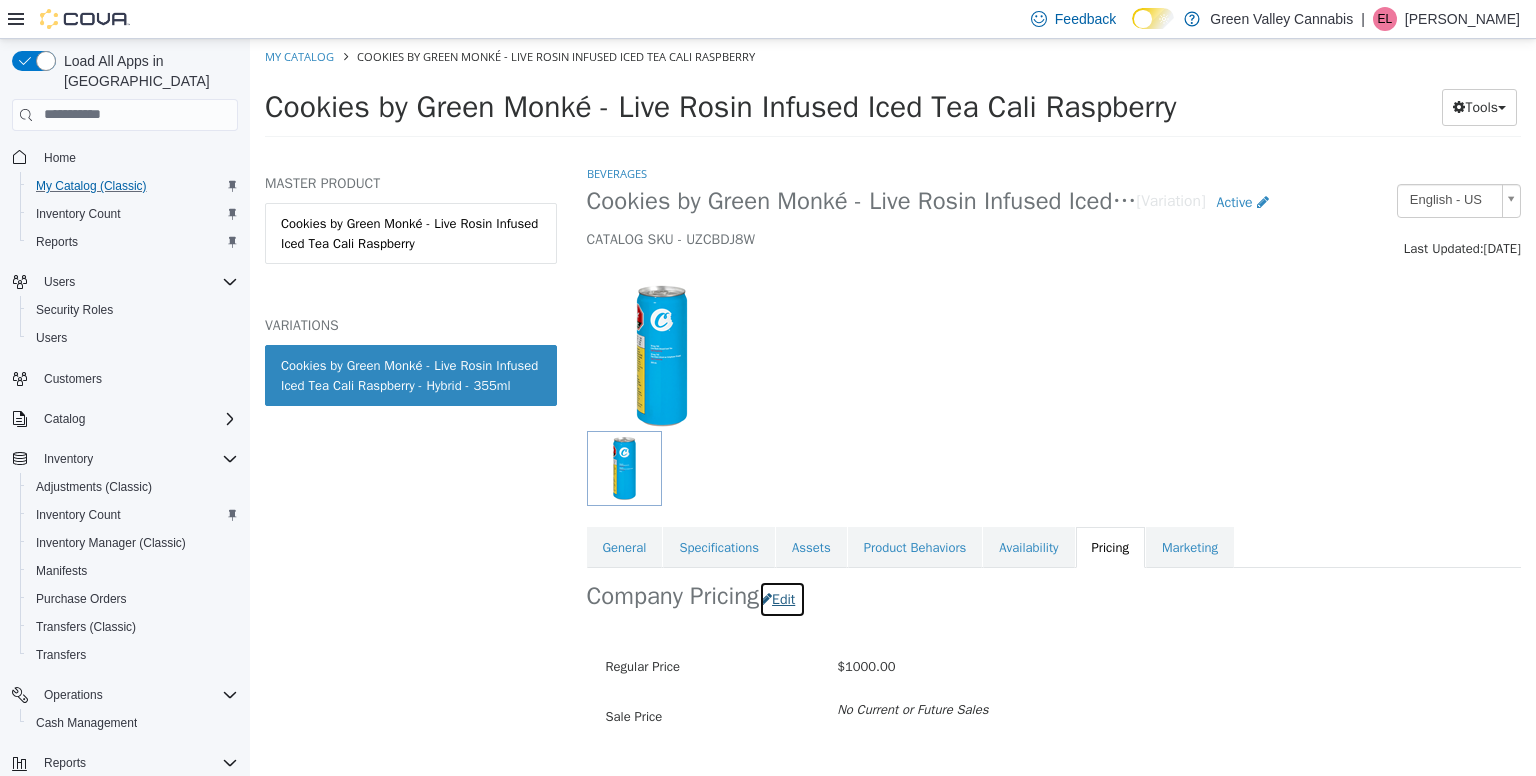 click on "Edit" at bounding box center [782, 598] 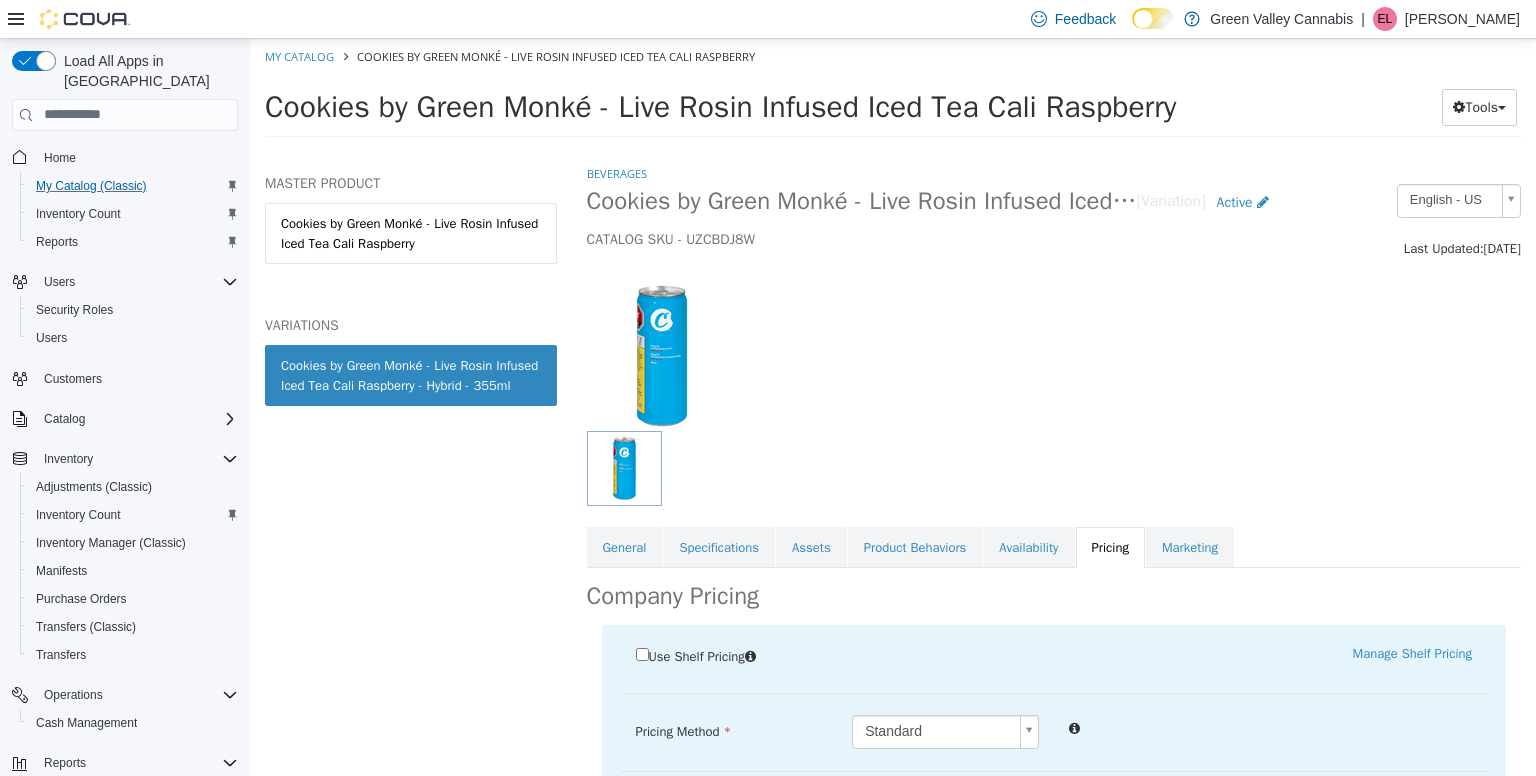 scroll, scrollTop: 198, scrollLeft: 0, axis: vertical 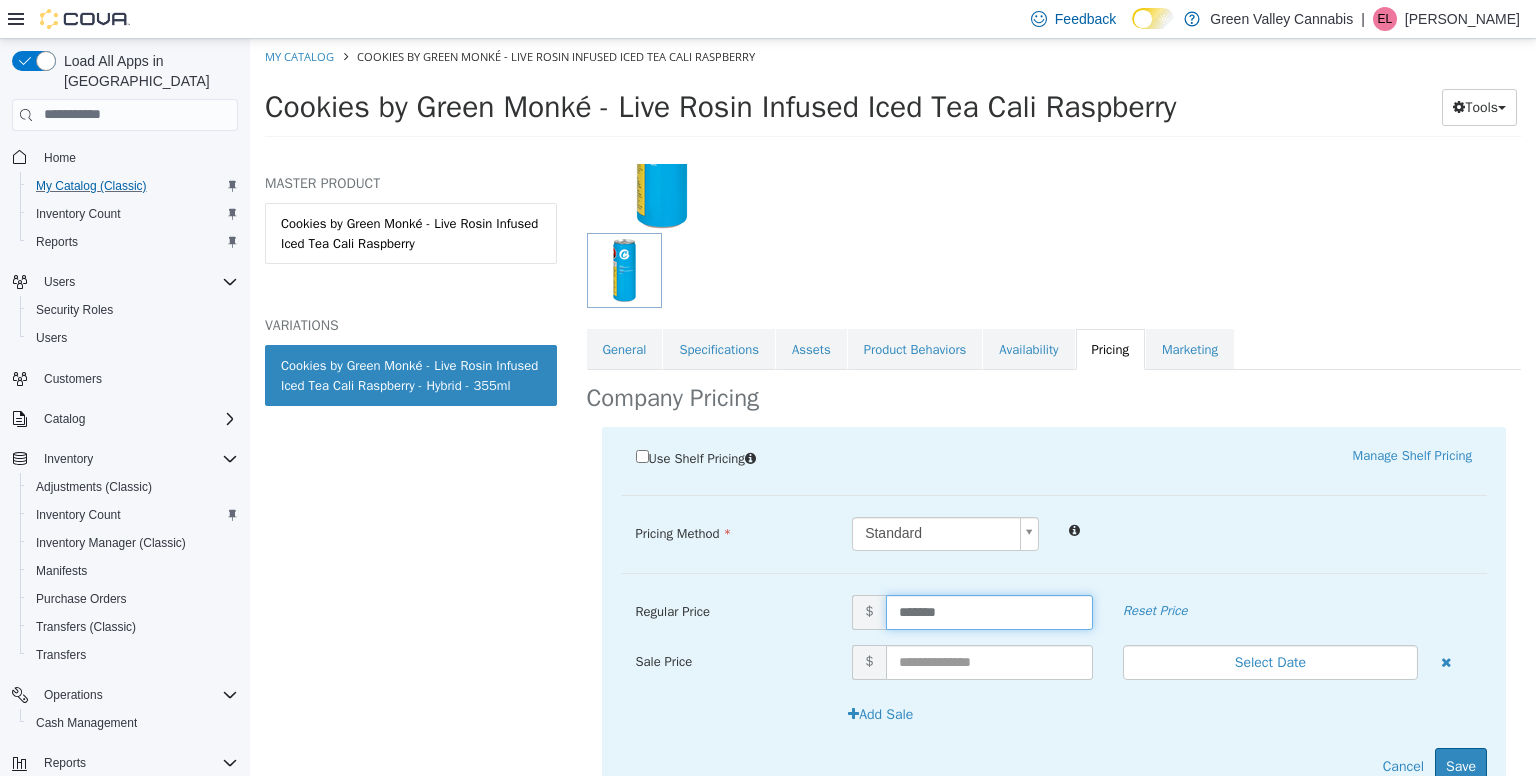 drag, startPoint x: 959, startPoint y: 605, endPoint x: 714, endPoint y: 654, distance: 249.85196 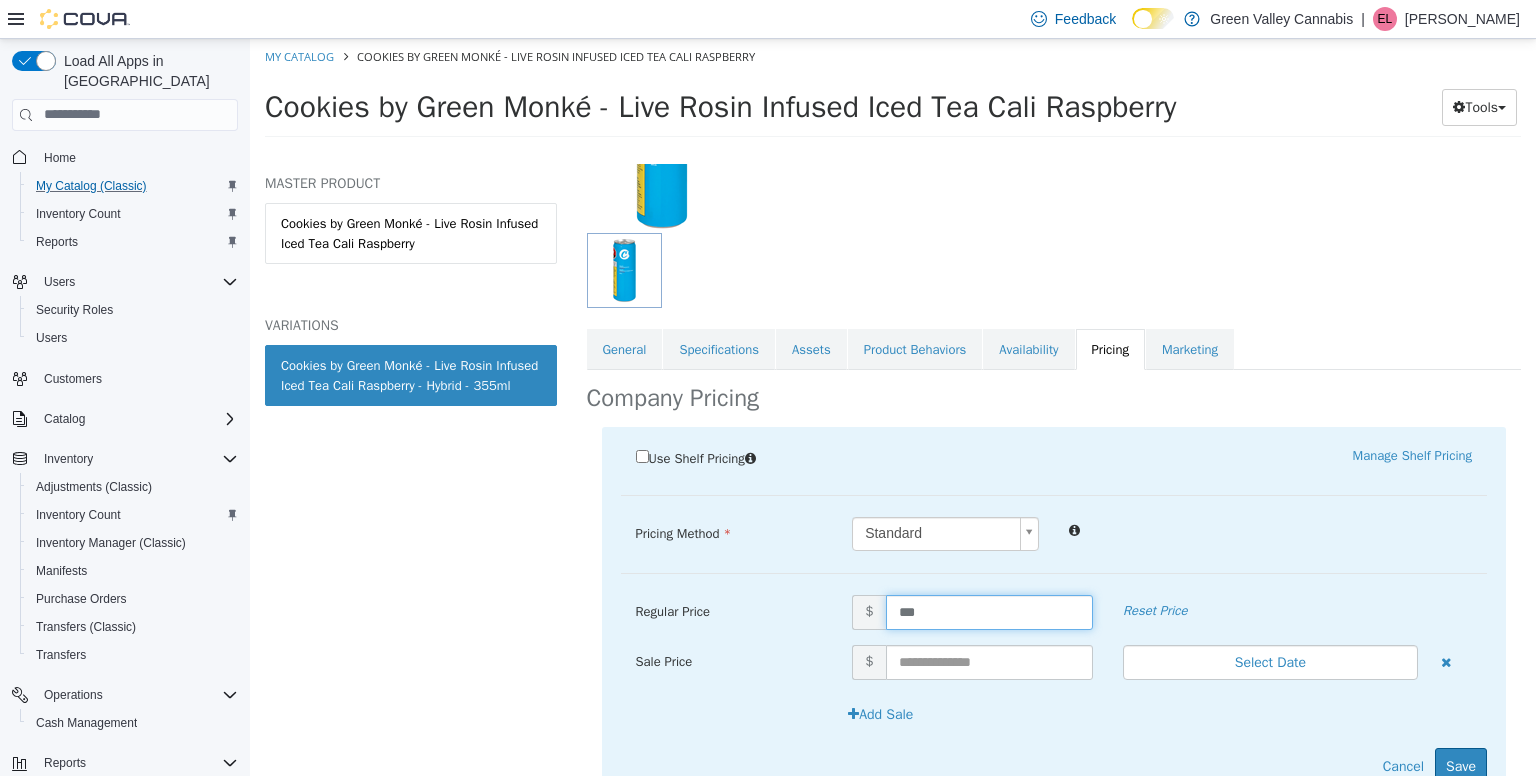 type on "****" 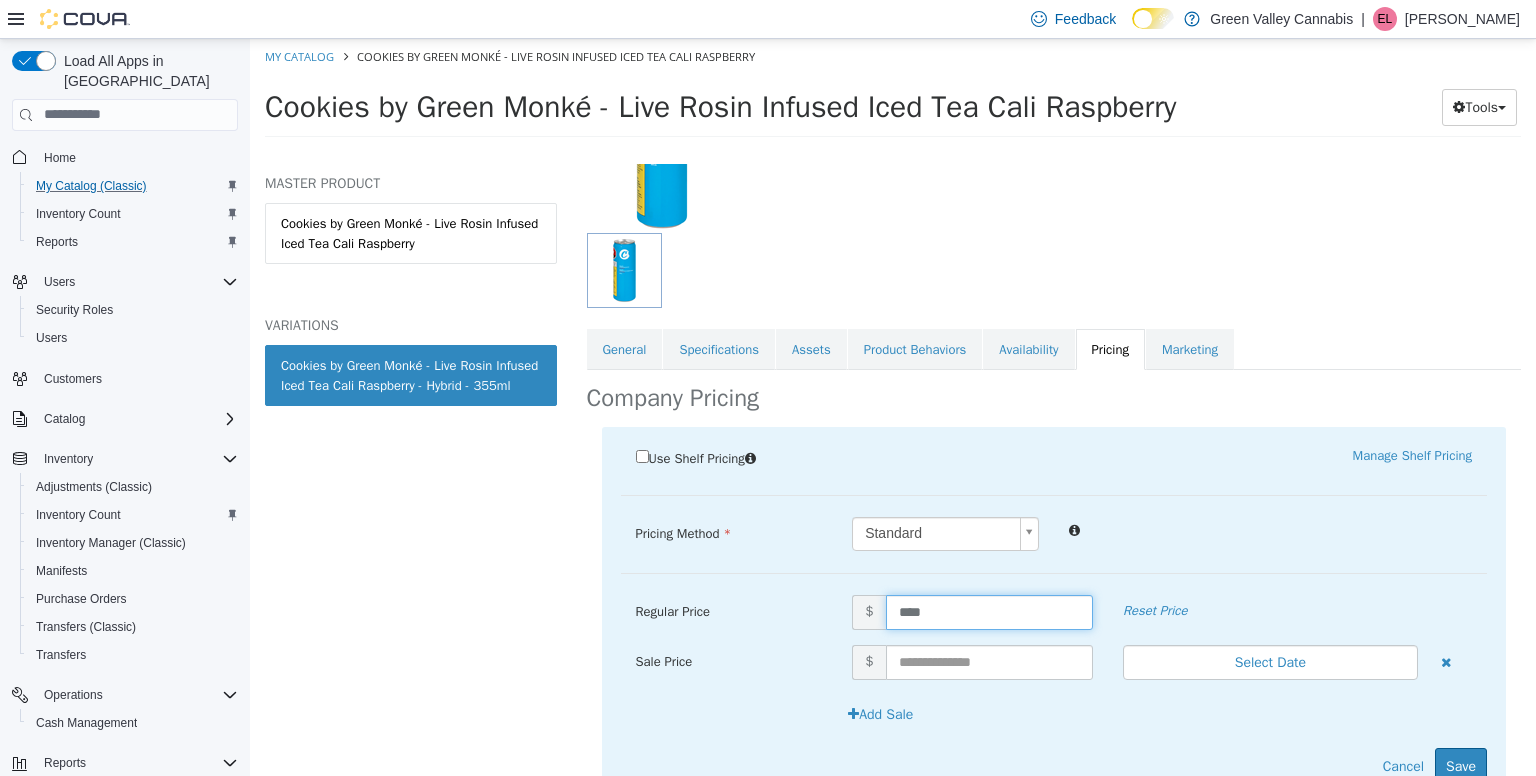 click on "Pricing Method     Standard                             * Regular Price $ **** Reset Price Sale Price $ Select Date     (UTC-4) [GEOGRAPHIC_DATA]                                Add Sale" at bounding box center [1054, 544] 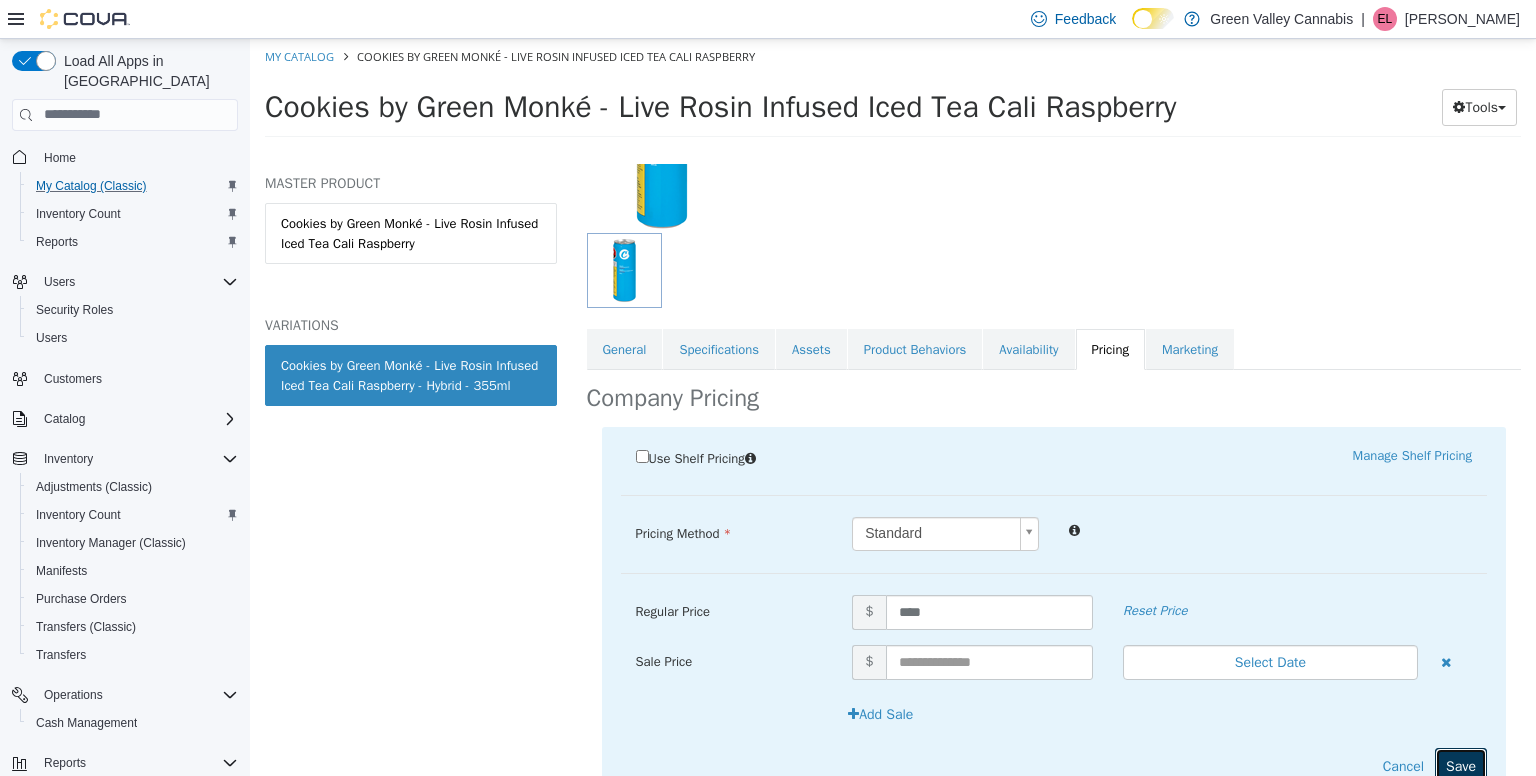 click on "Save" at bounding box center [1461, 765] 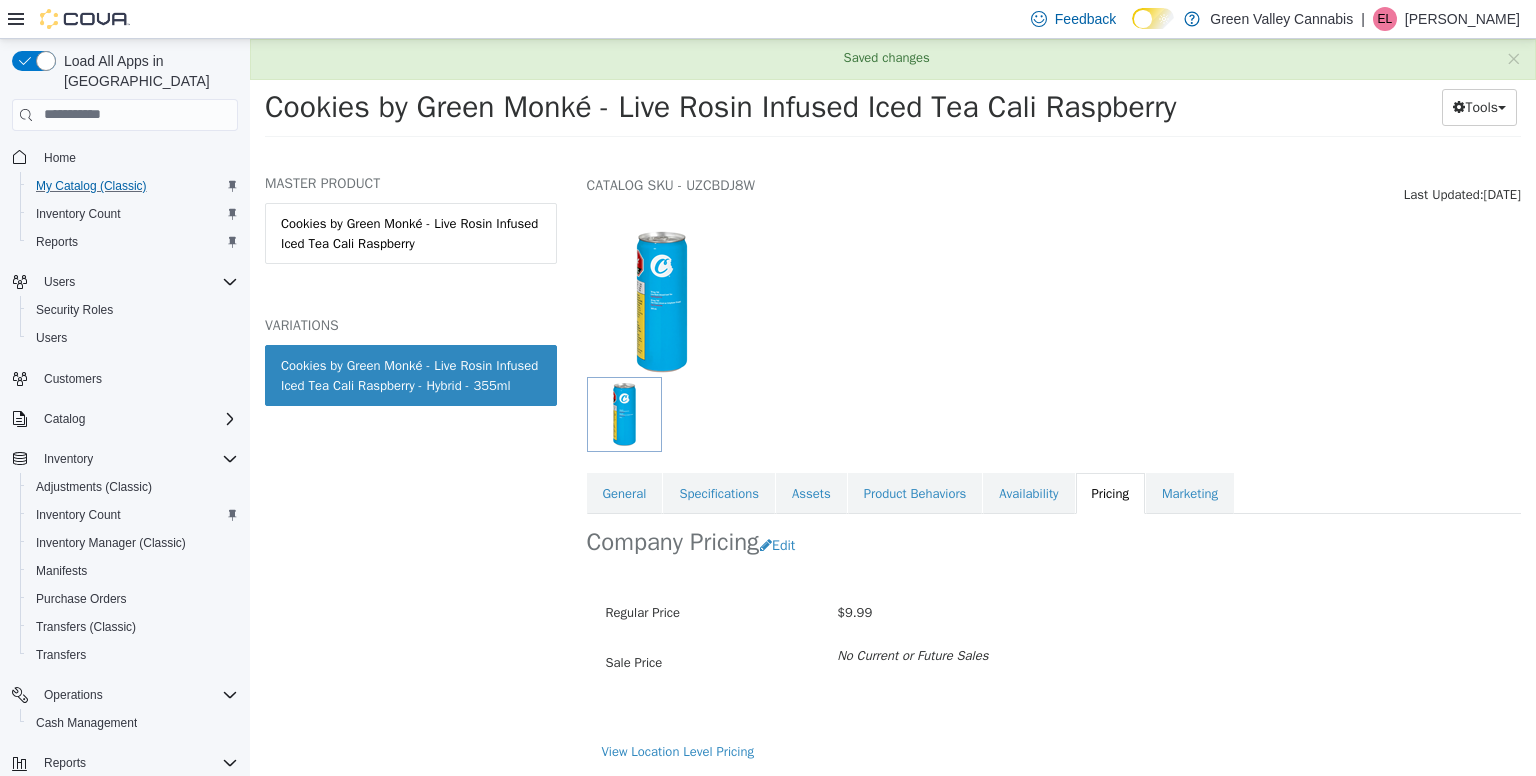 scroll, scrollTop: 52, scrollLeft: 0, axis: vertical 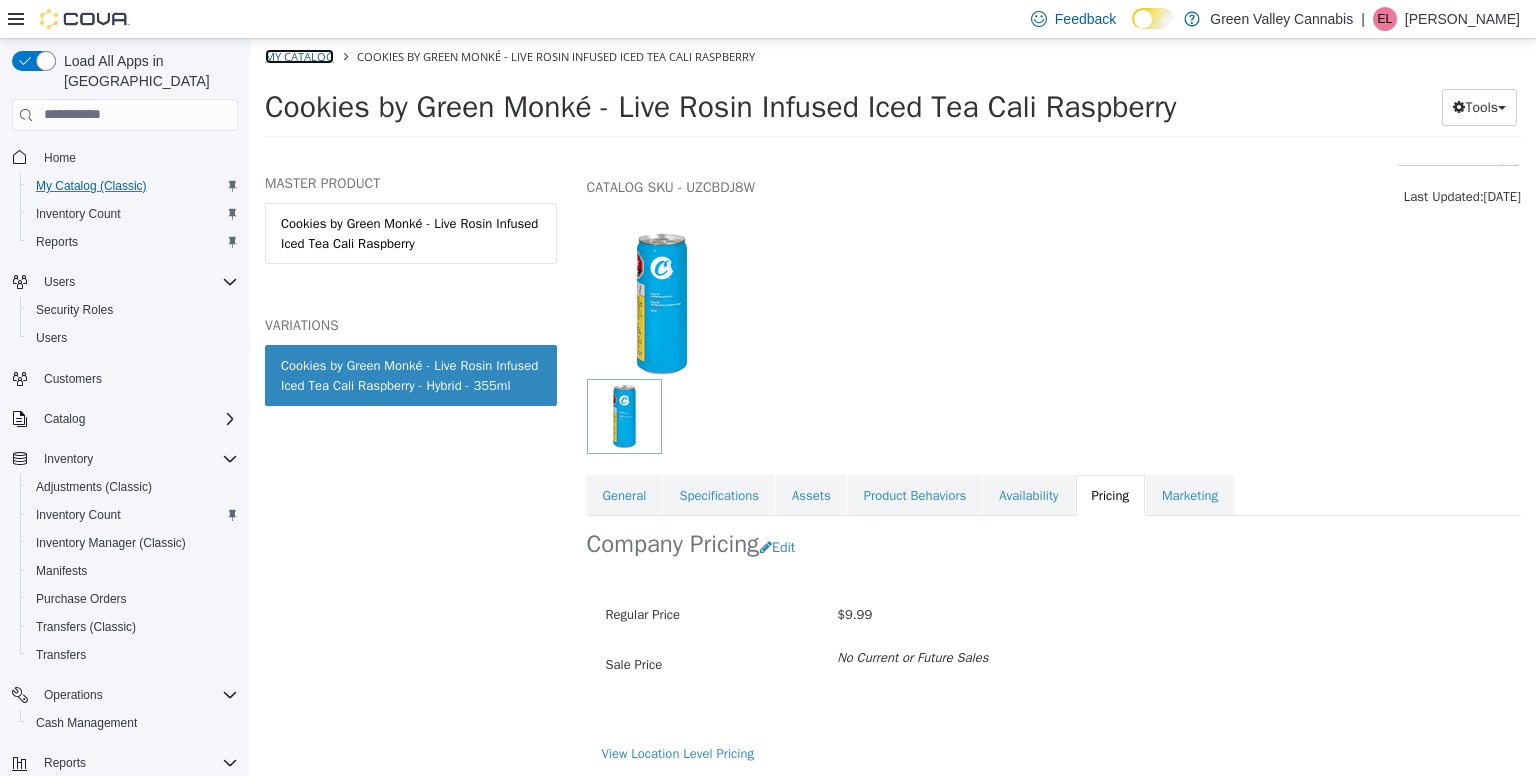 click on "My Catalog" at bounding box center [299, 55] 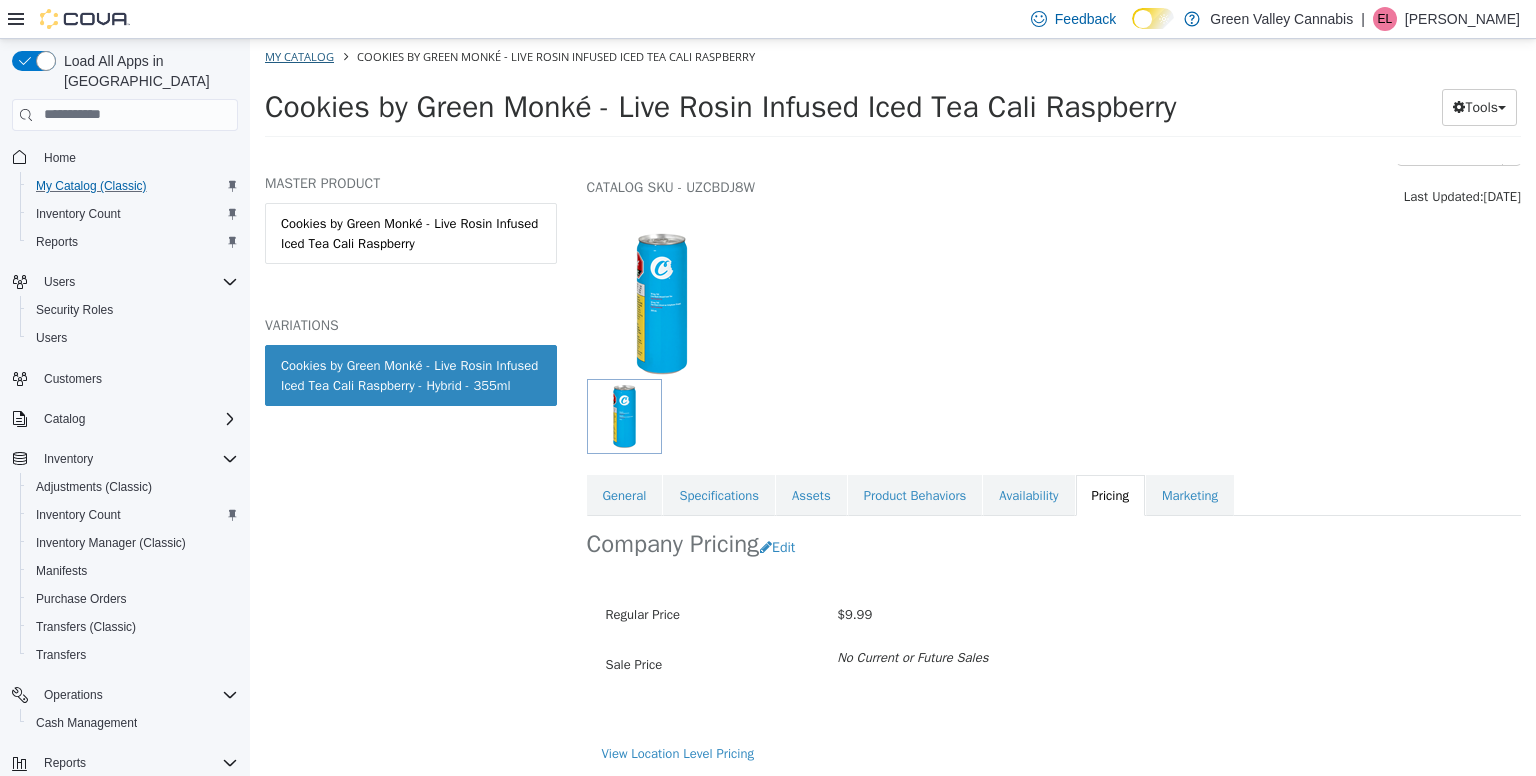 select on "**********" 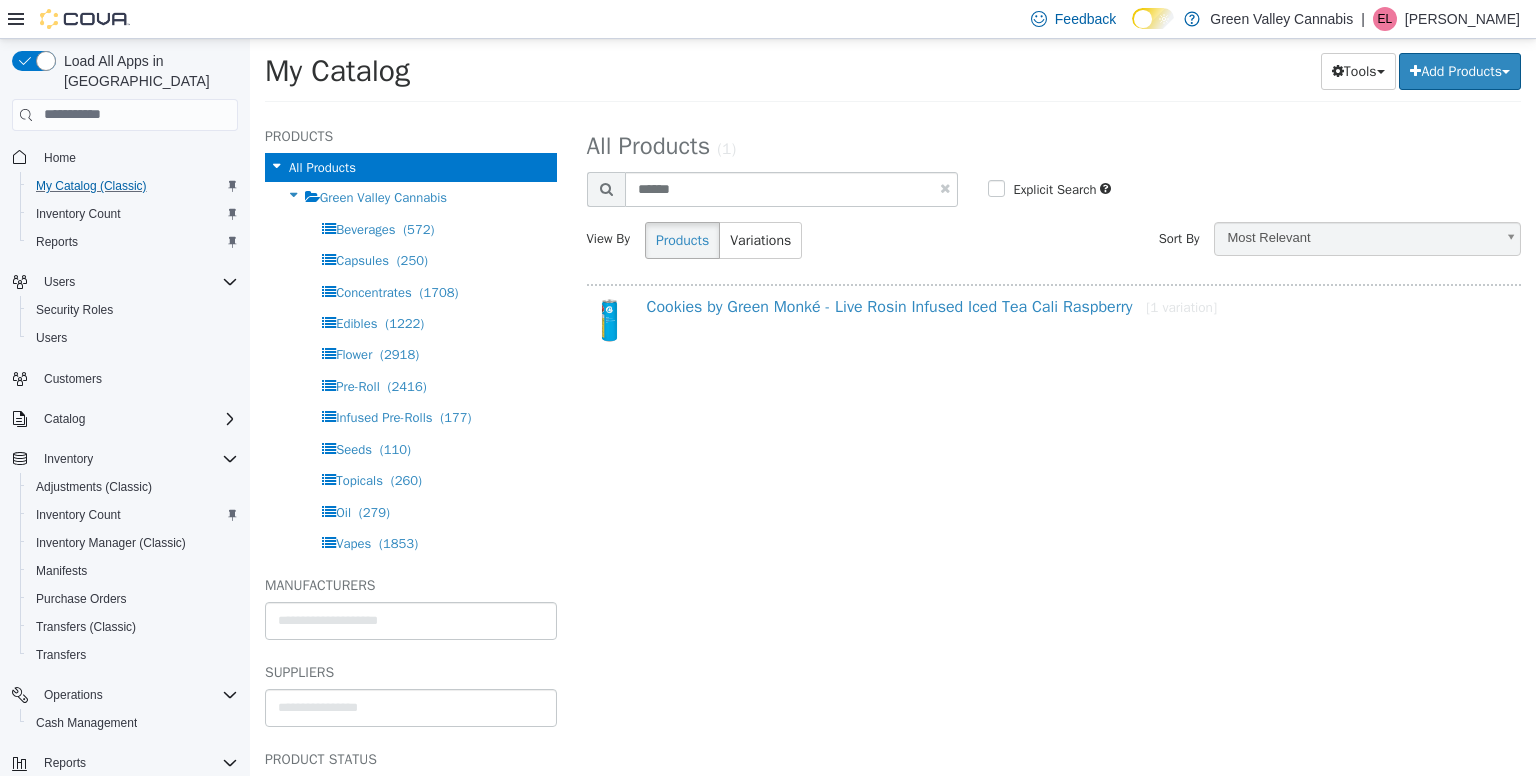 click on "Load All Apps in New Hub Home   My Catalog (Classic)   Inventory Count   Reports   Users   Security Roles   Users   Customers   Catalog   Inventory   Adjustments (Classic)   Inventory Count   Inventory Manager (Classic)   Manifests   Purchase Orders   Transfers (Classic)   Transfers   Operations   Cash Management   Reports   Canadian Compliance   Dashboards   Reports   [US_STATE] CCRS   Settings" at bounding box center [125, 438] 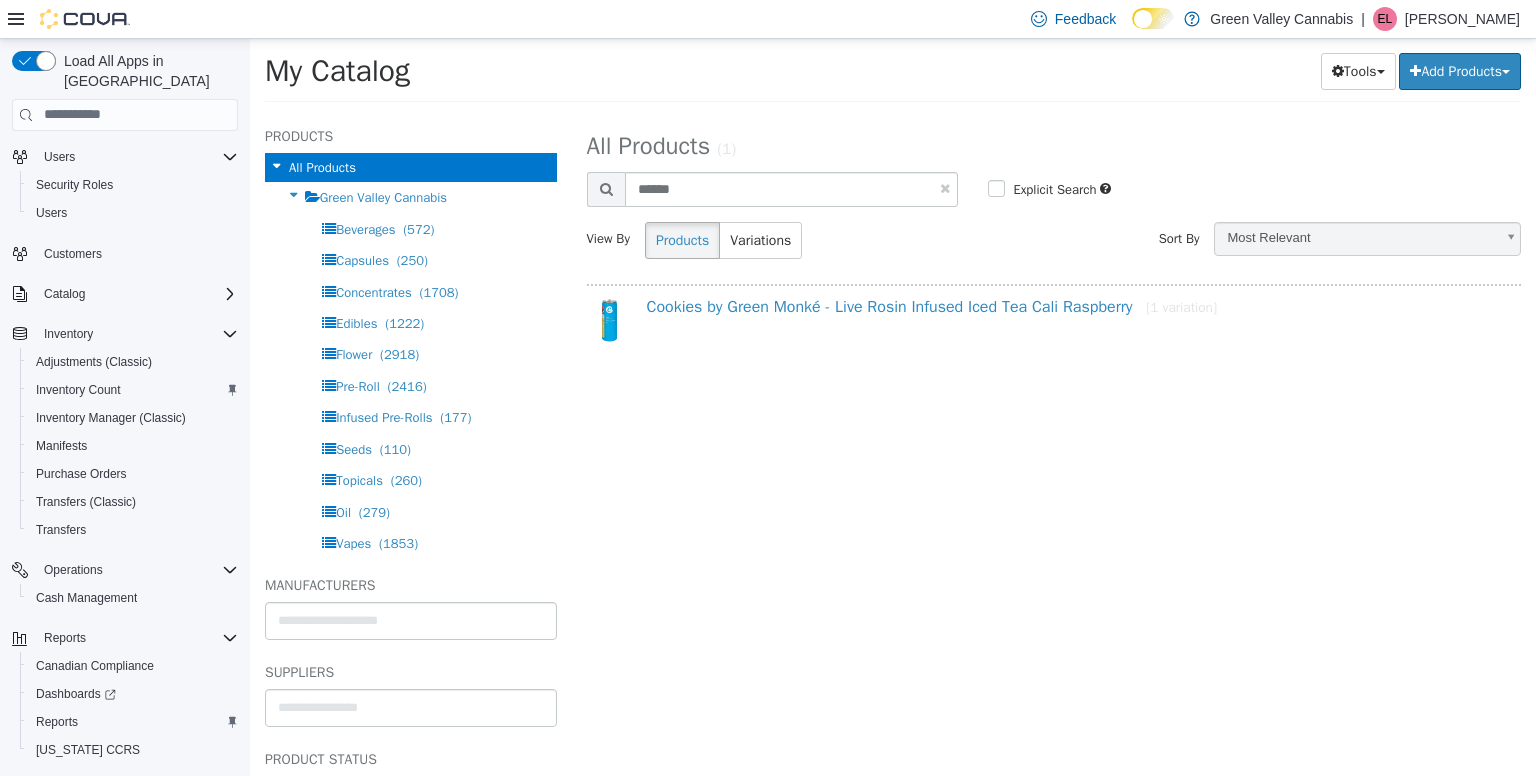 scroll, scrollTop: 156, scrollLeft: 0, axis: vertical 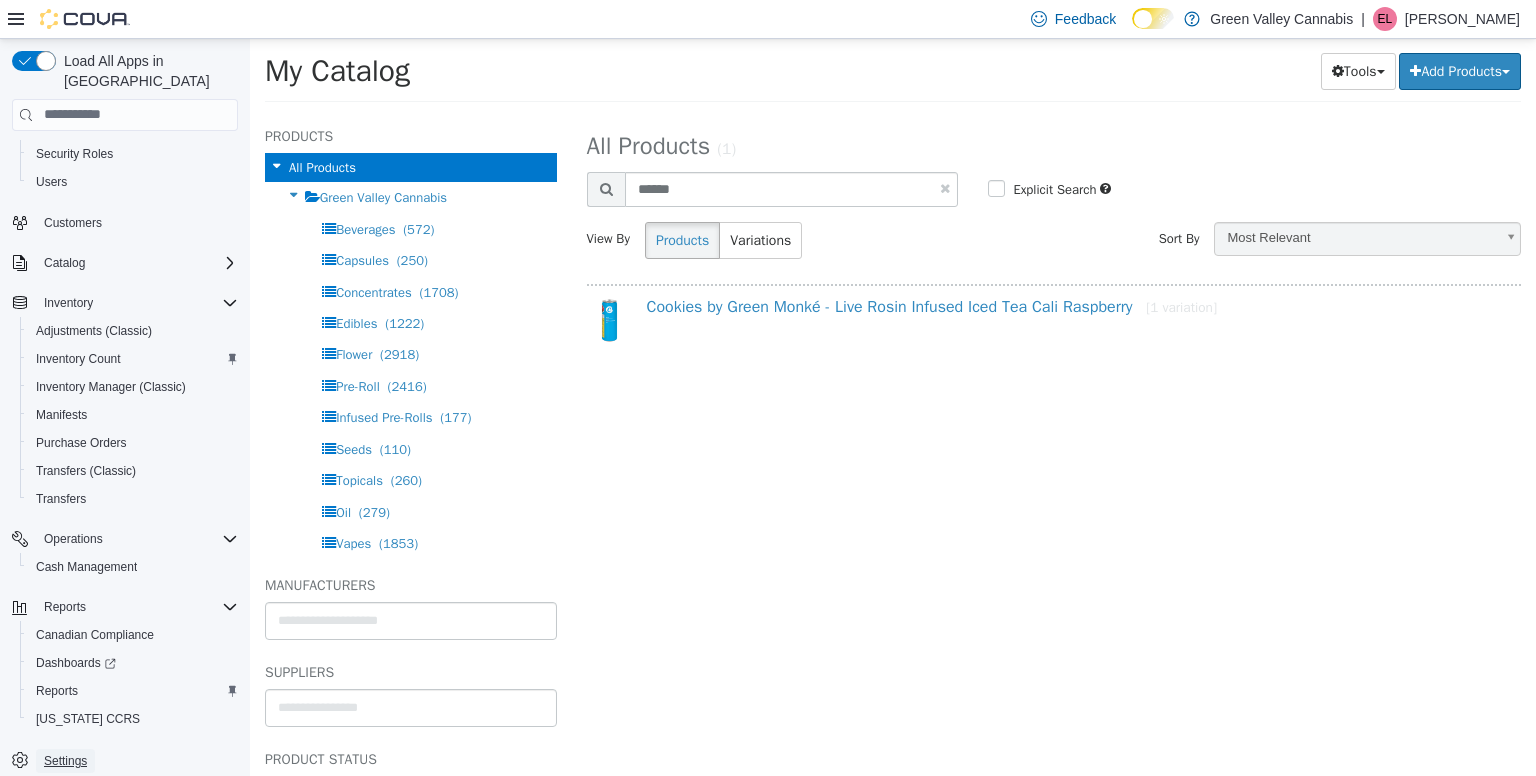 click on "Settings" at bounding box center [65, 761] 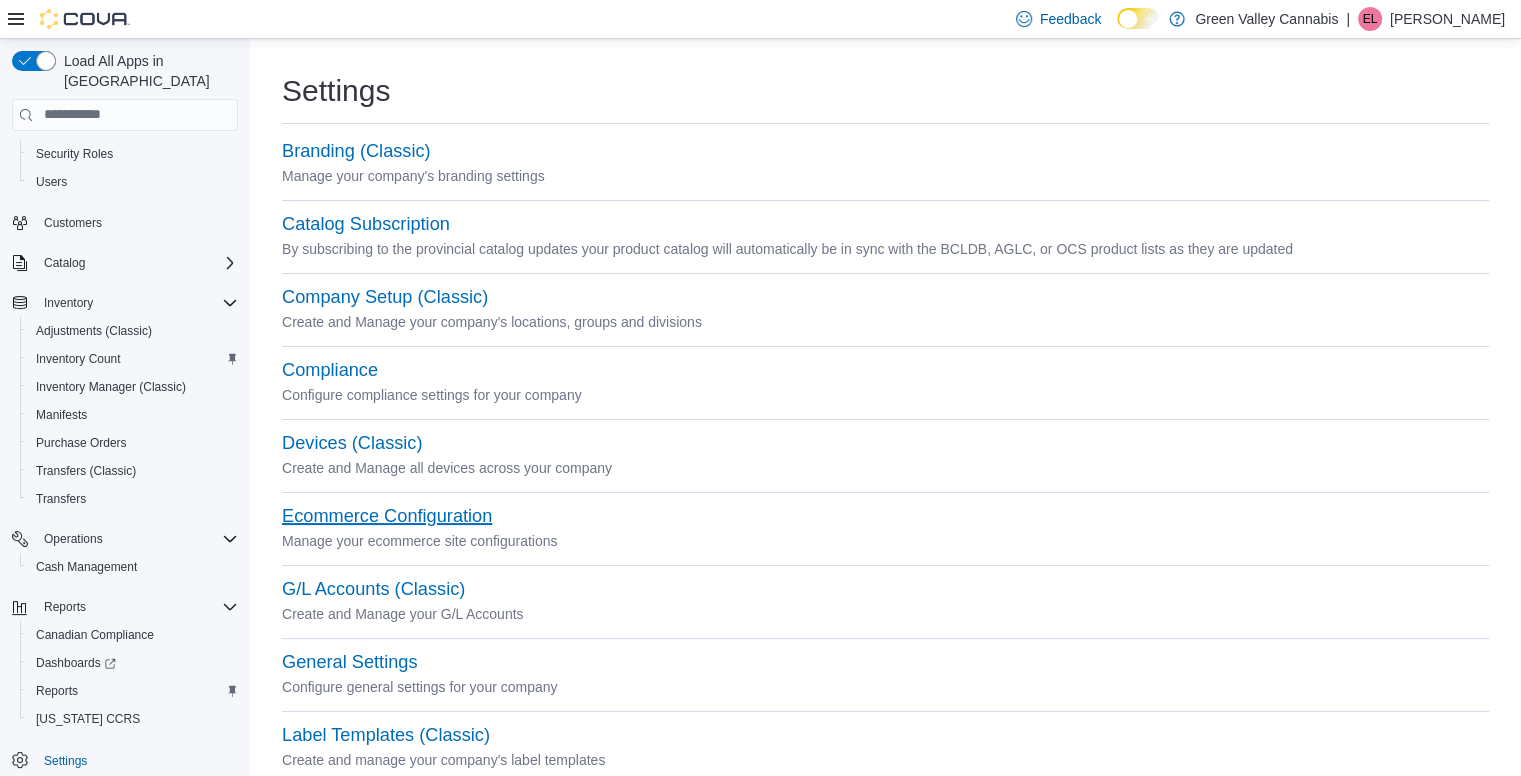 click on "Ecommerce Configuration" at bounding box center [387, 516] 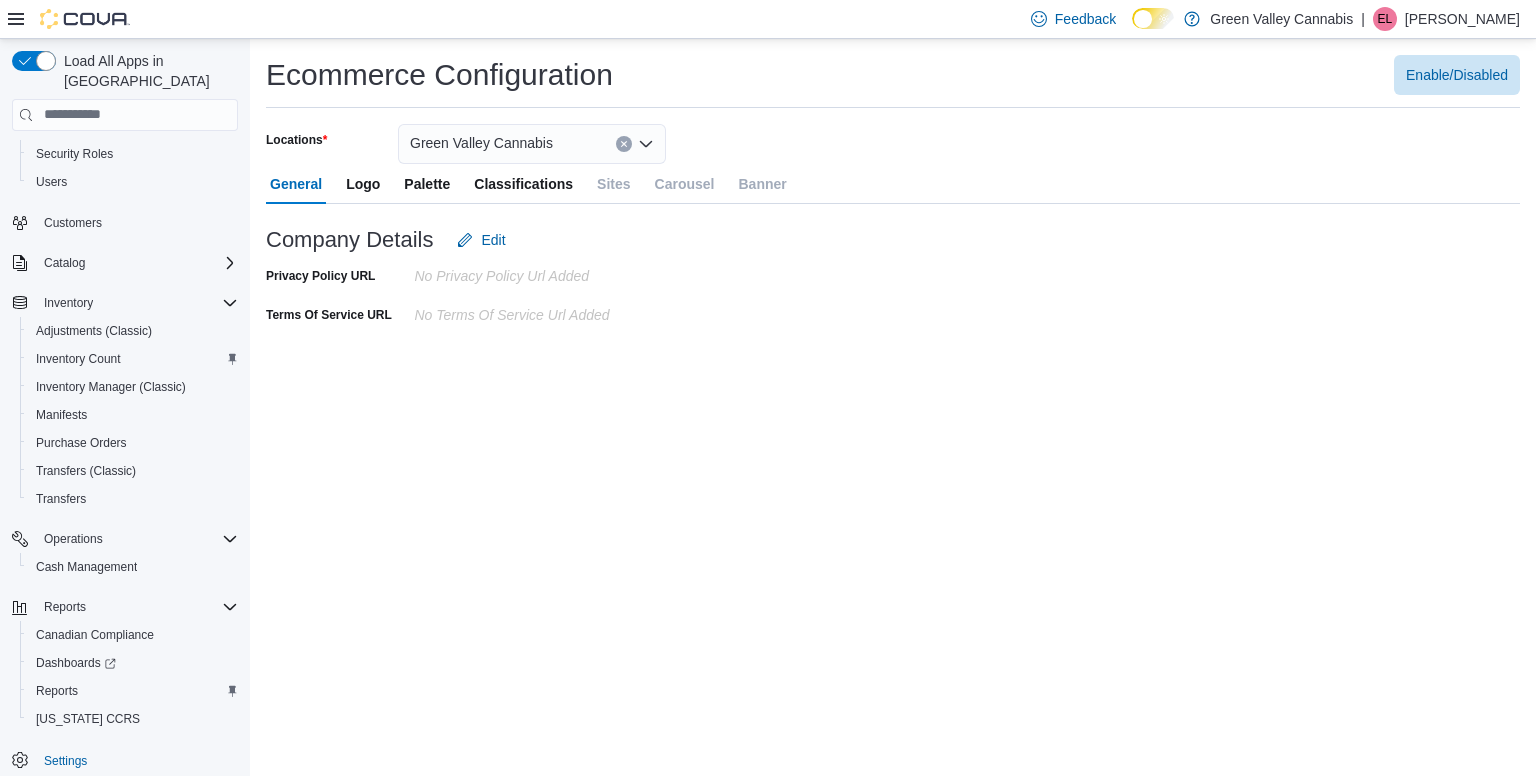 click on "Locations" at bounding box center [562, 144] 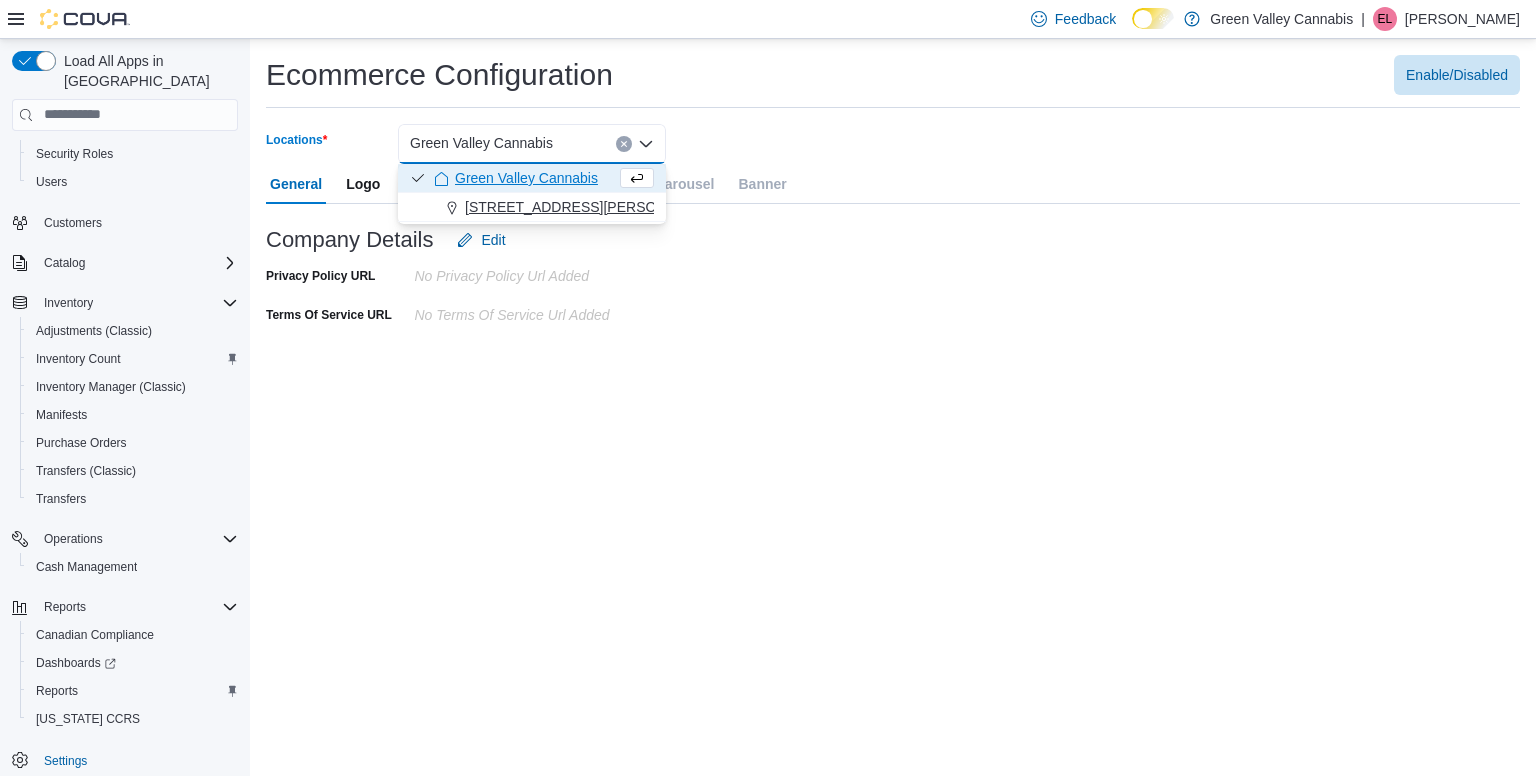 click on "[STREET_ADDRESS][PERSON_NAME]" at bounding box center (592, 207) 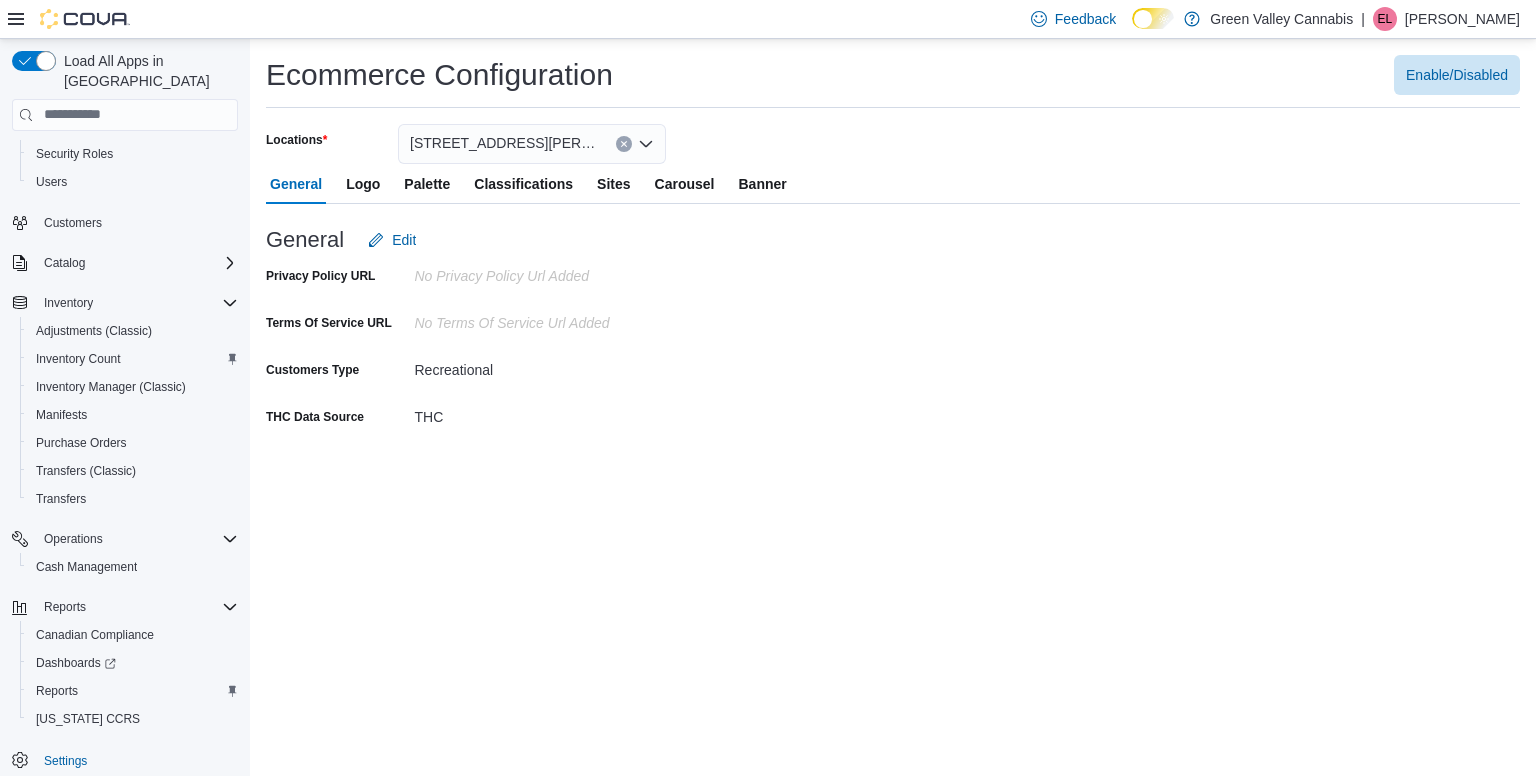 click on "Carousel" at bounding box center [685, 184] 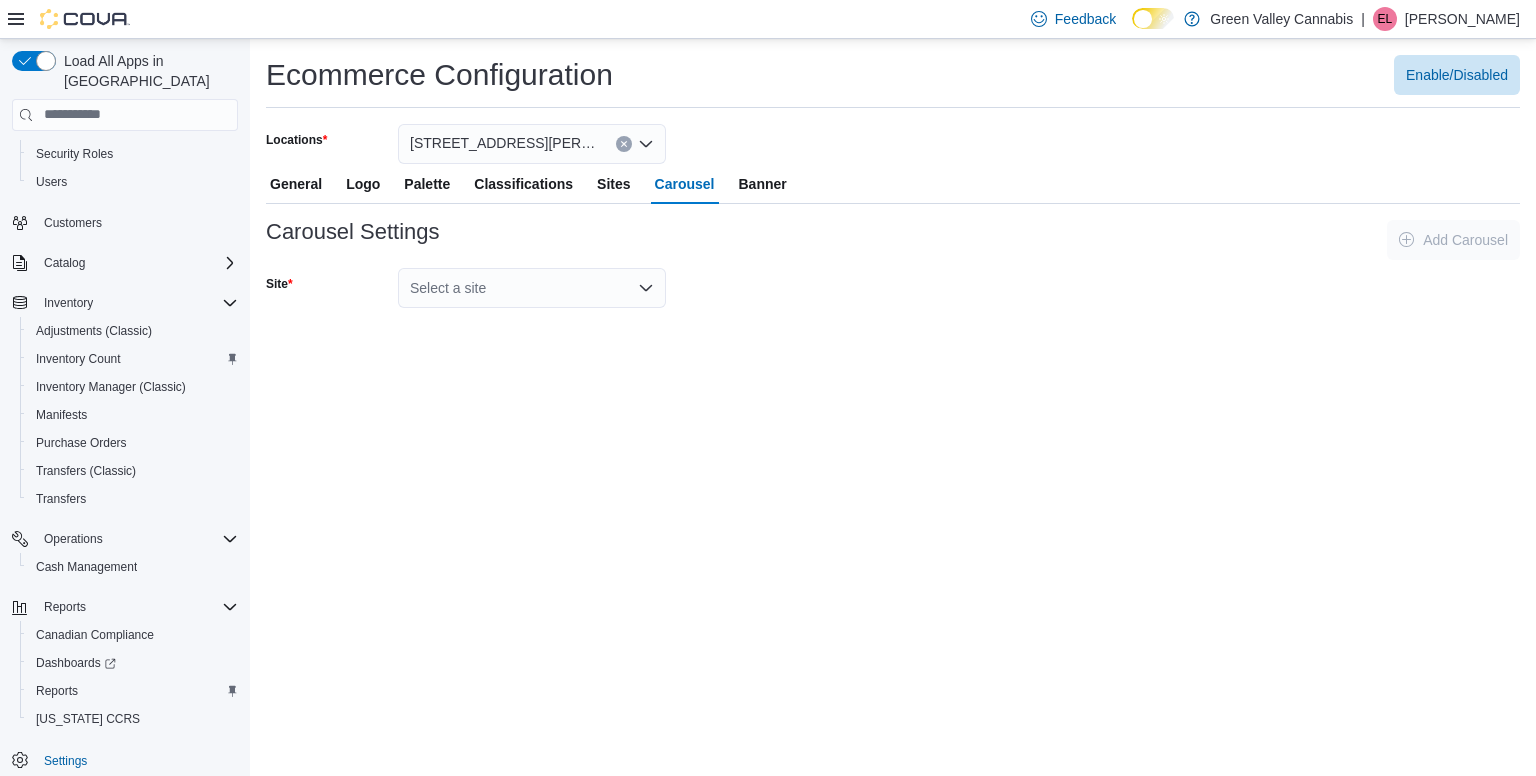 click 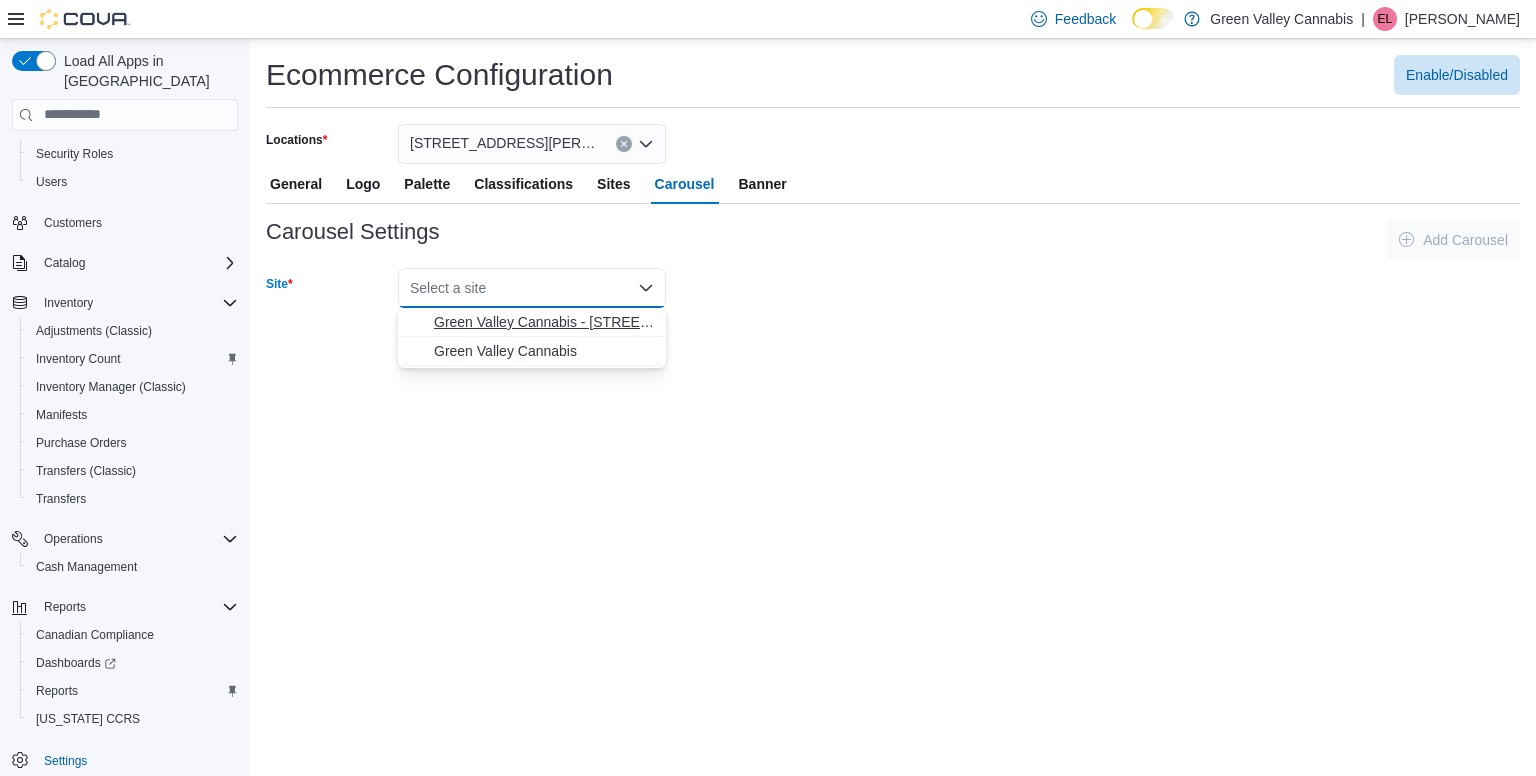 click on "Green Valley Cannabis - [STREET_ADDRESS][PERSON_NAME]" at bounding box center [544, 322] 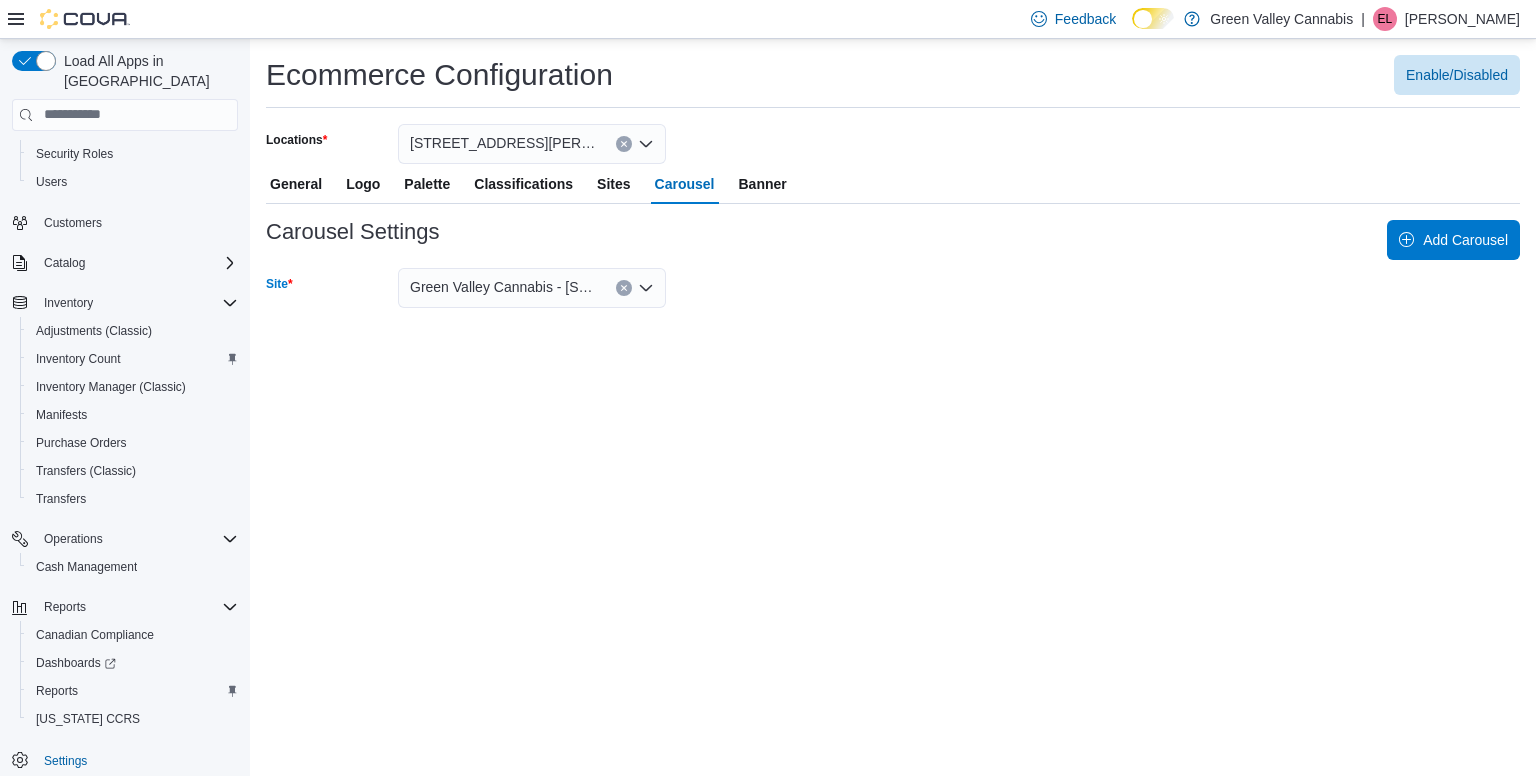 click 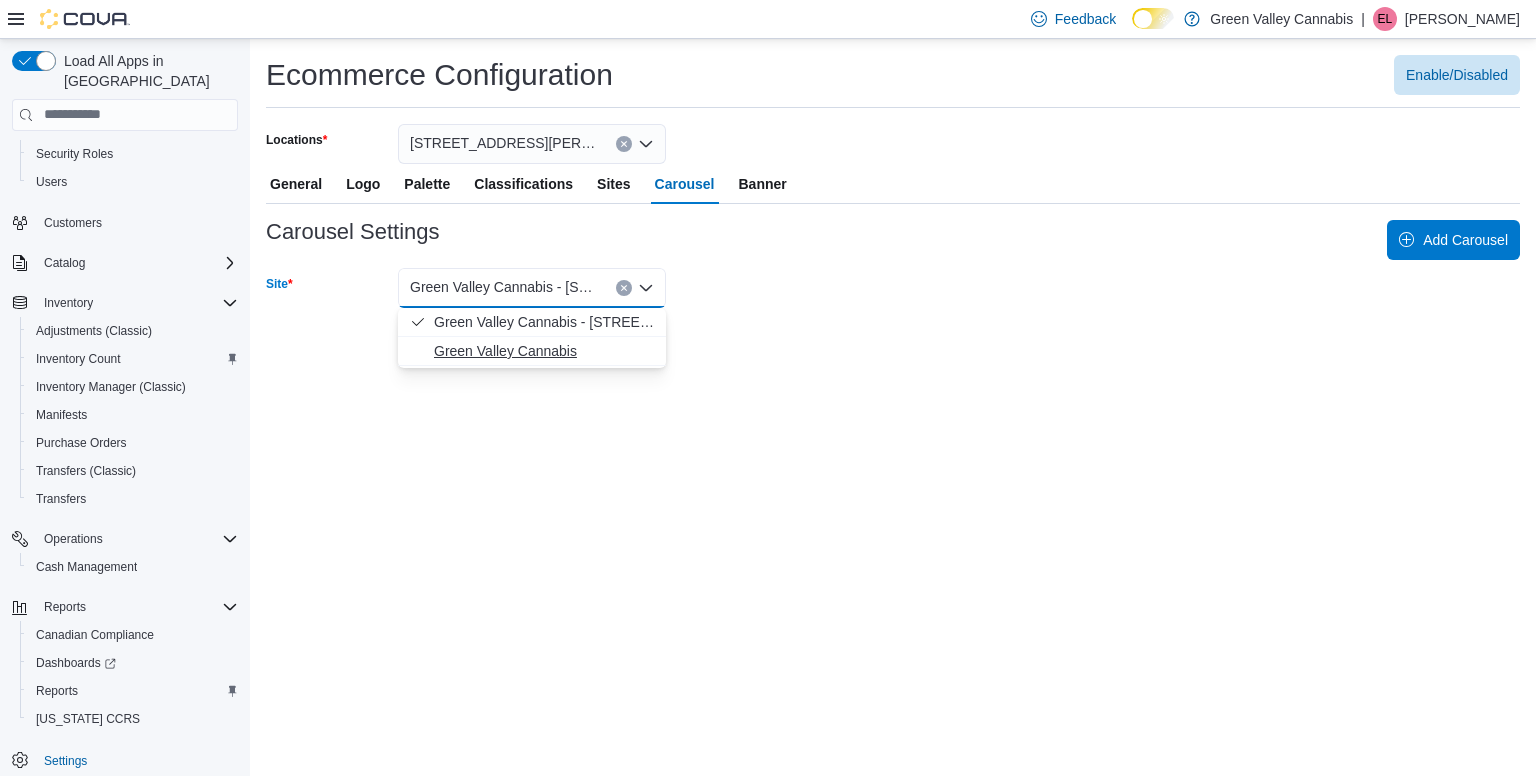click on "Green Valley Cannabis" at bounding box center (544, 351) 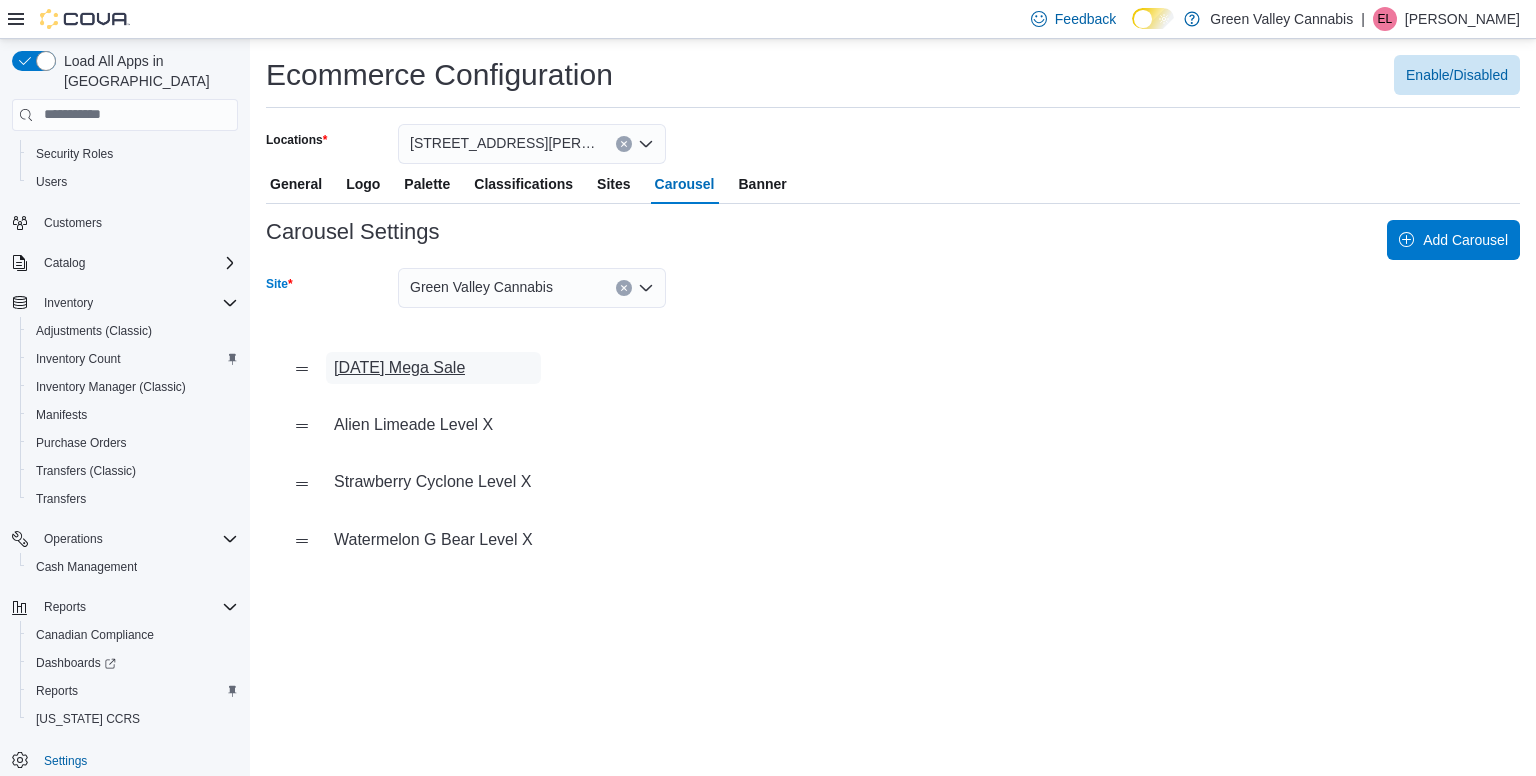 click on "[DATE] Mega Sale" at bounding box center [399, 368] 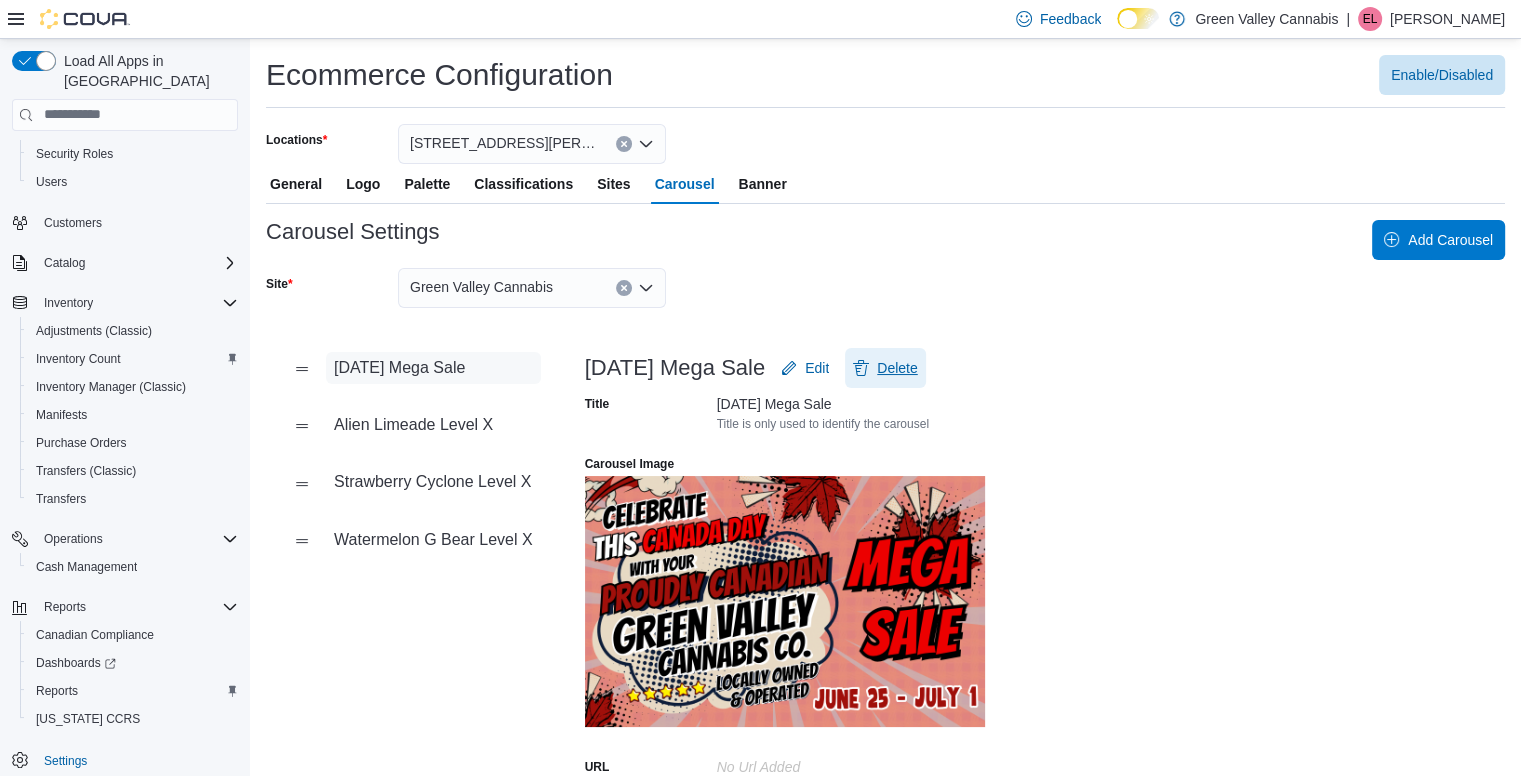 click on "Delete" at bounding box center [897, 368] 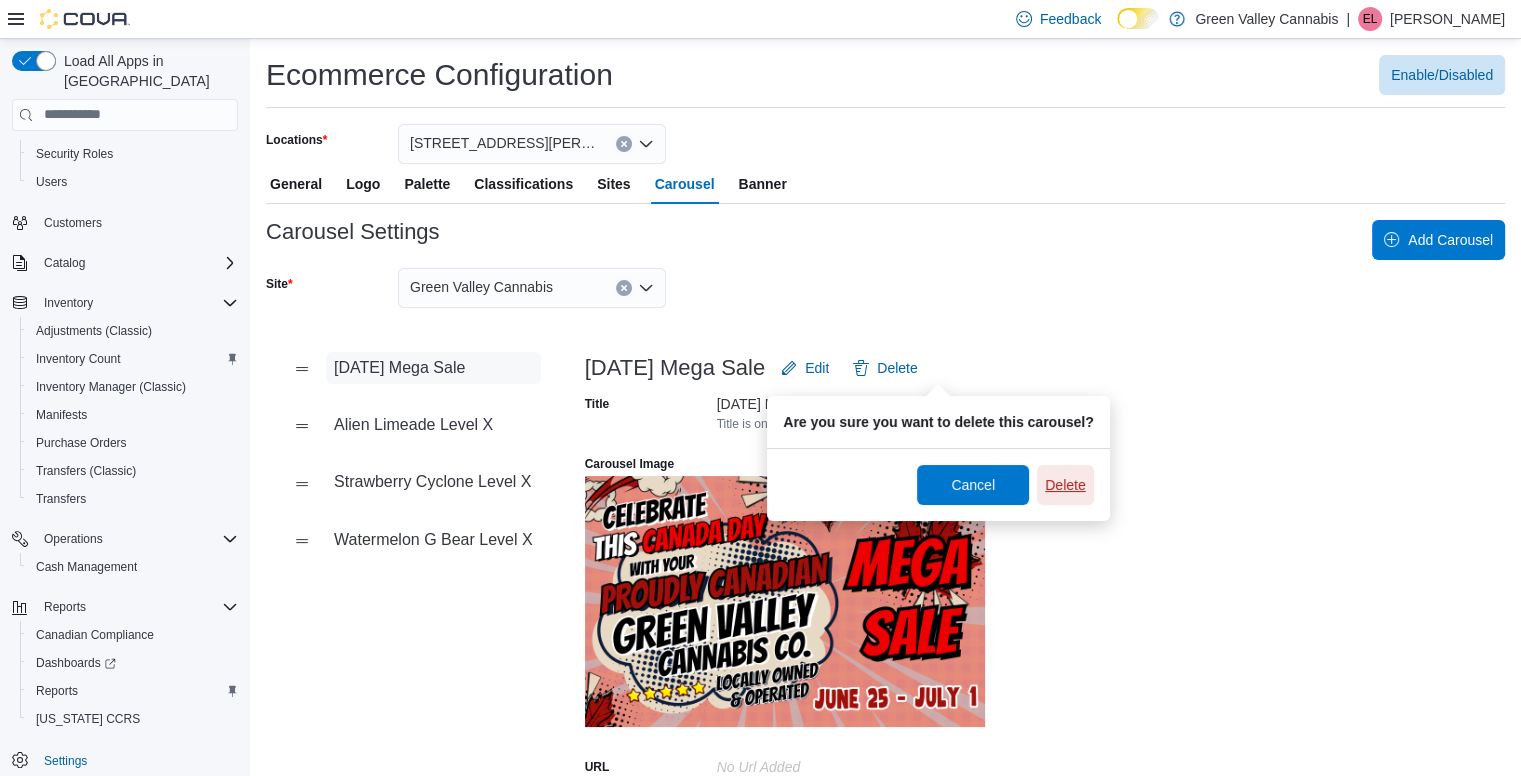 click on "Delete" at bounding box center (1065, 485) 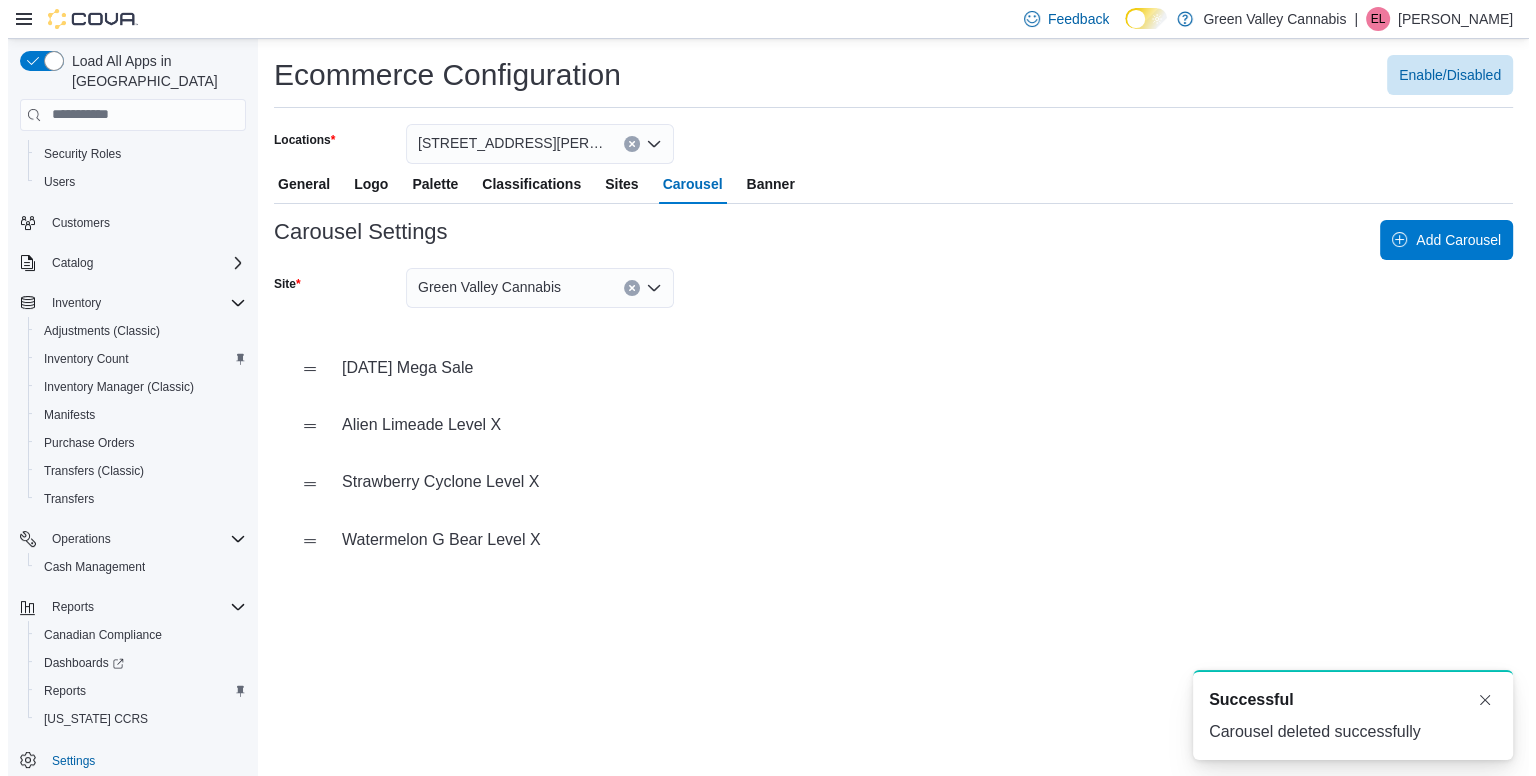scroll, scrollTop: 0, scrollLeft: 0, axis: both 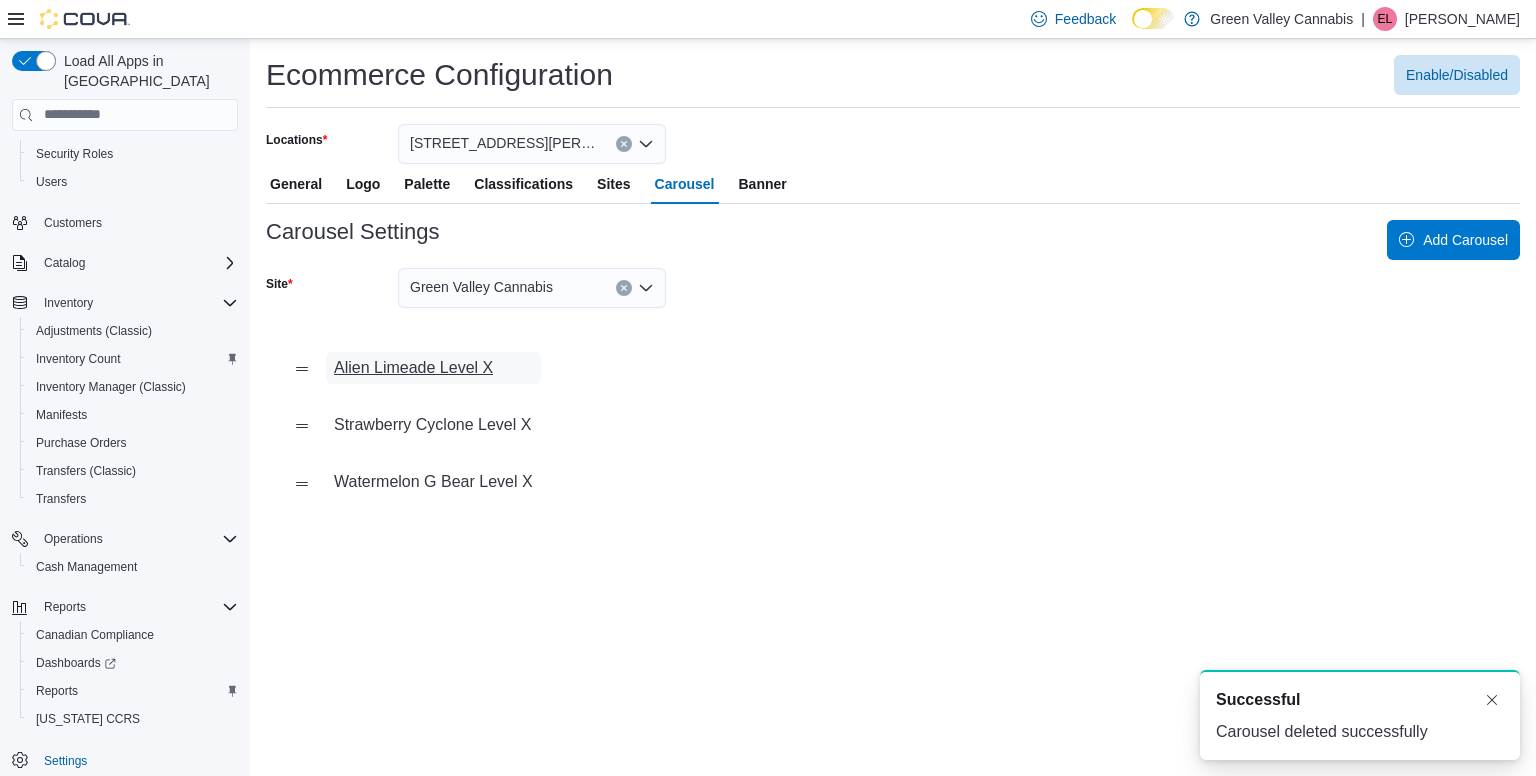 click on "Alien Limeade Level X" at bounding box center (413, 368) 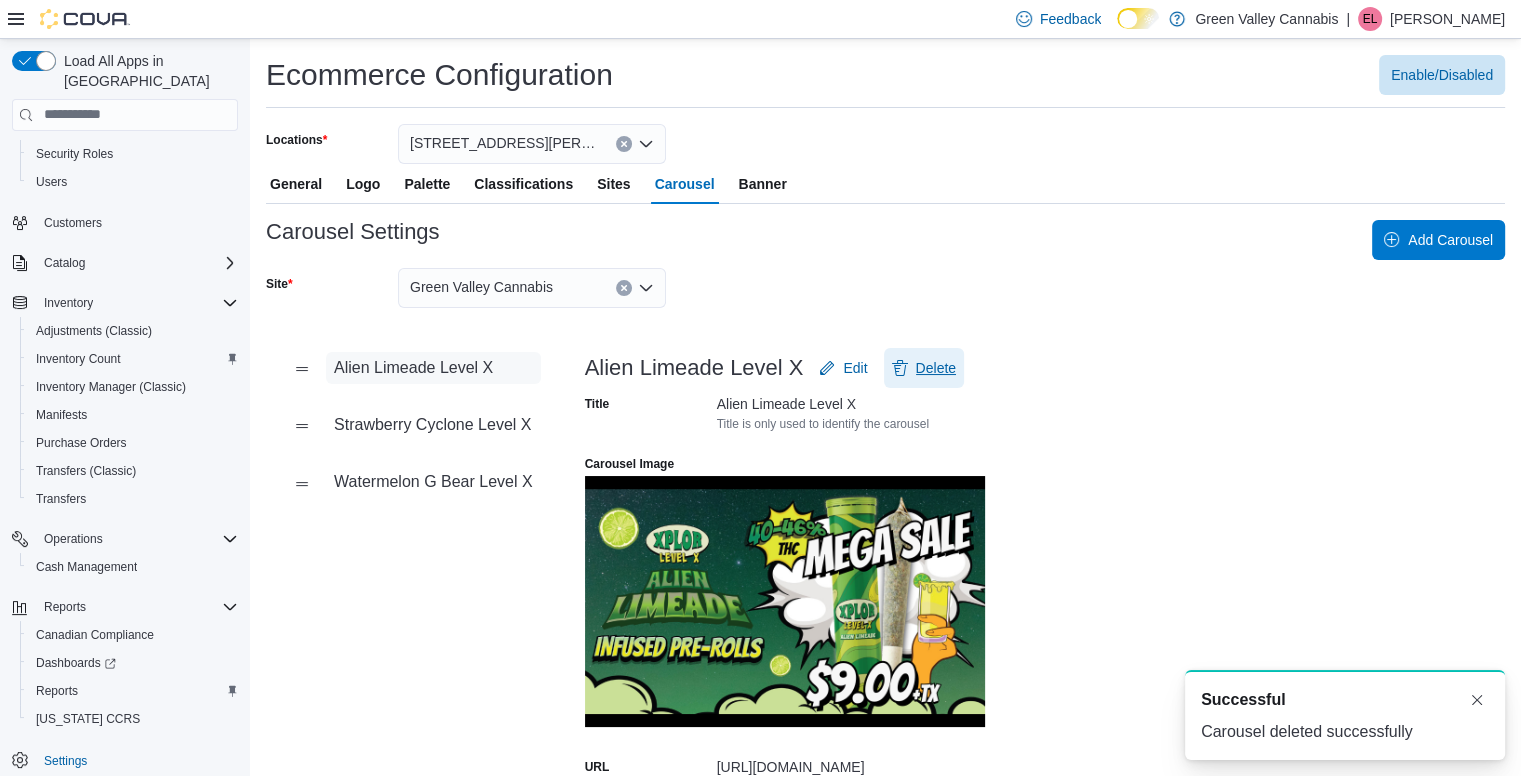 click on "Delete" at bounding box center [936, 368] 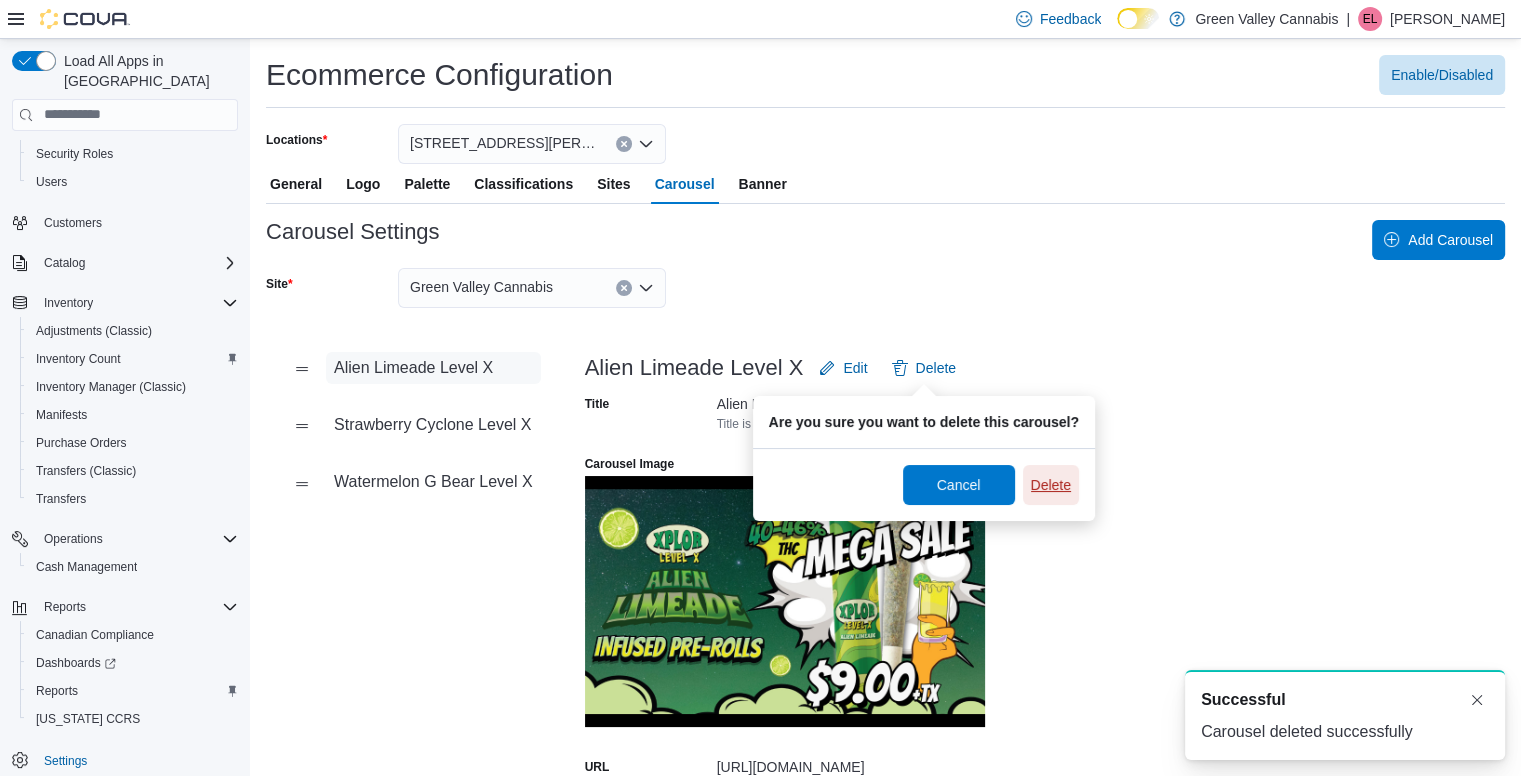 click on "Delete" at bounding box center (1051, 485) 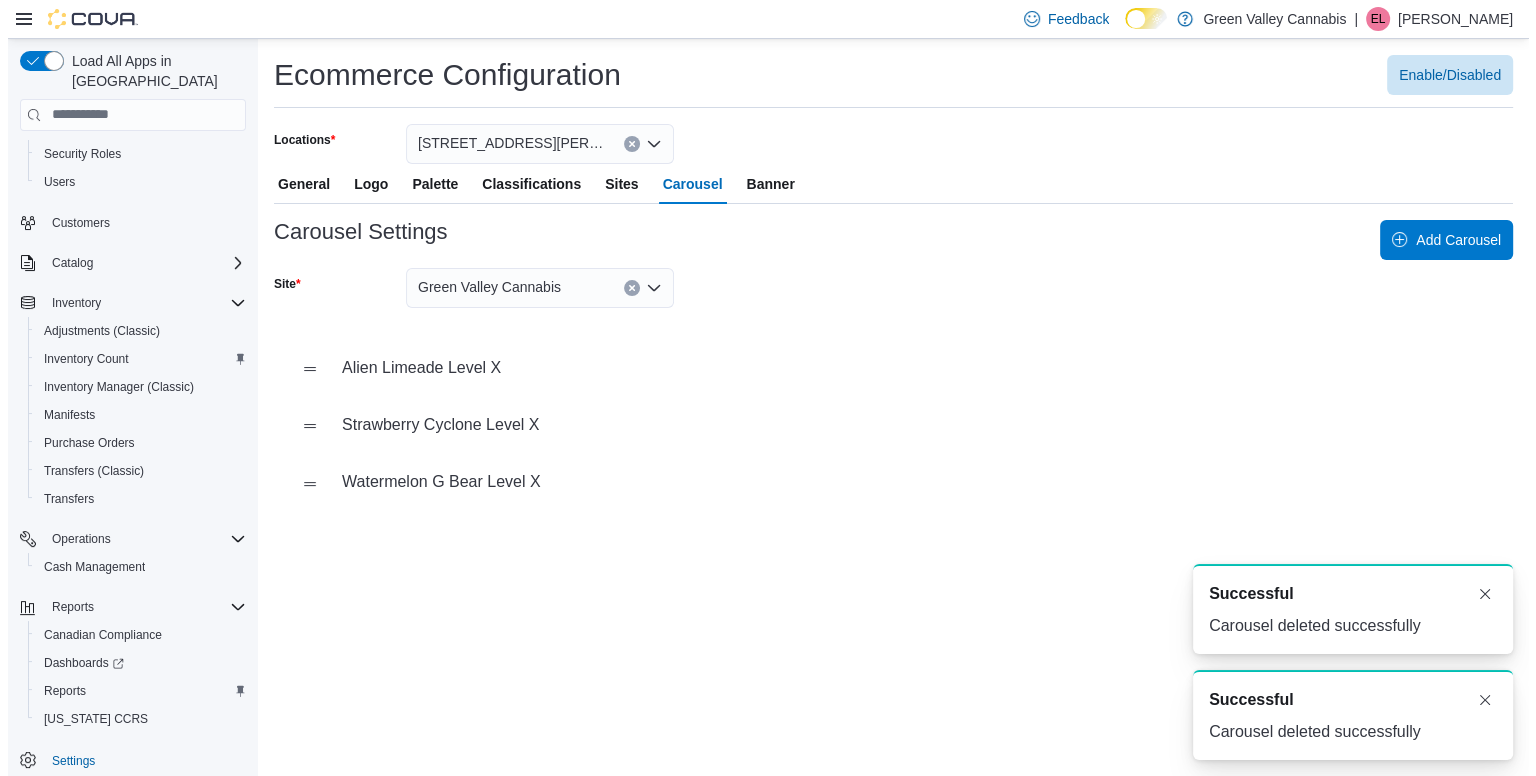 scroll, scrollTop: 0, scrollLeft: 0, axis: both 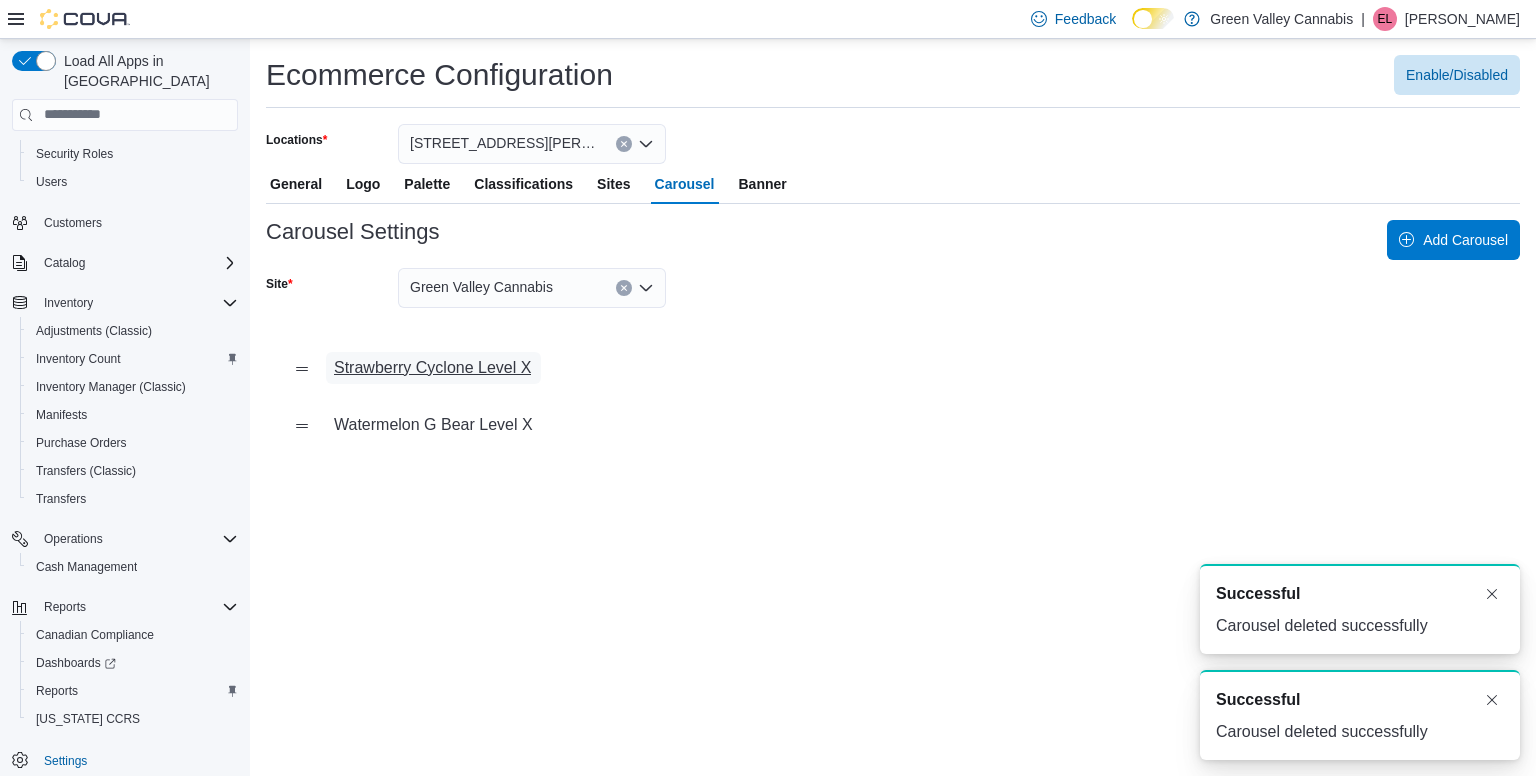click on "Strawberry Cyclone Level X" at bounding box center (432, 368) 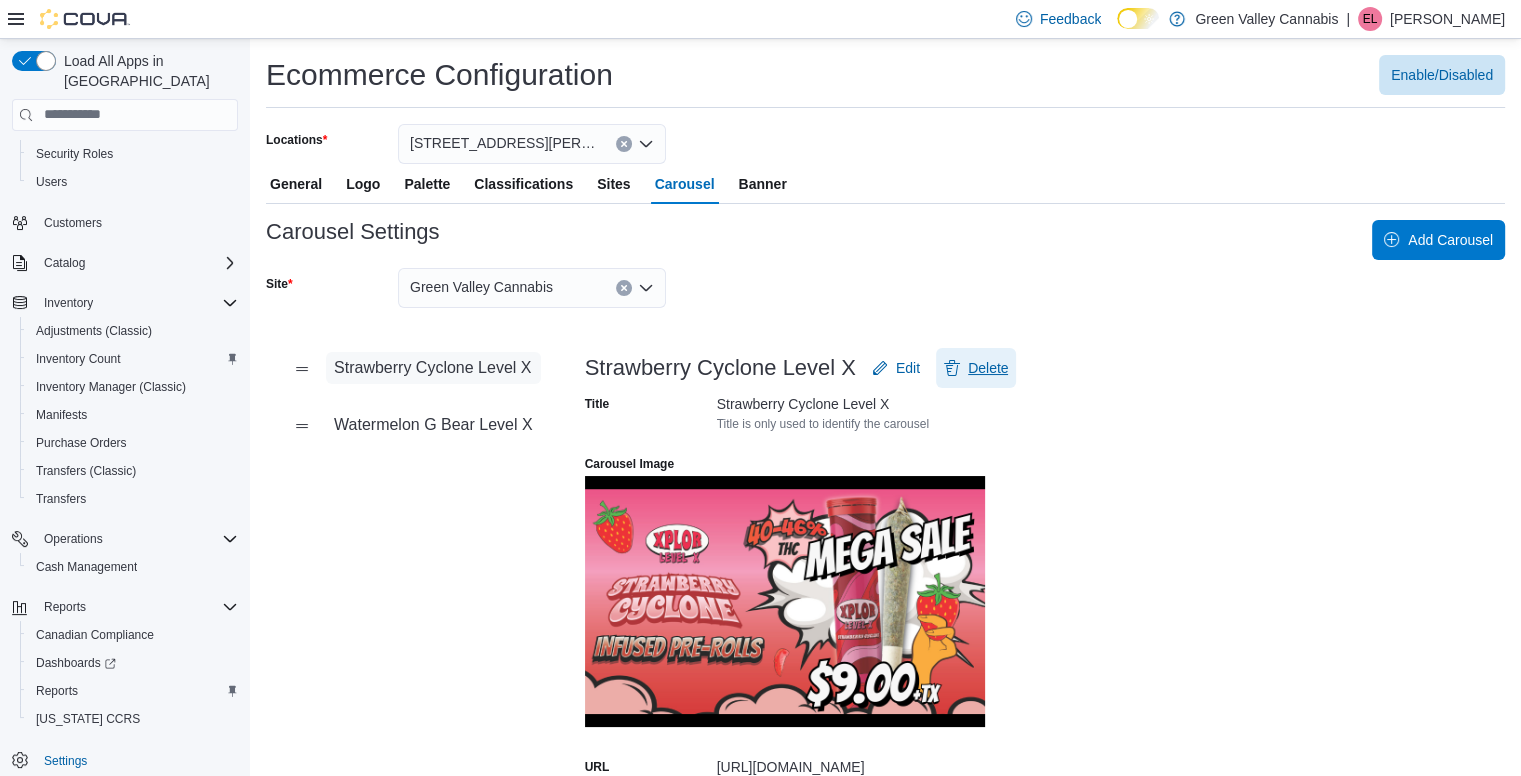 click on "Delete" at bounding box center (976, 368) 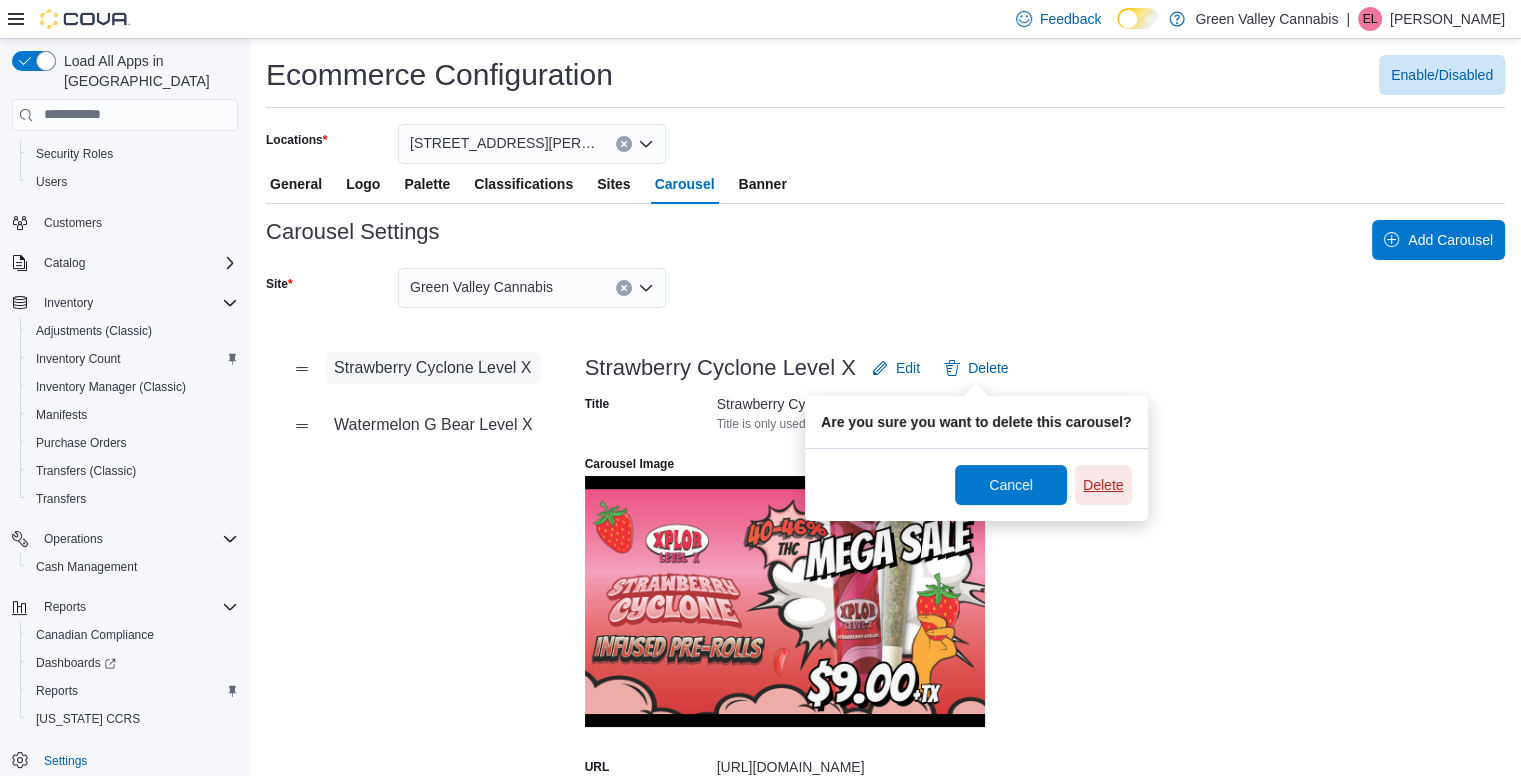 click on "Delete" at bounding box center [1103, 485] 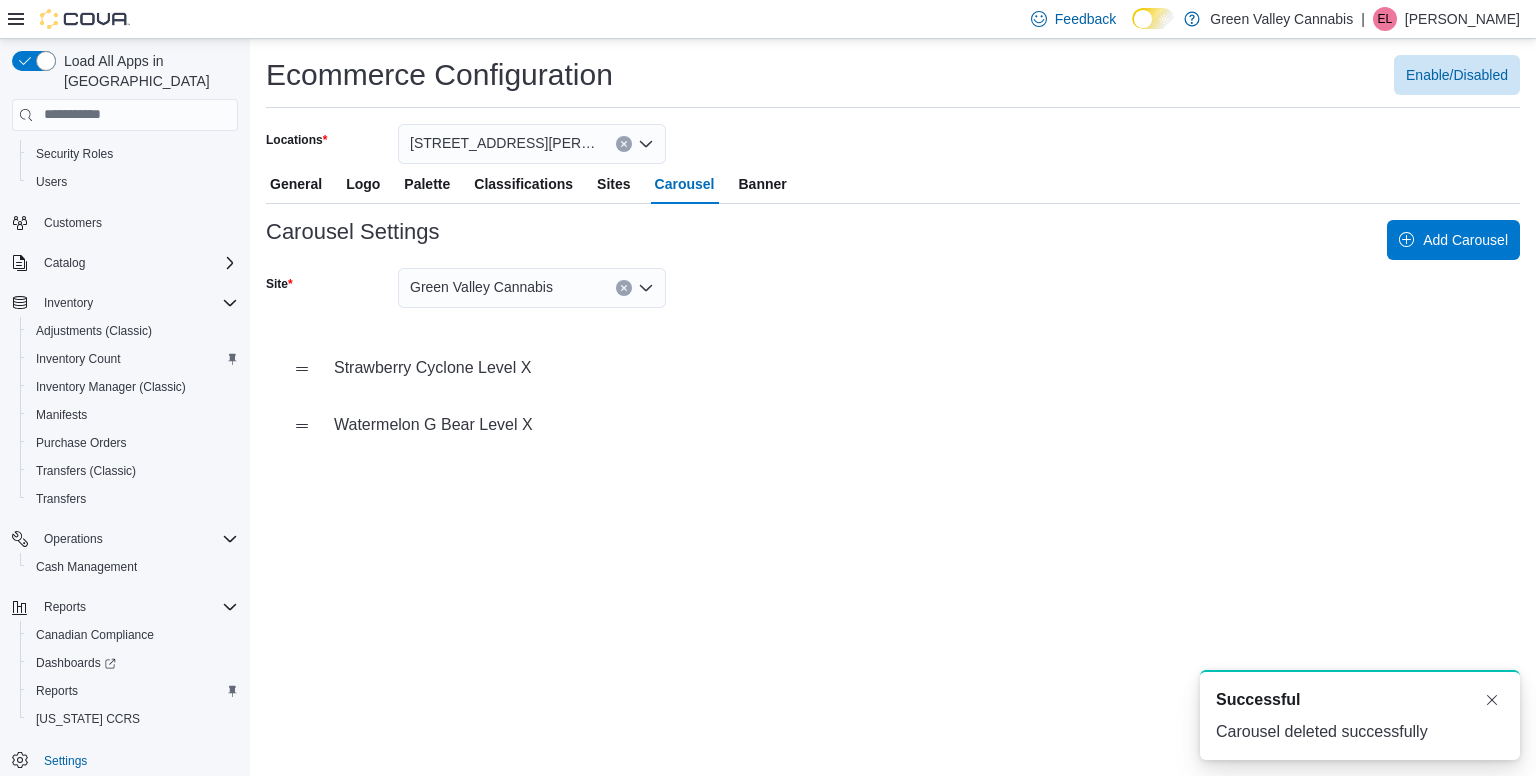 scroll, scrollTop: 0, scrollLeft: 0, axis: both 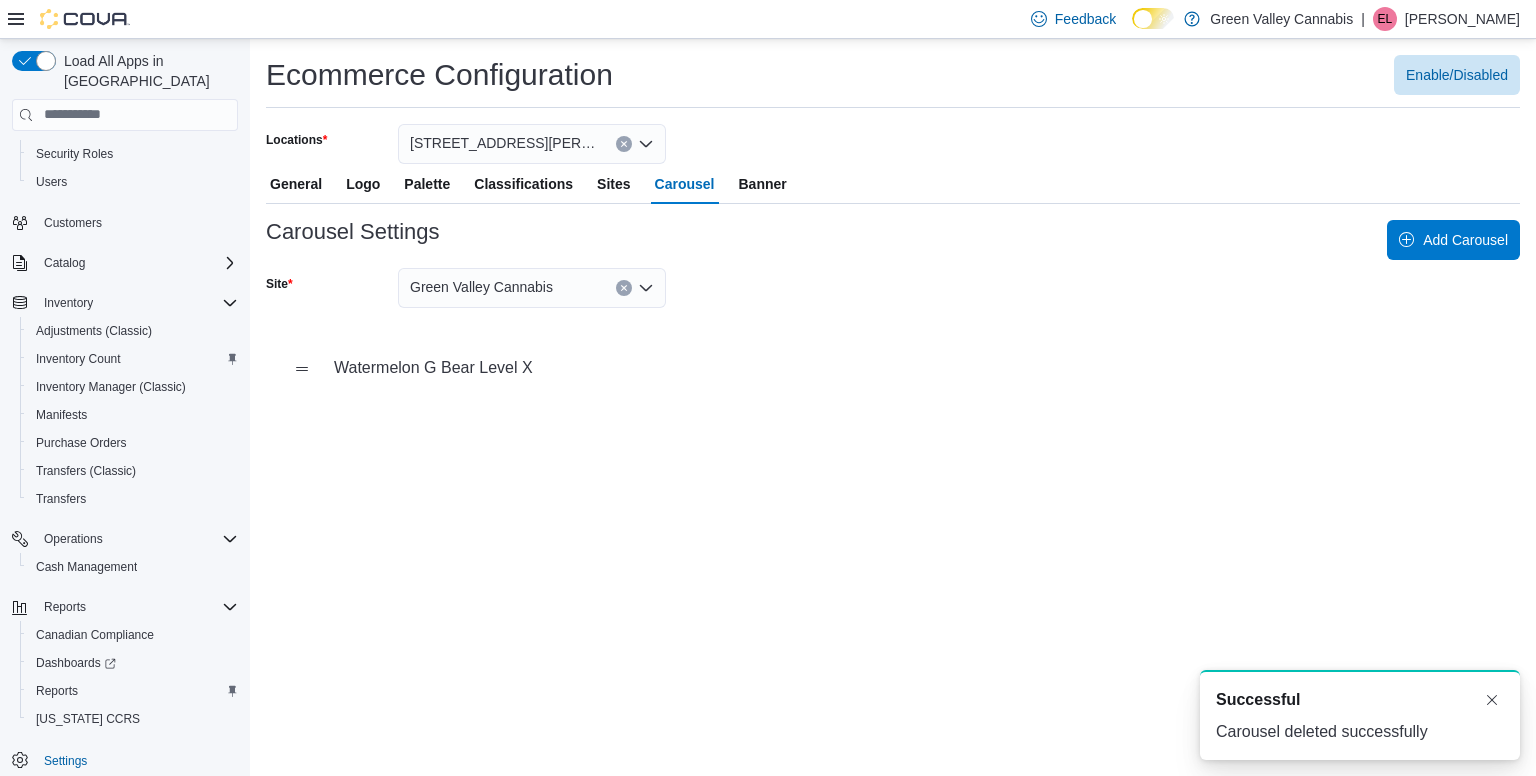 click on "Watermelon G Bear Level X" at bounding box center (413, 368) 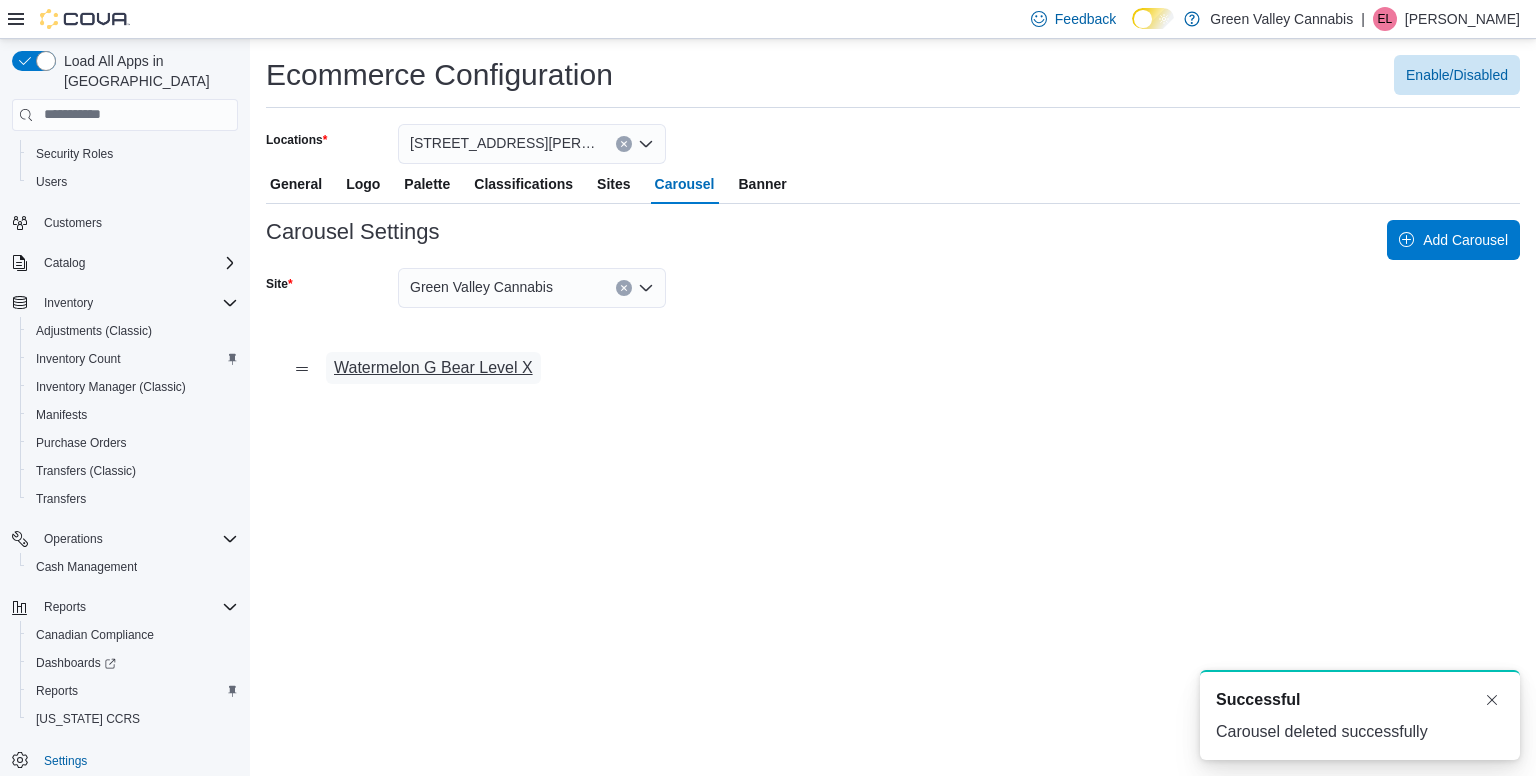 click on "Watermelon G Bear Level X" at bounding box center [433, 368] 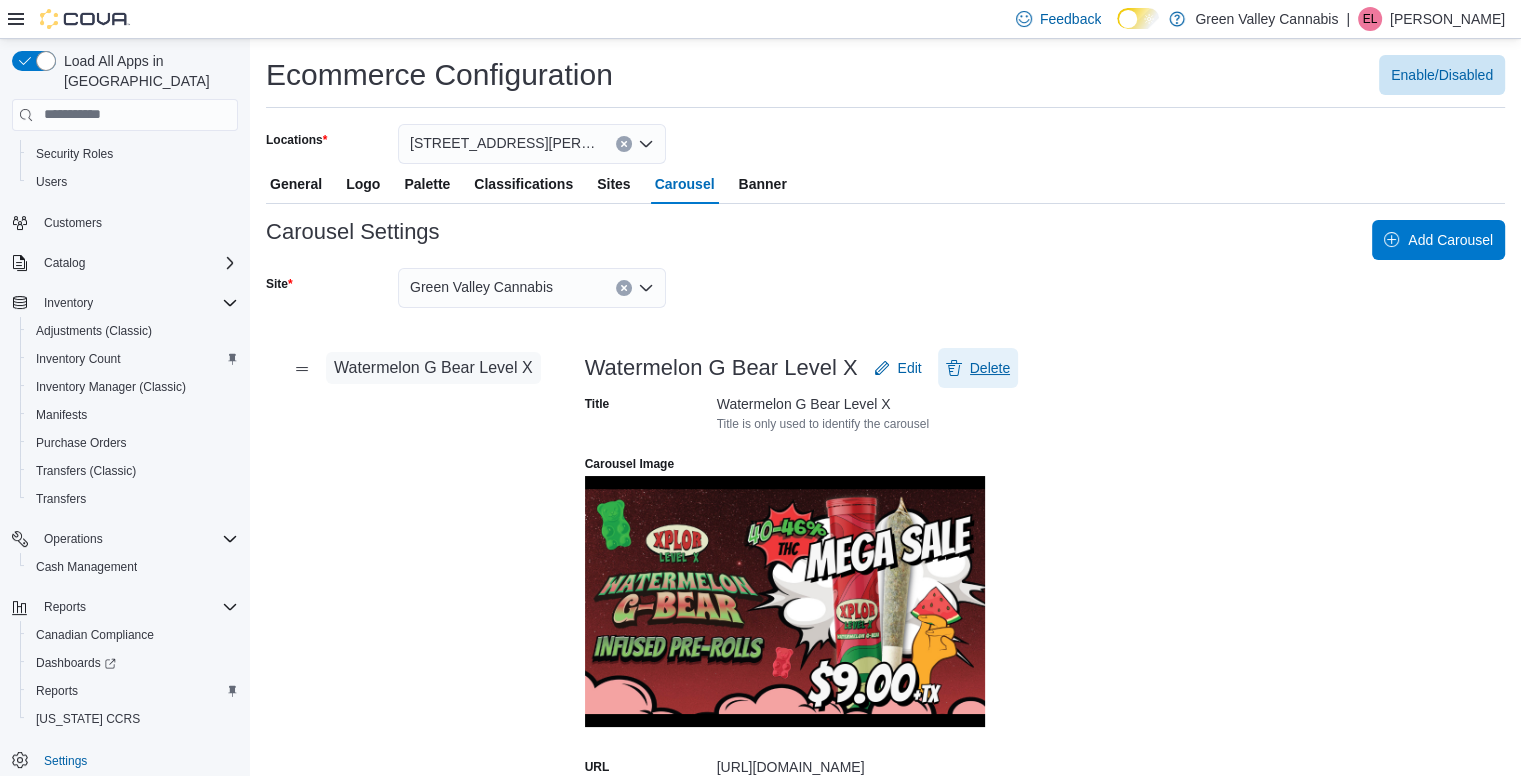 click on "Delete" at bounding box center [990, 368] 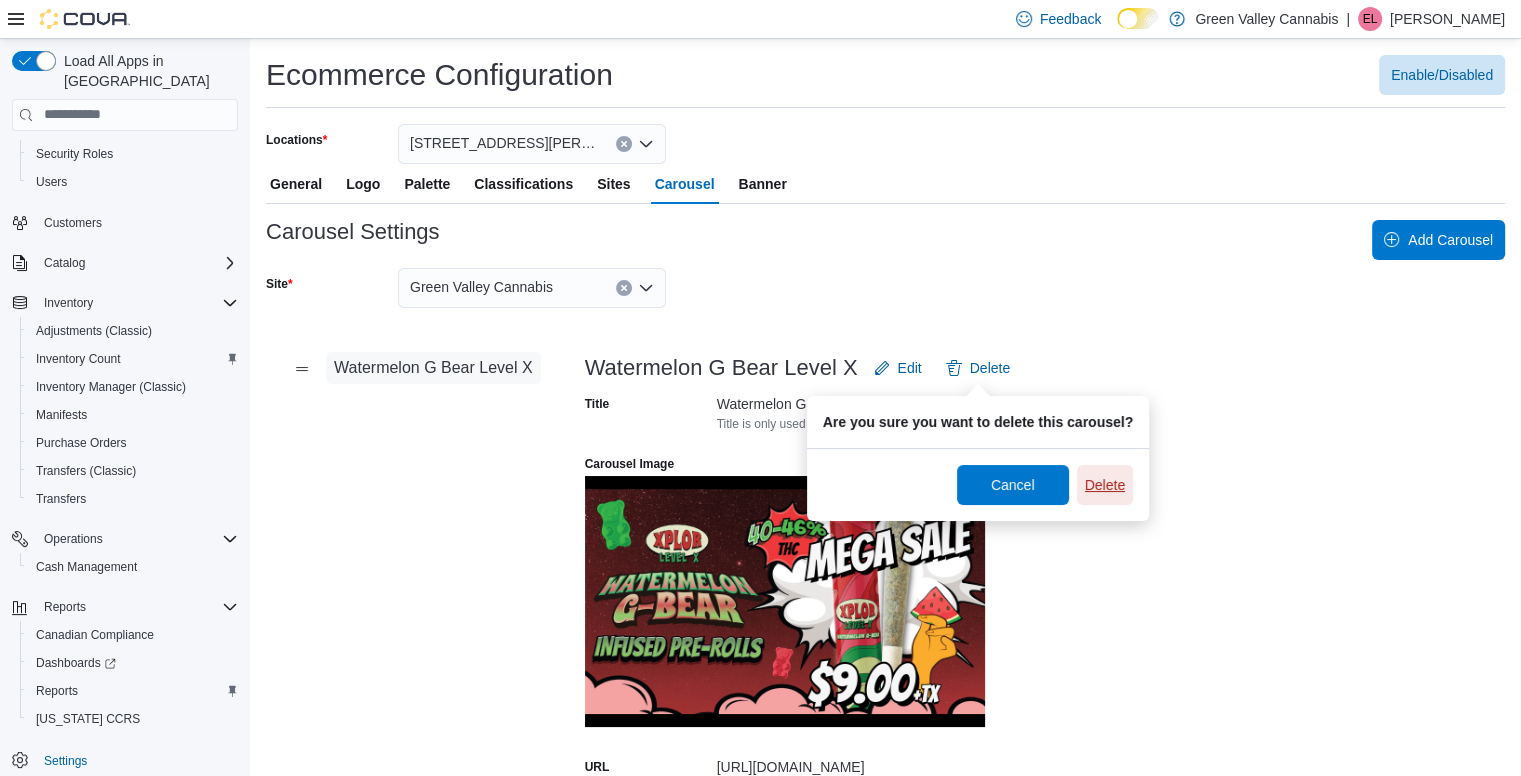 click on "Delete" at bounding box center [1105, 485] 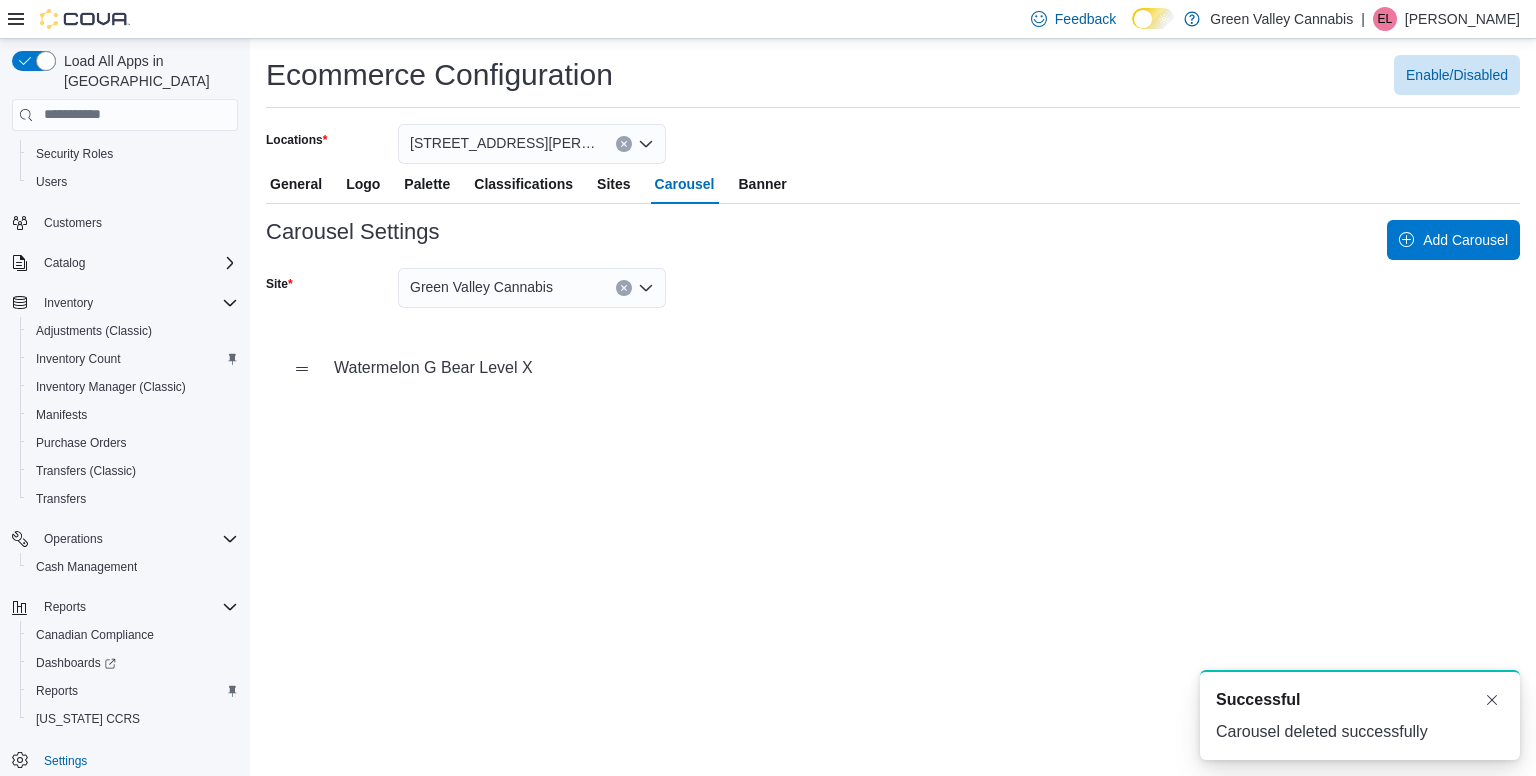 scroll, scrollTop: 0, scrollLeft: 0, axis: both 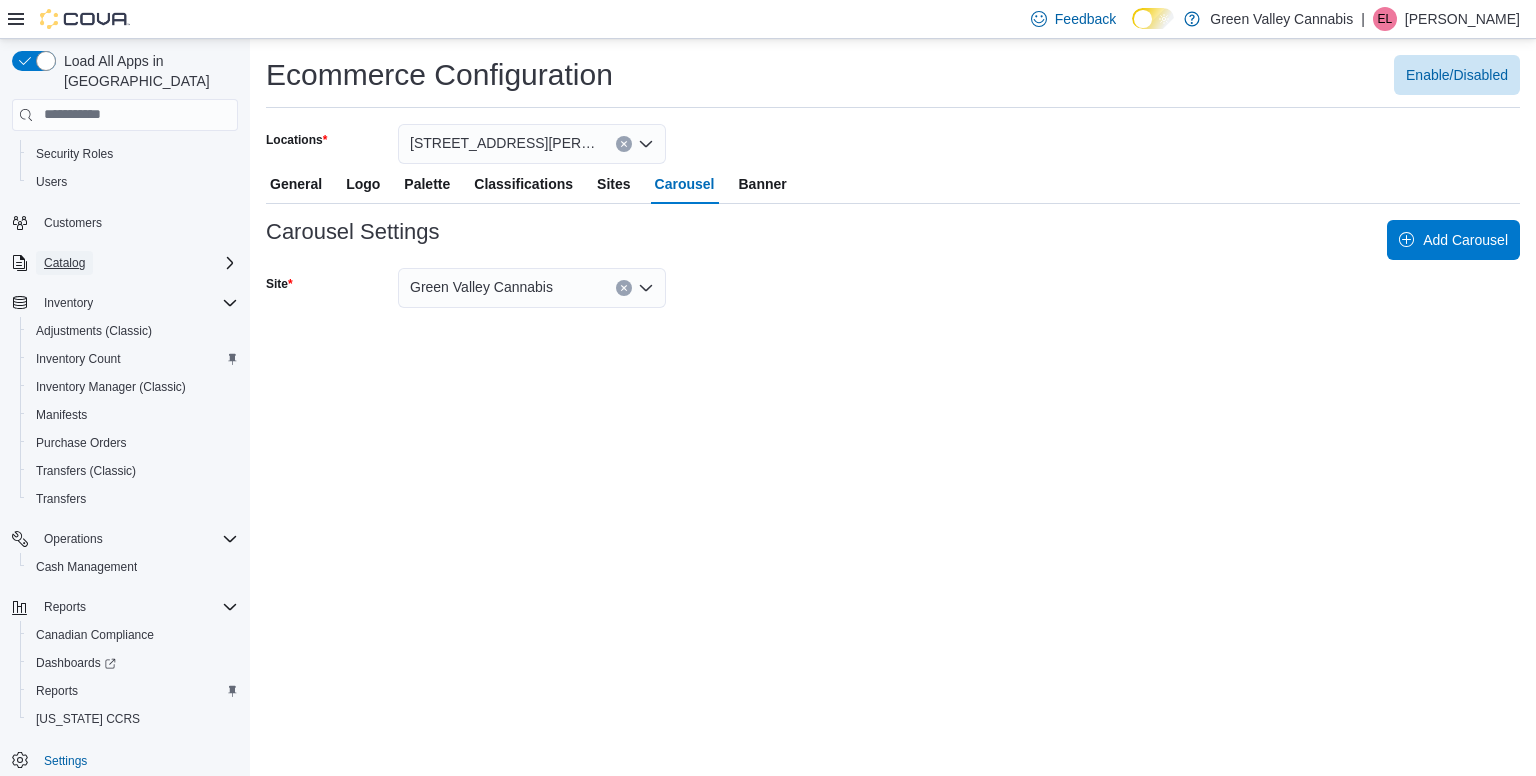 click on "Catalog" at bounding box center [64, 263] 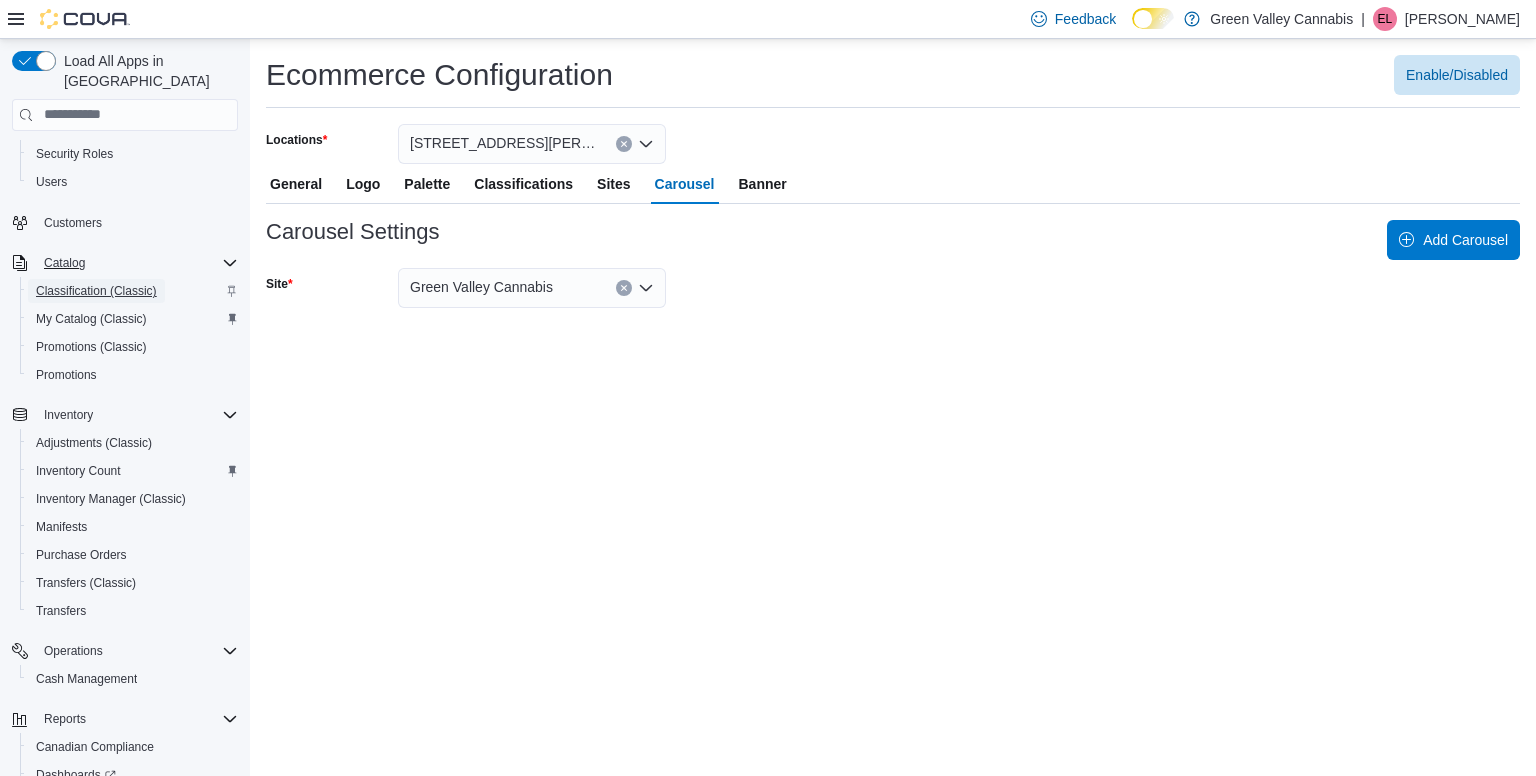 click on "Classification (Classic)" at bounding box center [96, 291] 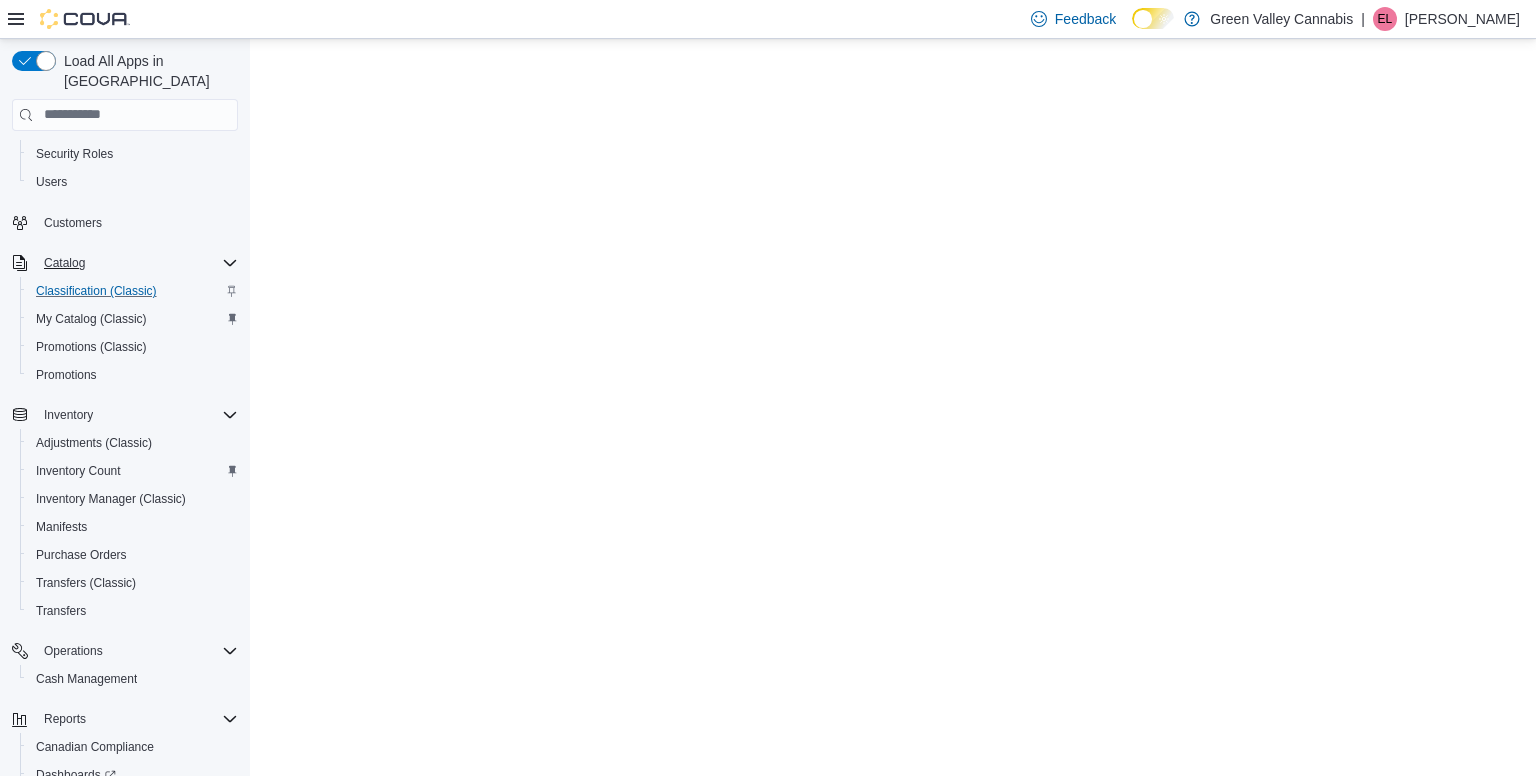 scroll, scrollTop: 0, scrollLeft: 0, axis: both 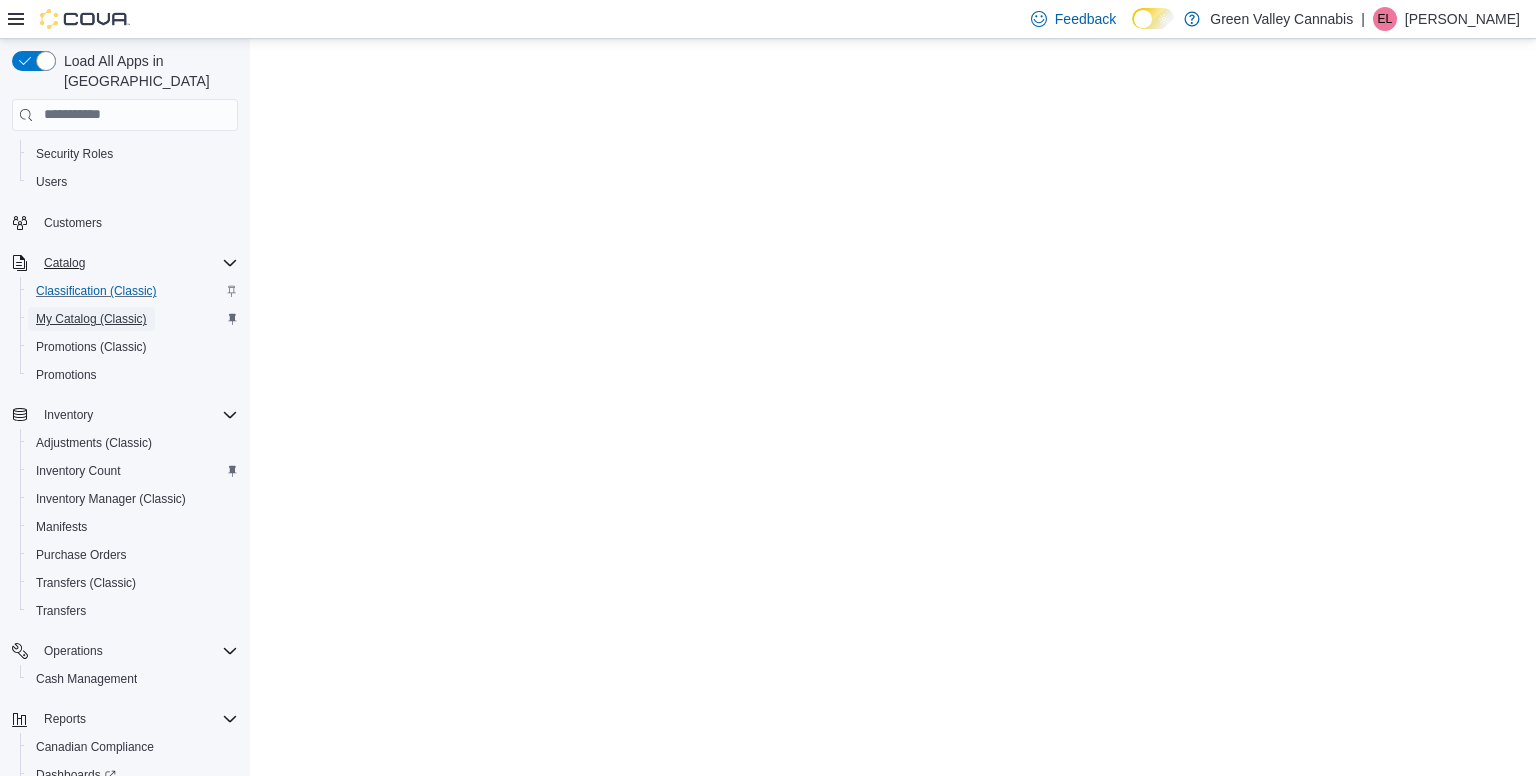 click on "My Catalog (Classic)" at bounding box center [91, 319] 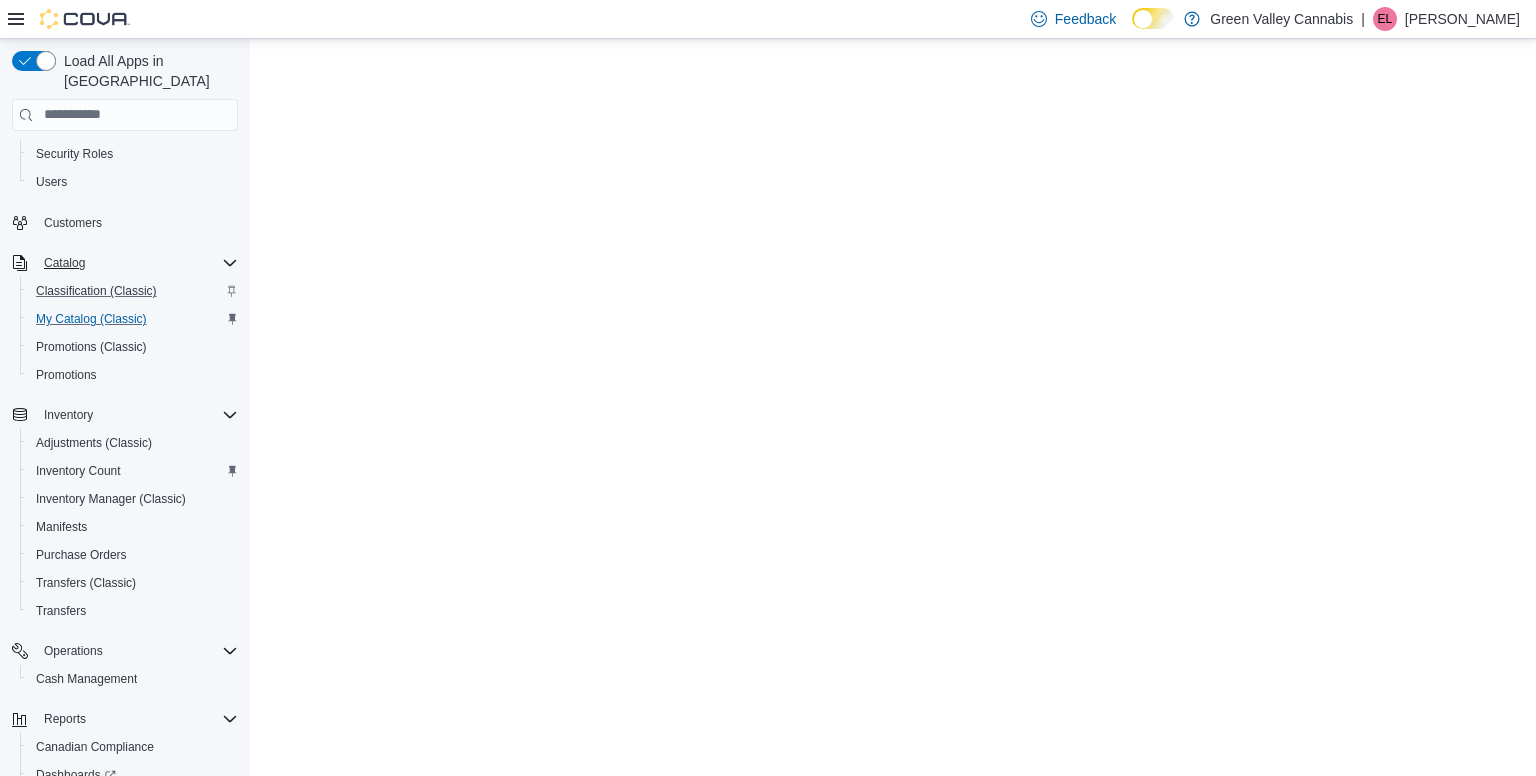 scroll, scrollTop: 0, scrollLeft: 0, axis: both 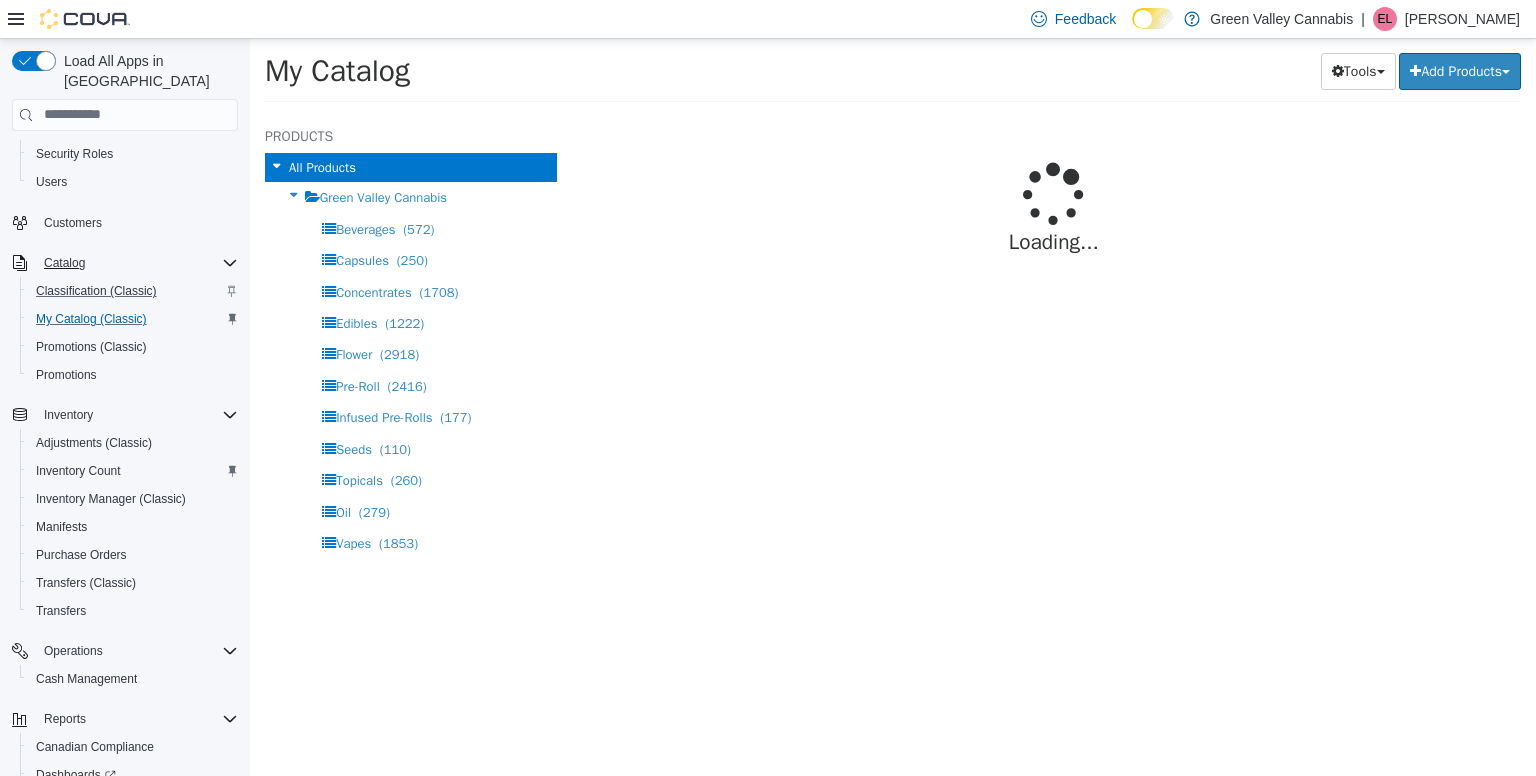 select on "**********" 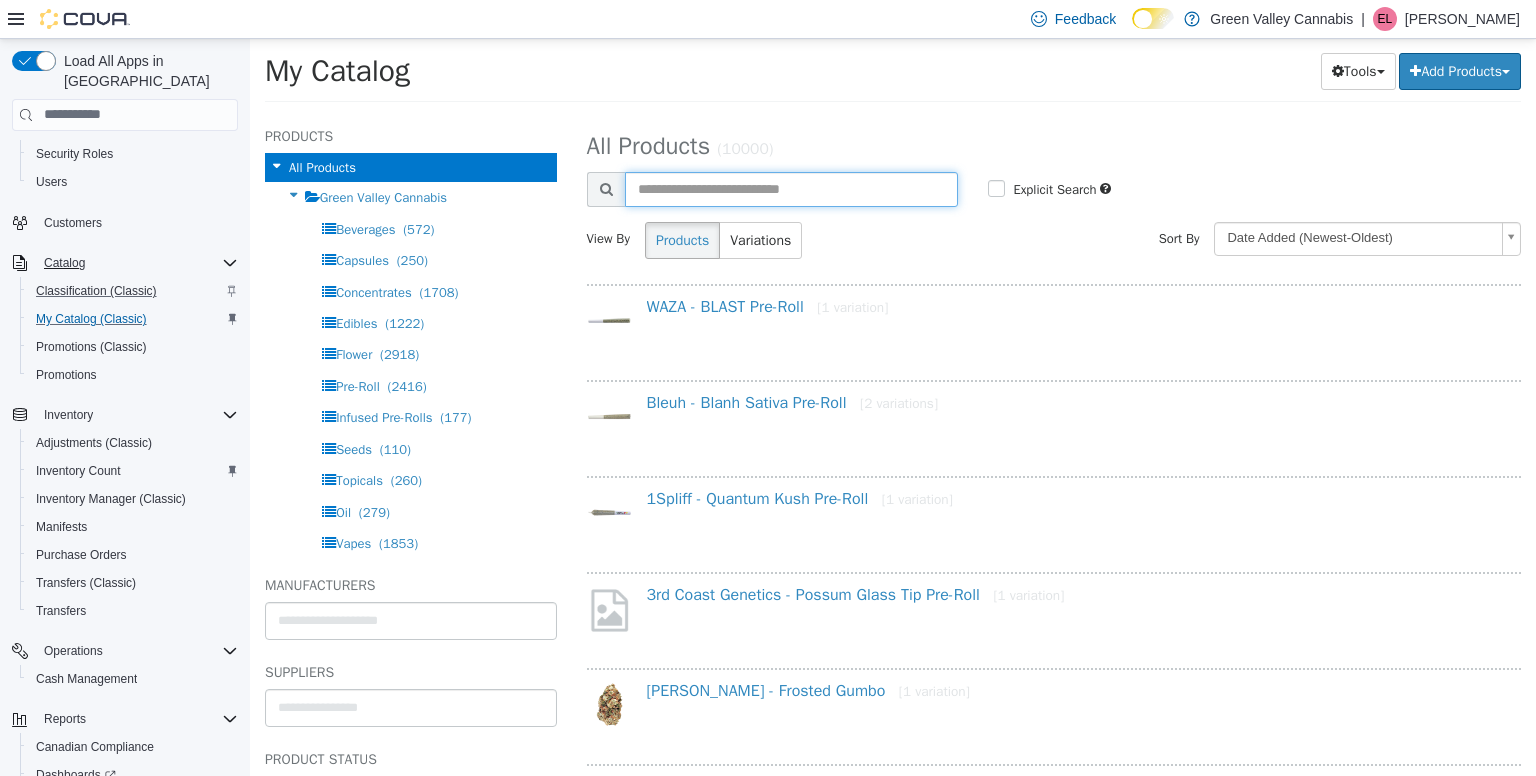 click at bounding box center (792, 188) 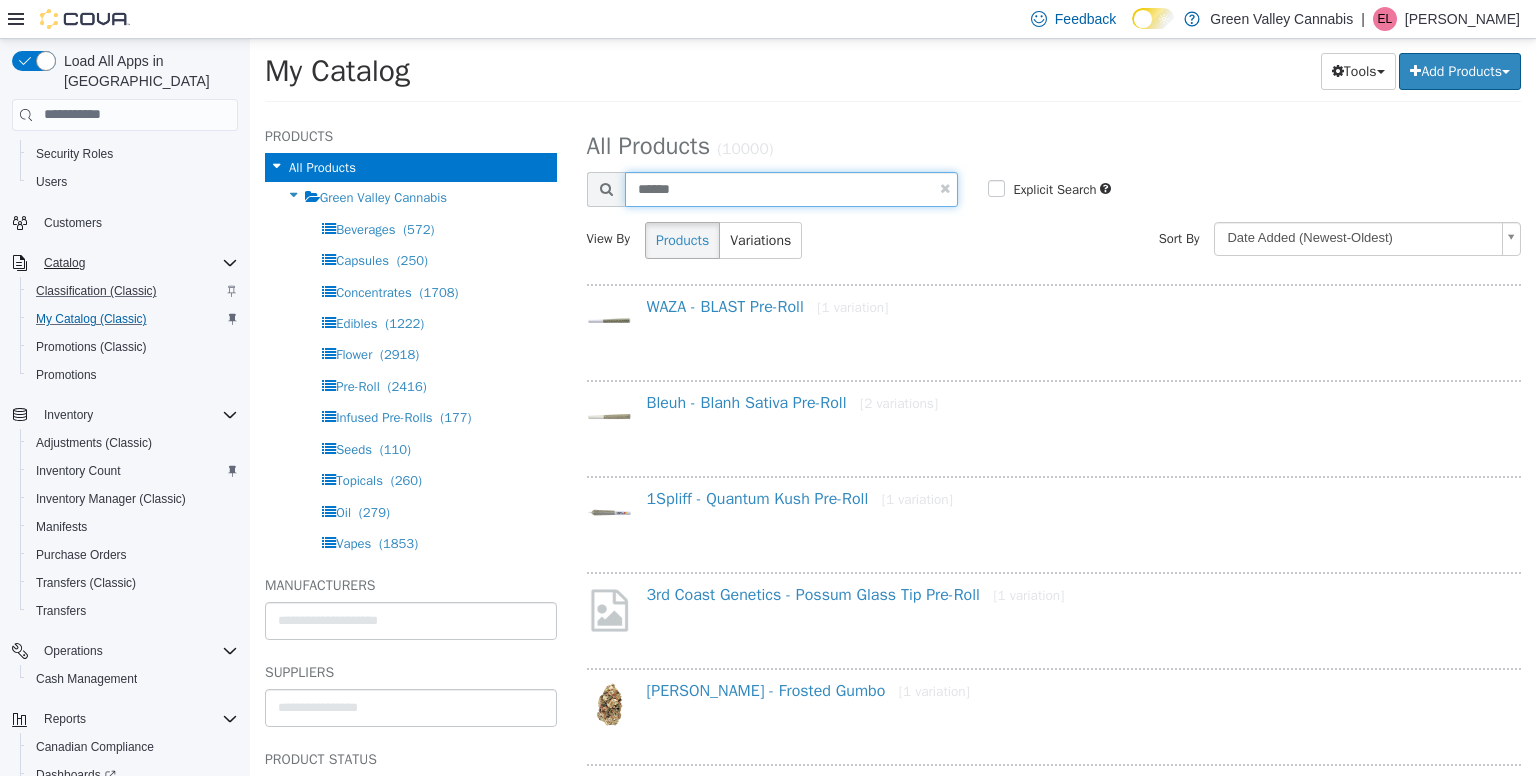 type on "******" 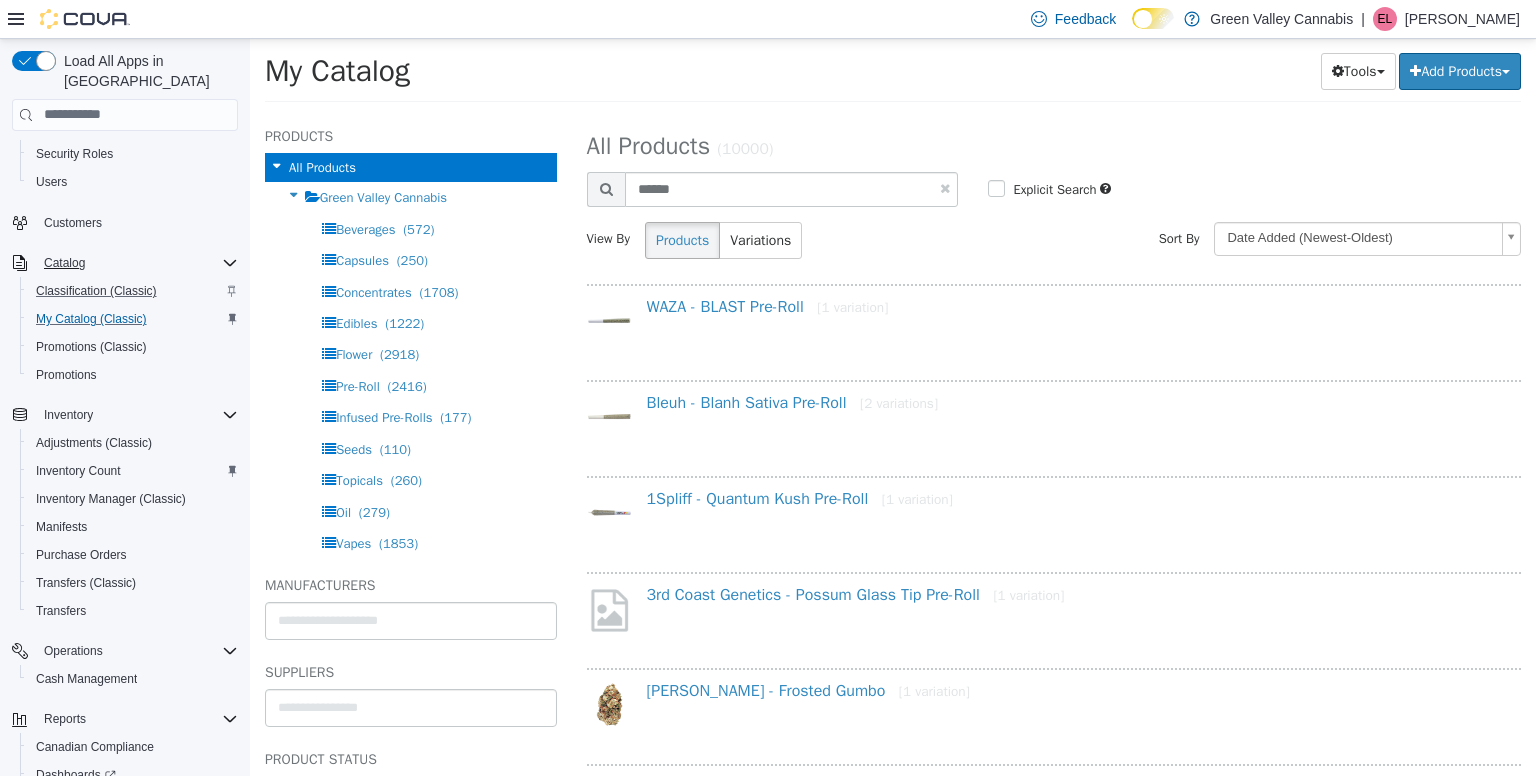 select on "**********" 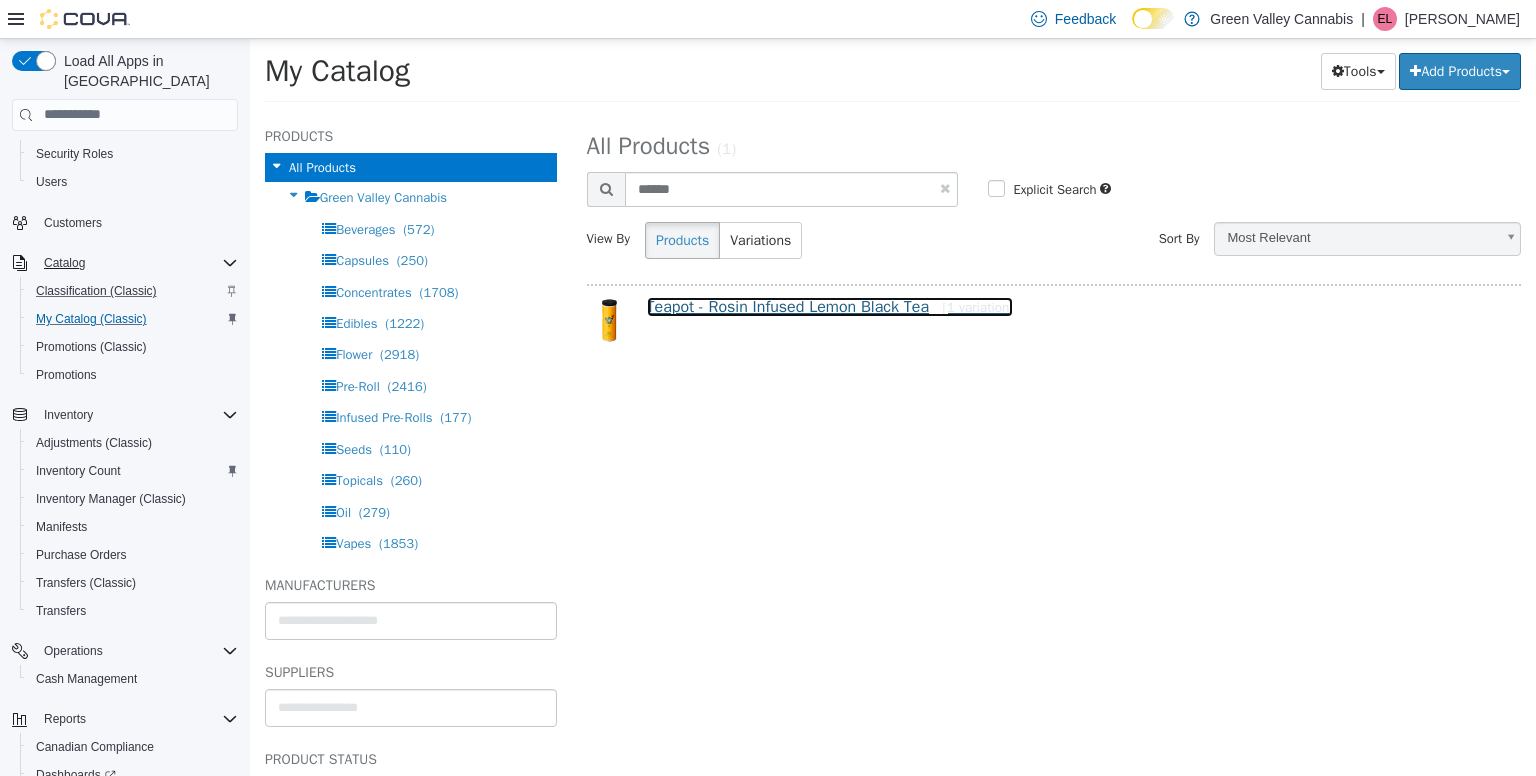click on "Teapot - Rosin Infused Lemon Black Tea
[1 variation]" at bounding box center [830, 306] 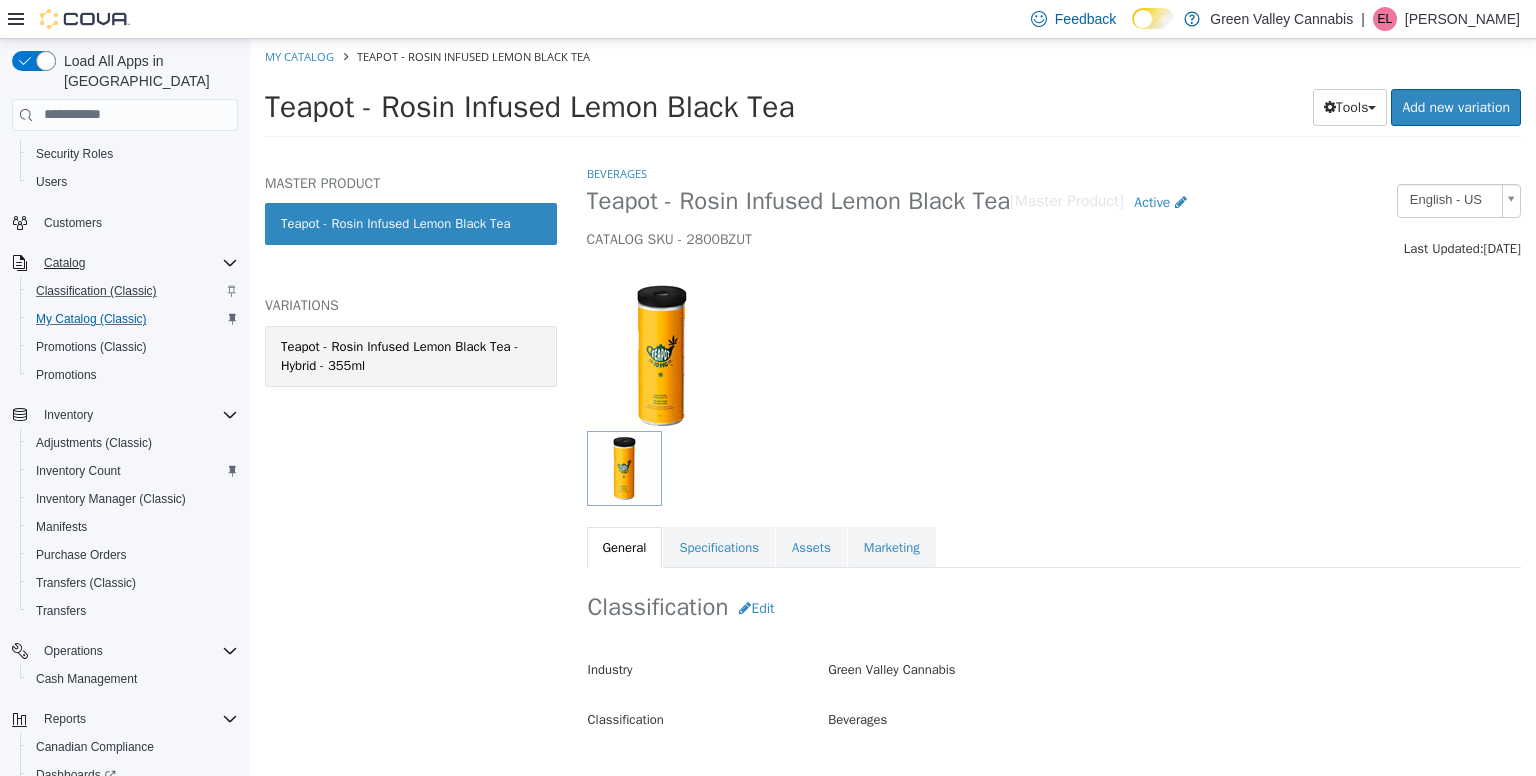 click on "Teapot - Rosin Infused Lemon Black Tea - Hybrid - 355ml" at bounding box center [411, 355] 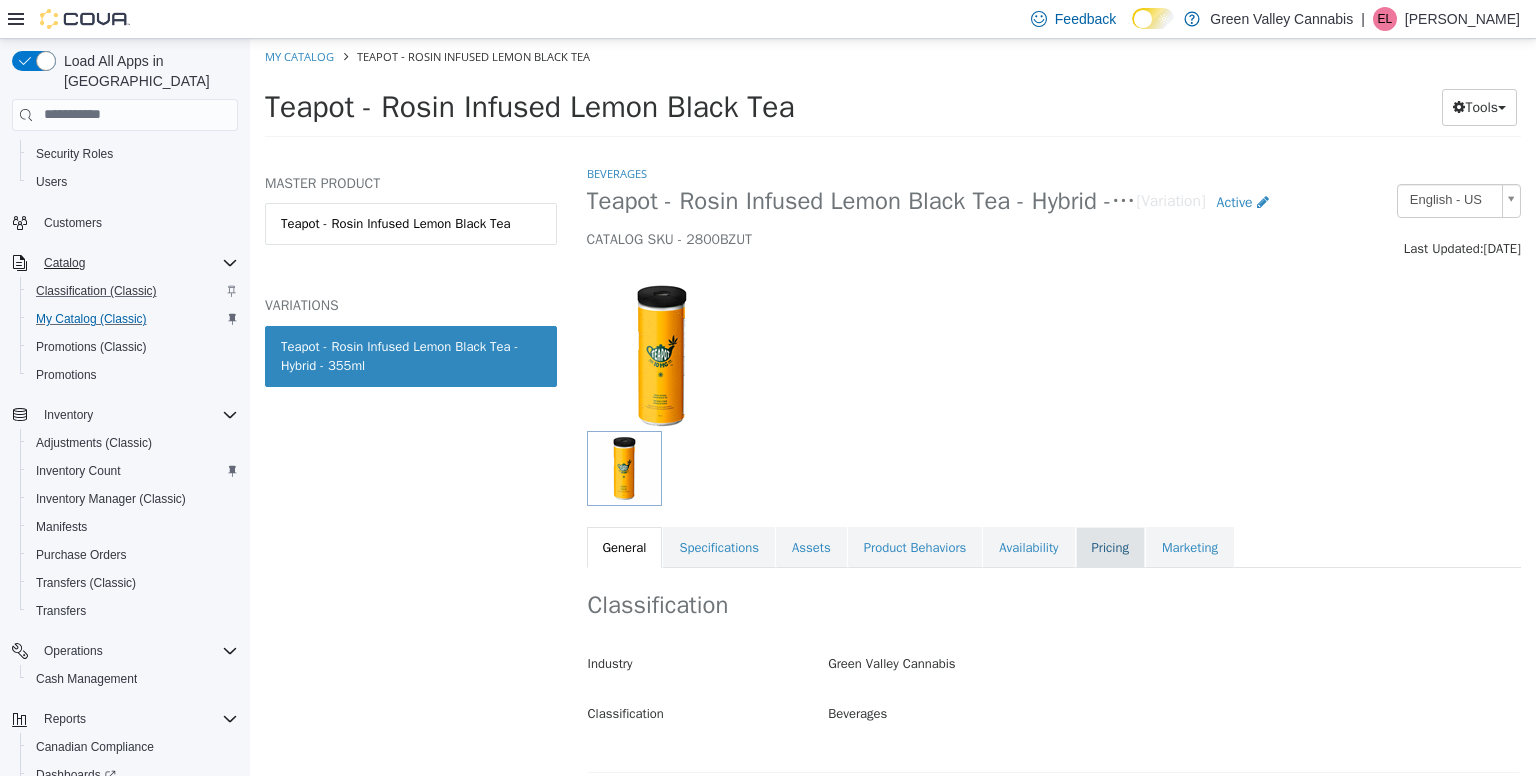click on "Pricing" at bounding box center [1110, 547] 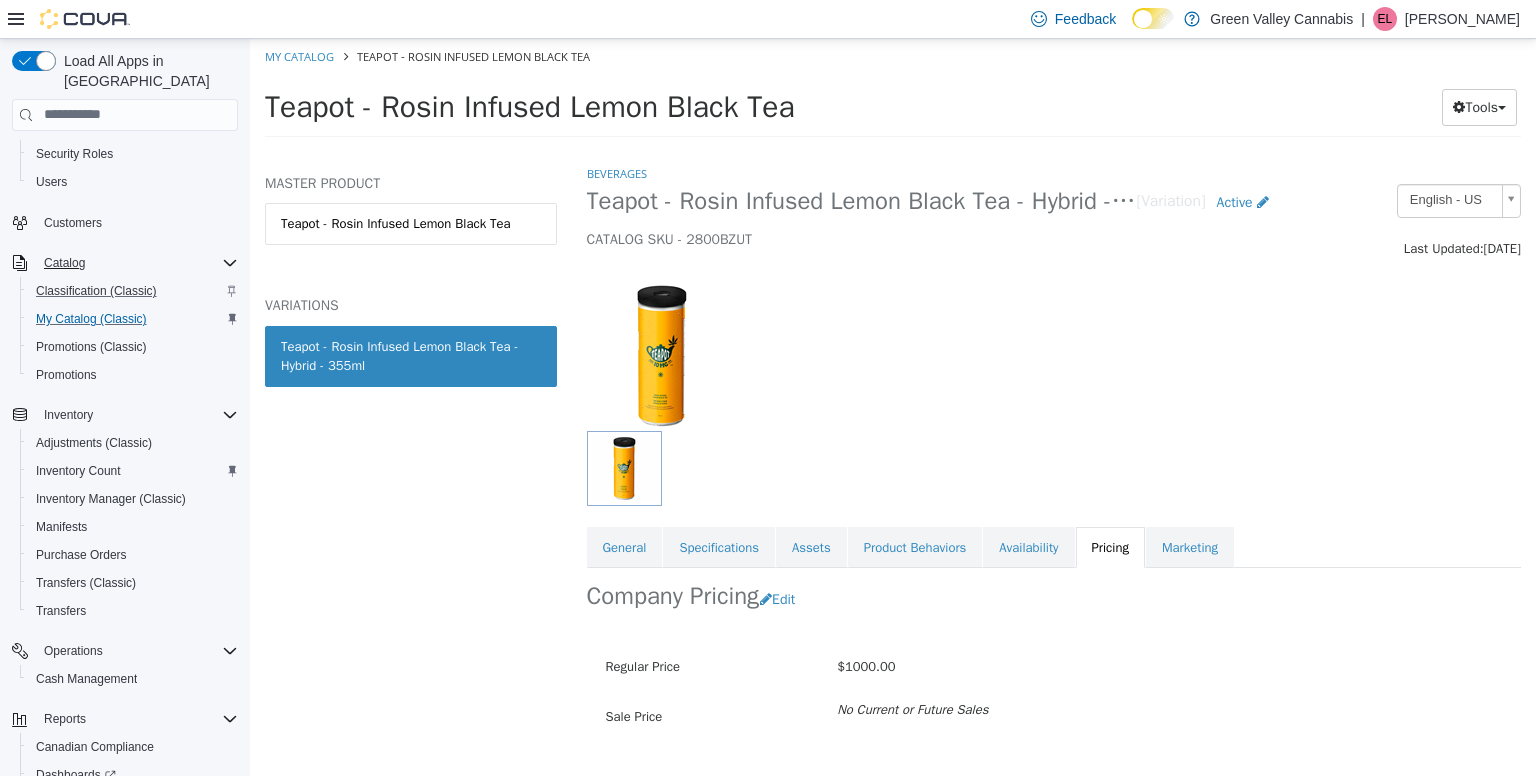 scroll, scrollTop: 52, scrollLeft: 0, axis: vertical 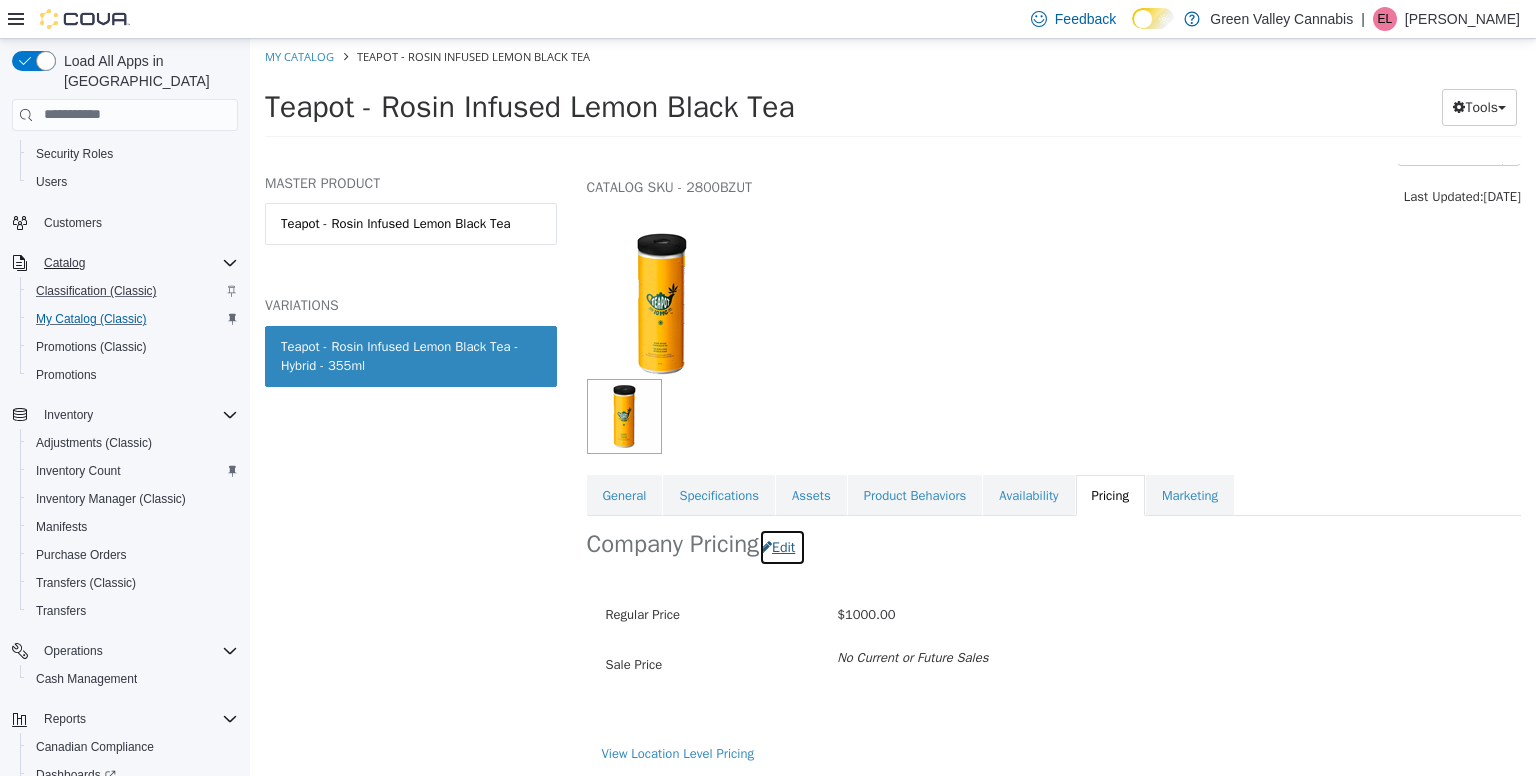 click at bounding box center [766, 546] 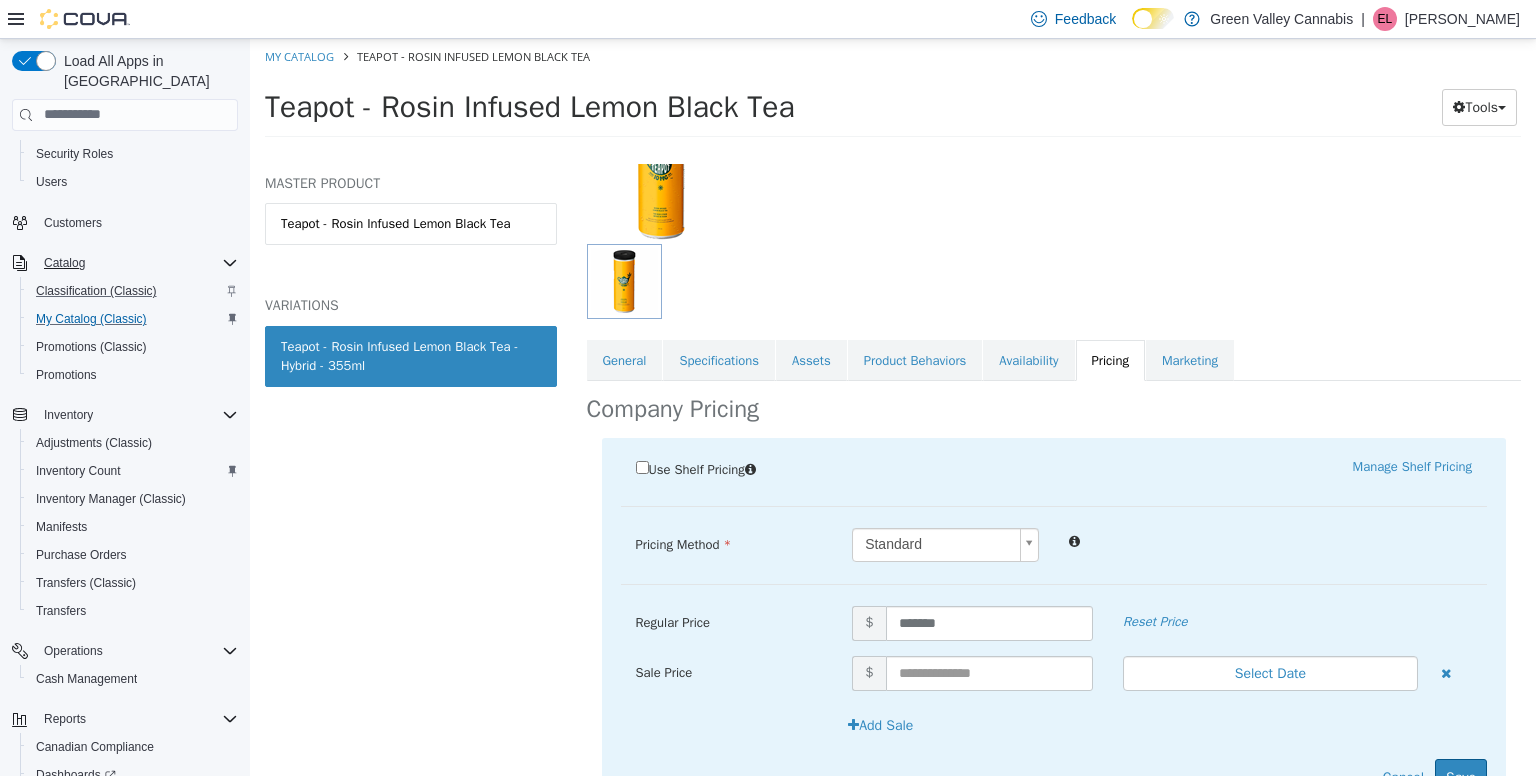 scroll, scrollTop: 184, scrollLeft: 0, axis: vertical 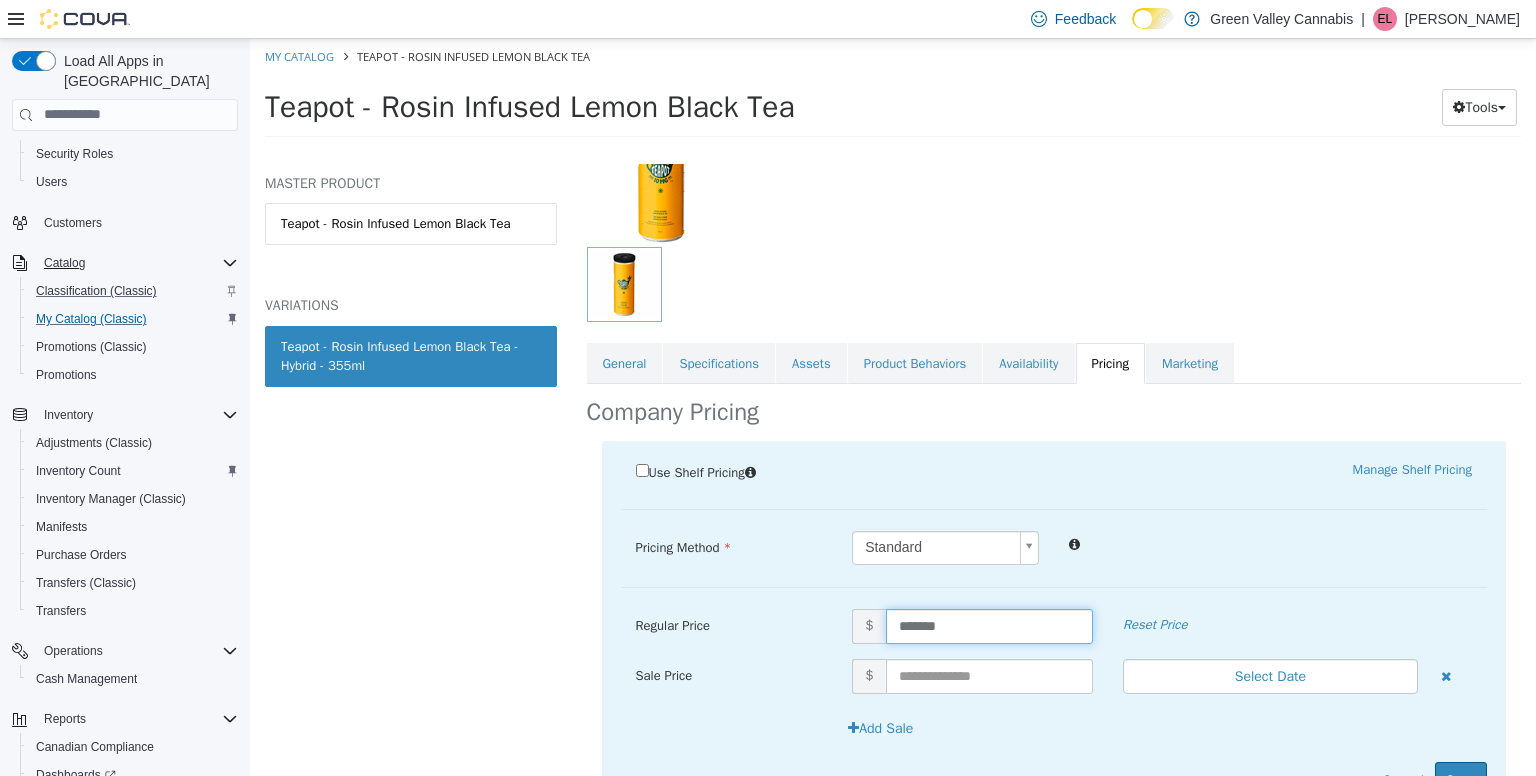 drag, startPoint x: 980, startPoint y: 625, endPoint x: 689, endPoint y: 653, distance: 292.34396 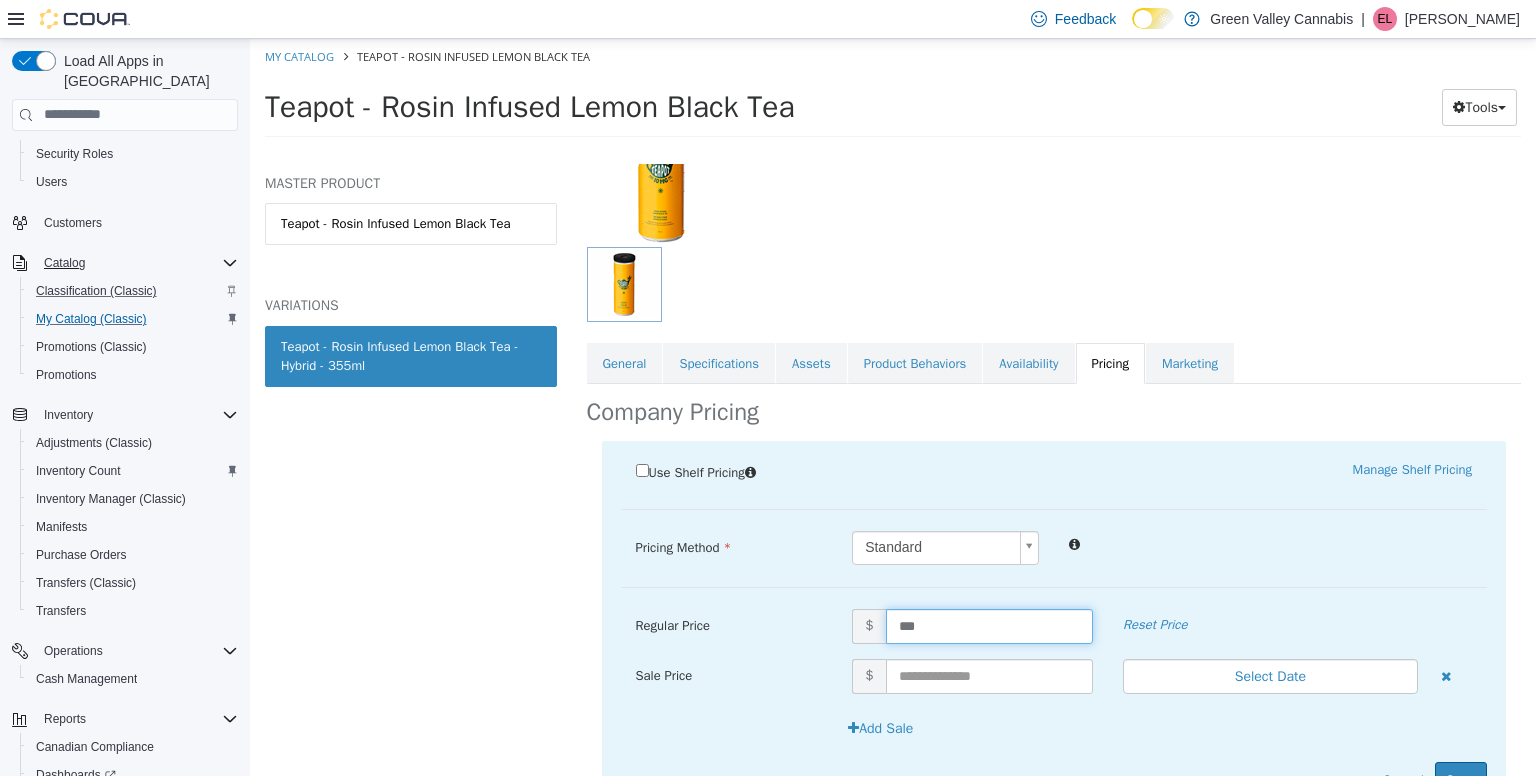 type on "****" 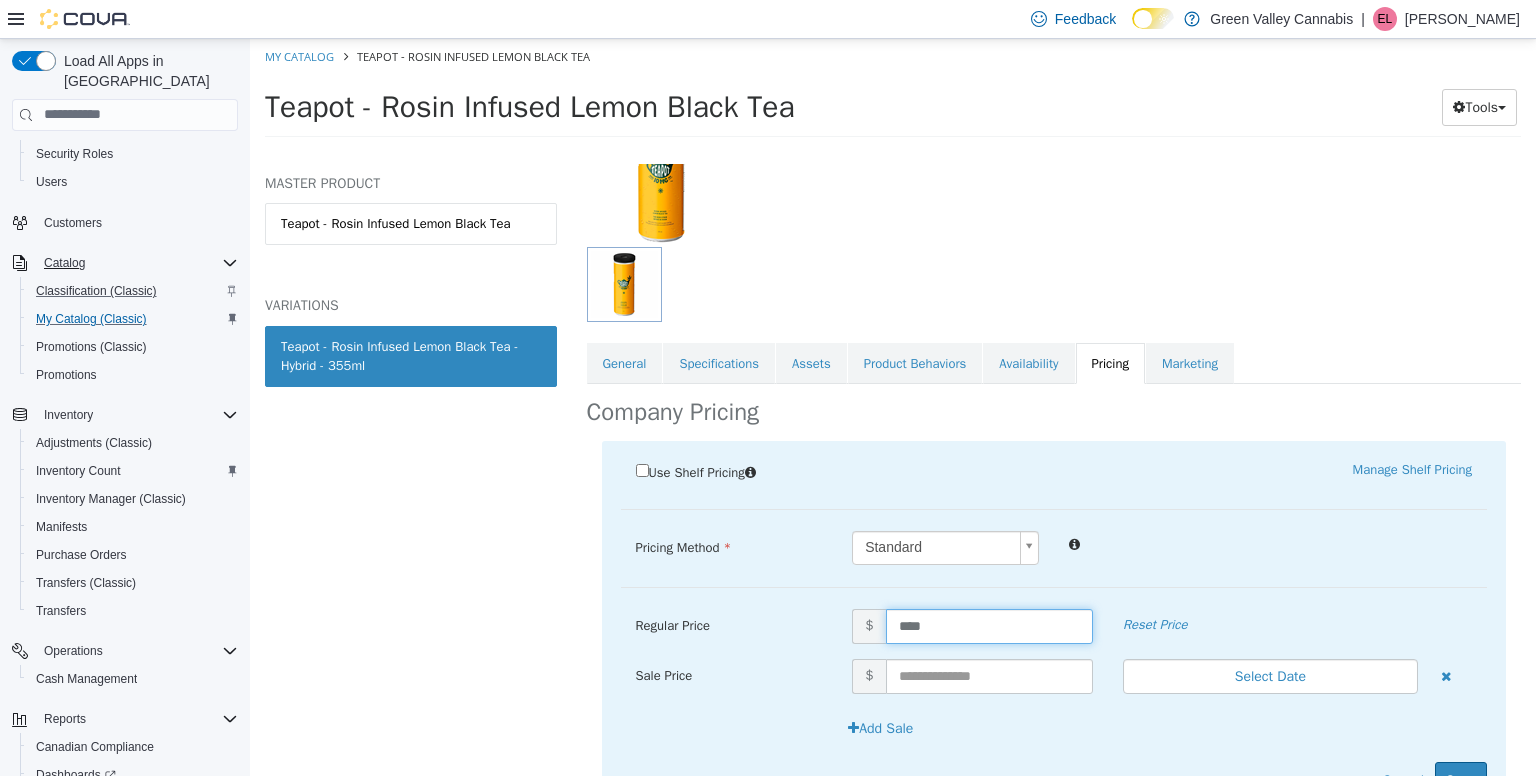 click at bounding box center (1270, 542) 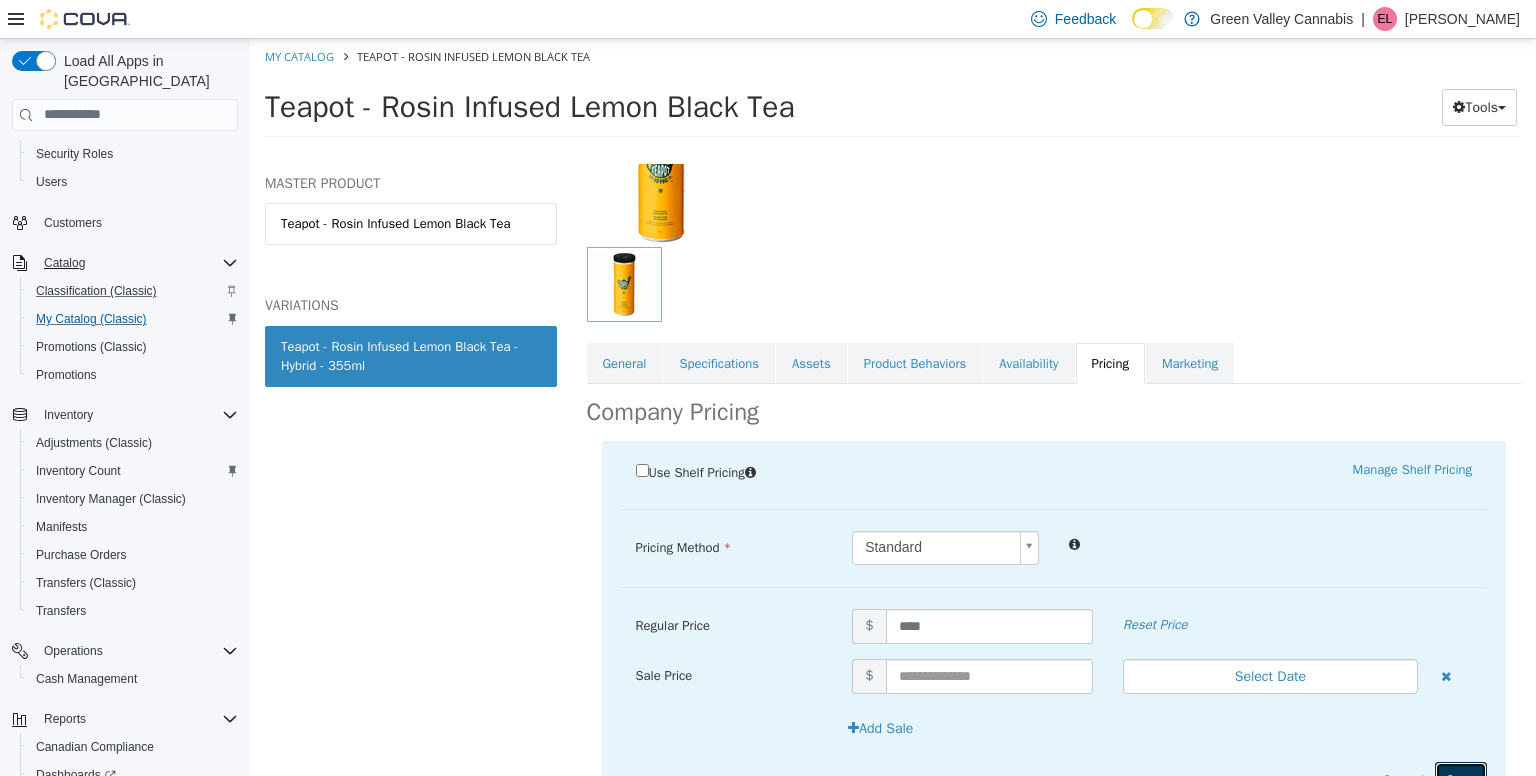 click on "Save" at bounding box center [1461, 779] 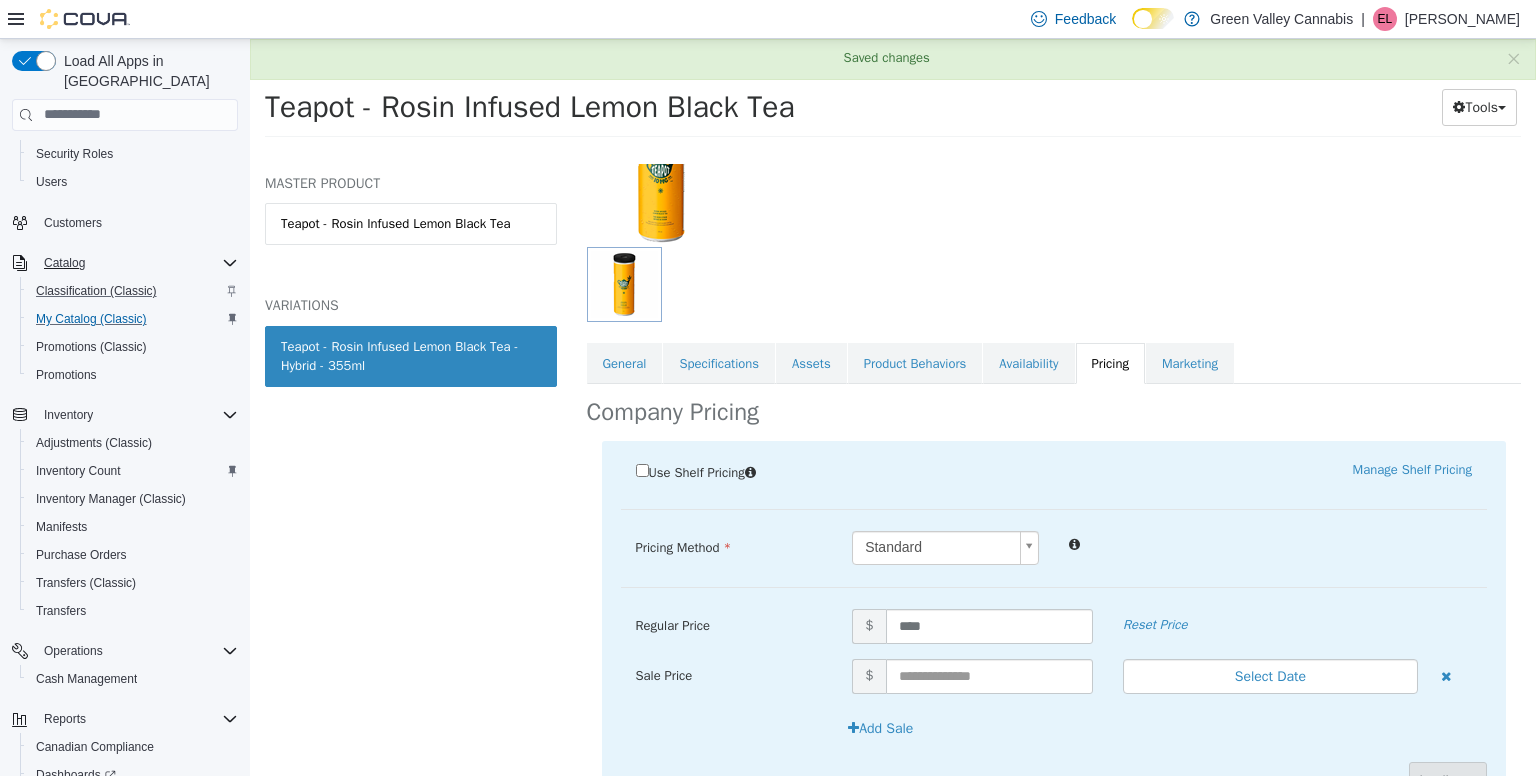 scroll, scrollTop: 52, scrollLeft: 0, axis: vertical 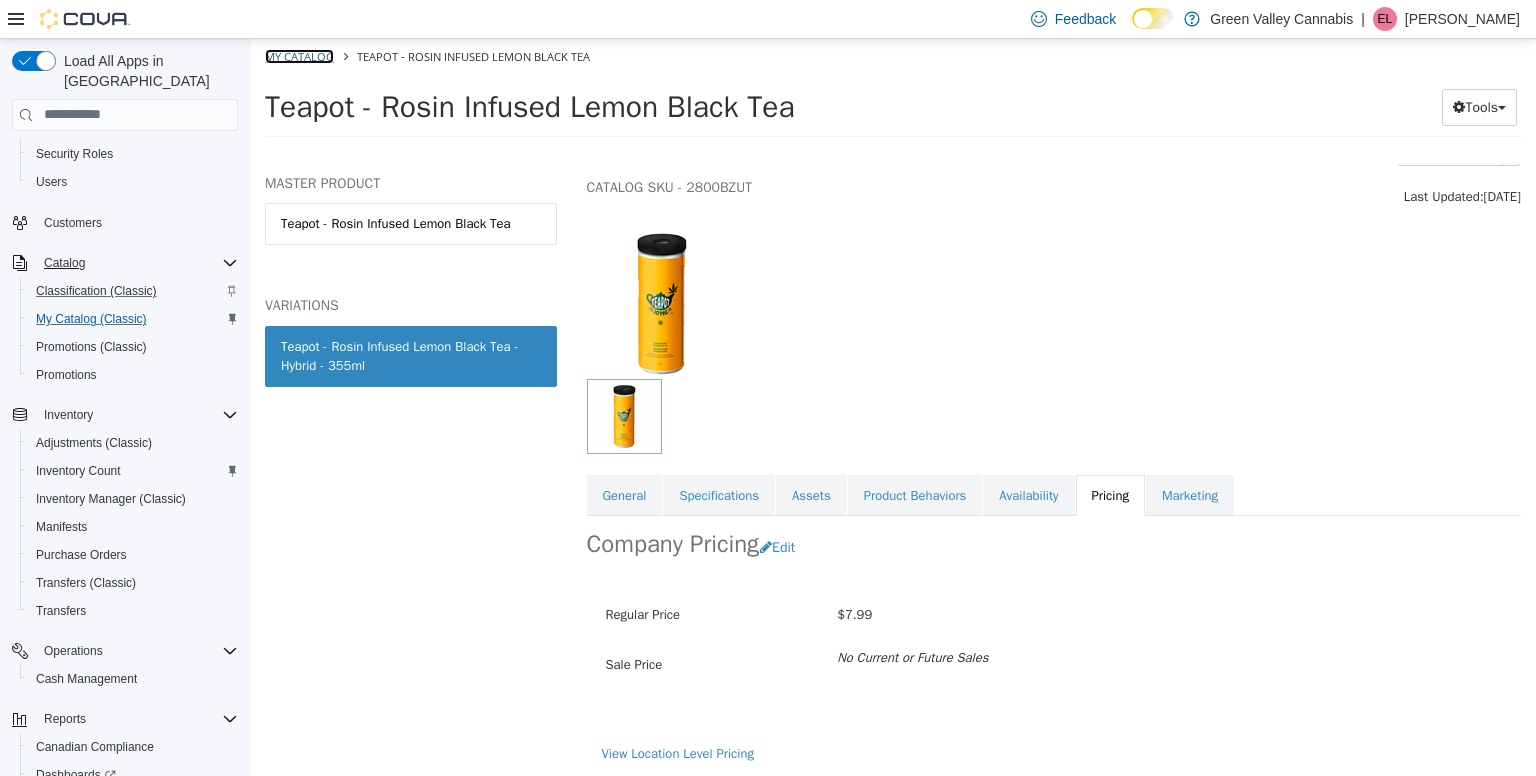 click on "My Catalog" at bounding box center (299, 55) 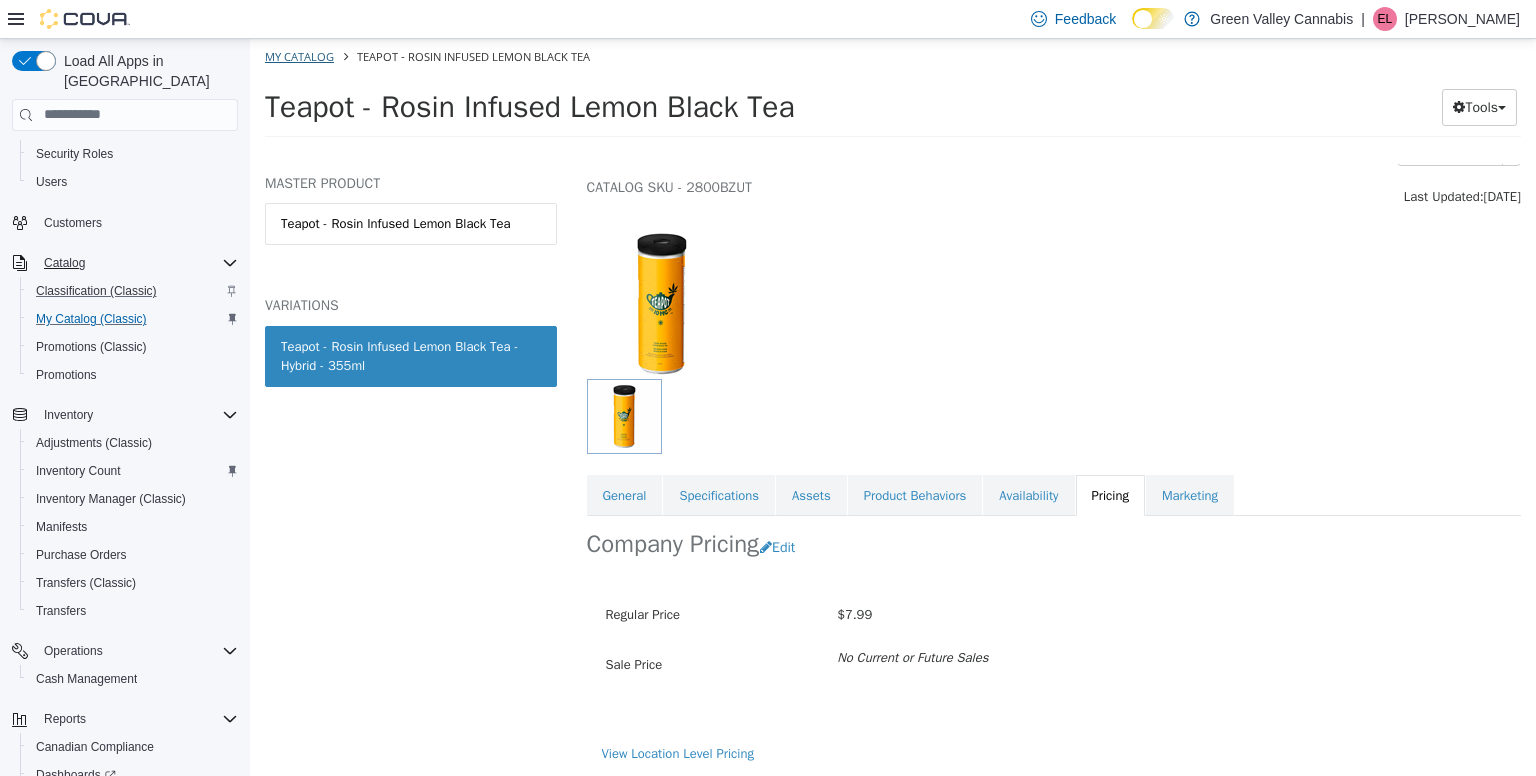 select on "**********" 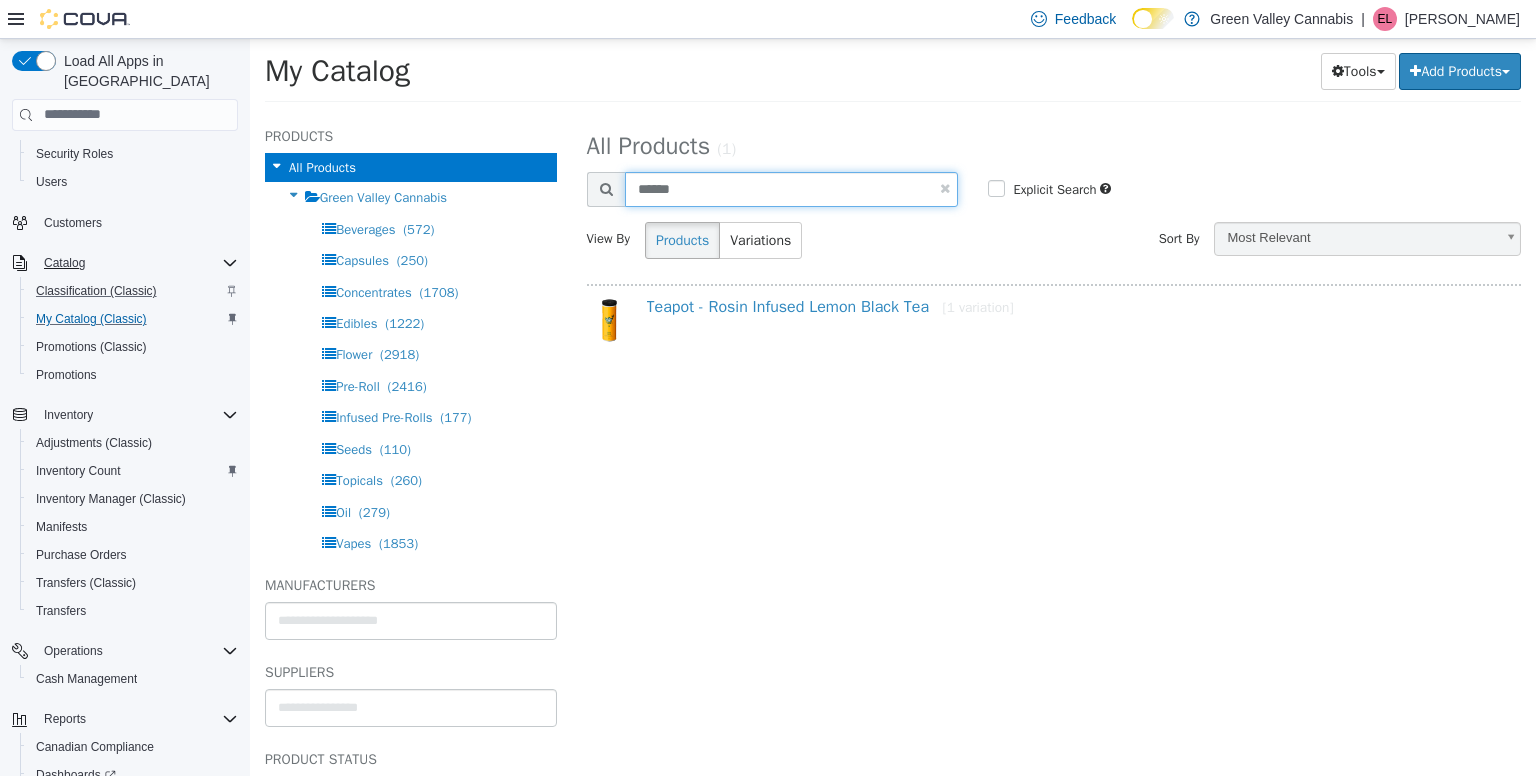 click on "******" at bounding box center [792, 188] 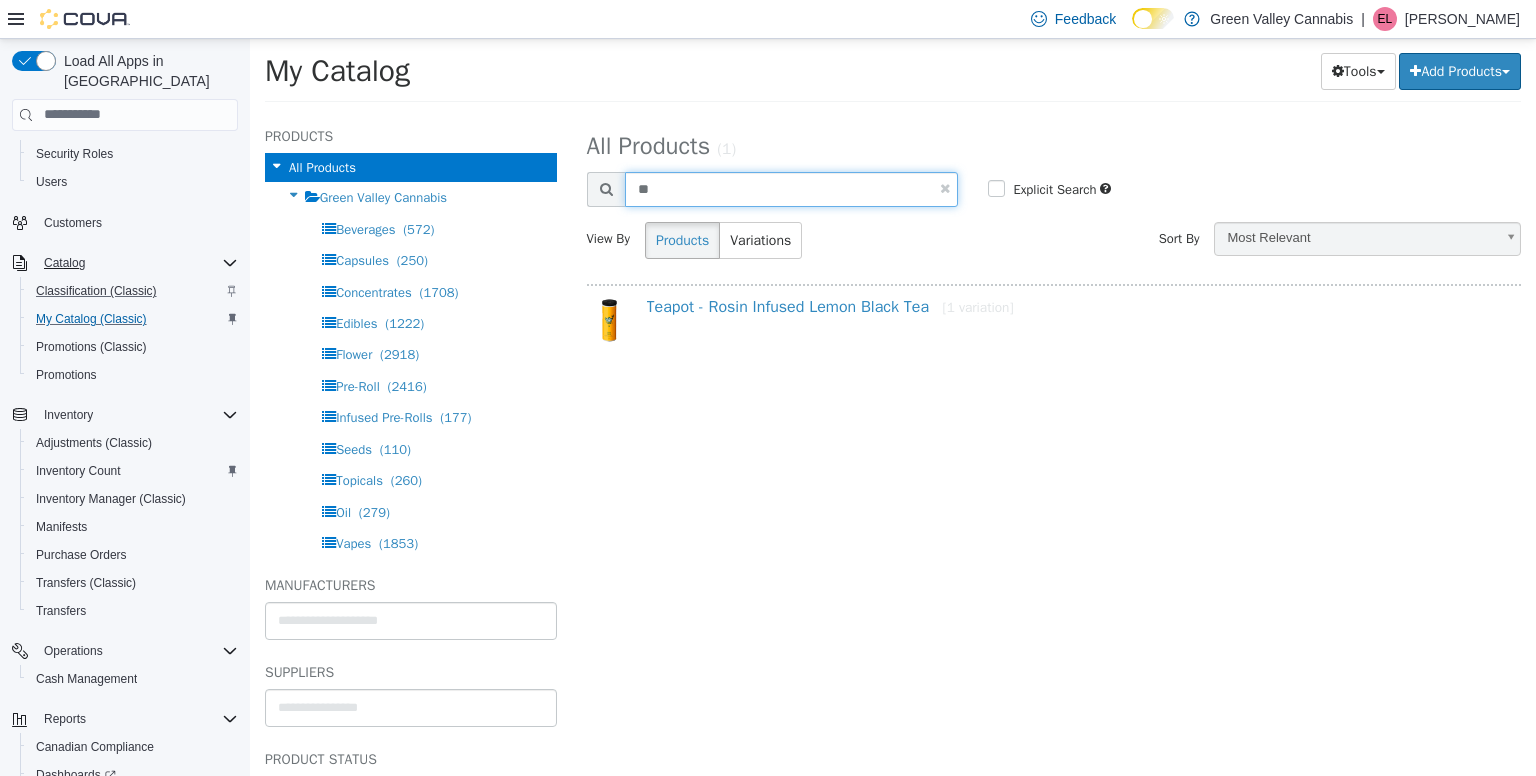 type on "*" 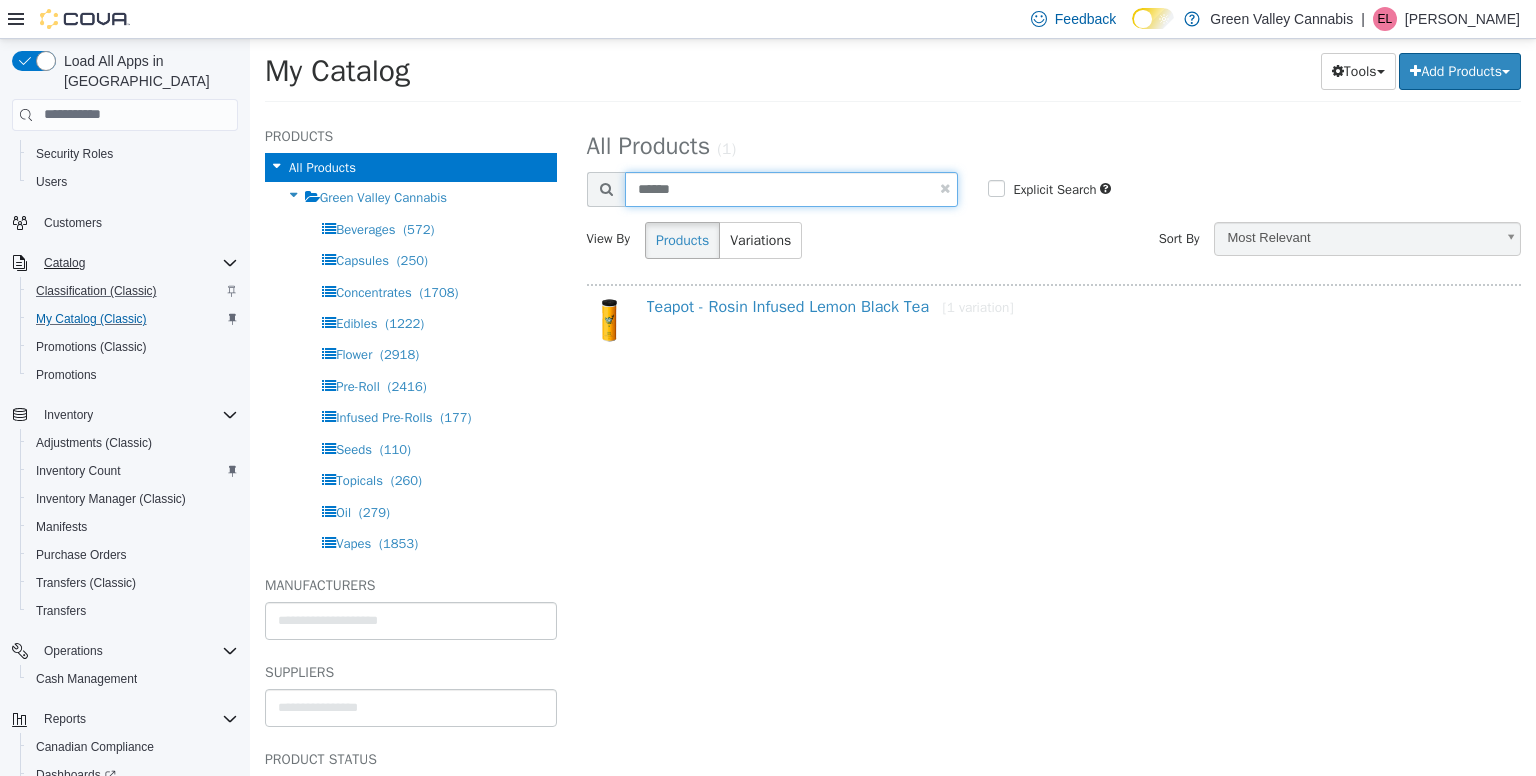 type on "******" 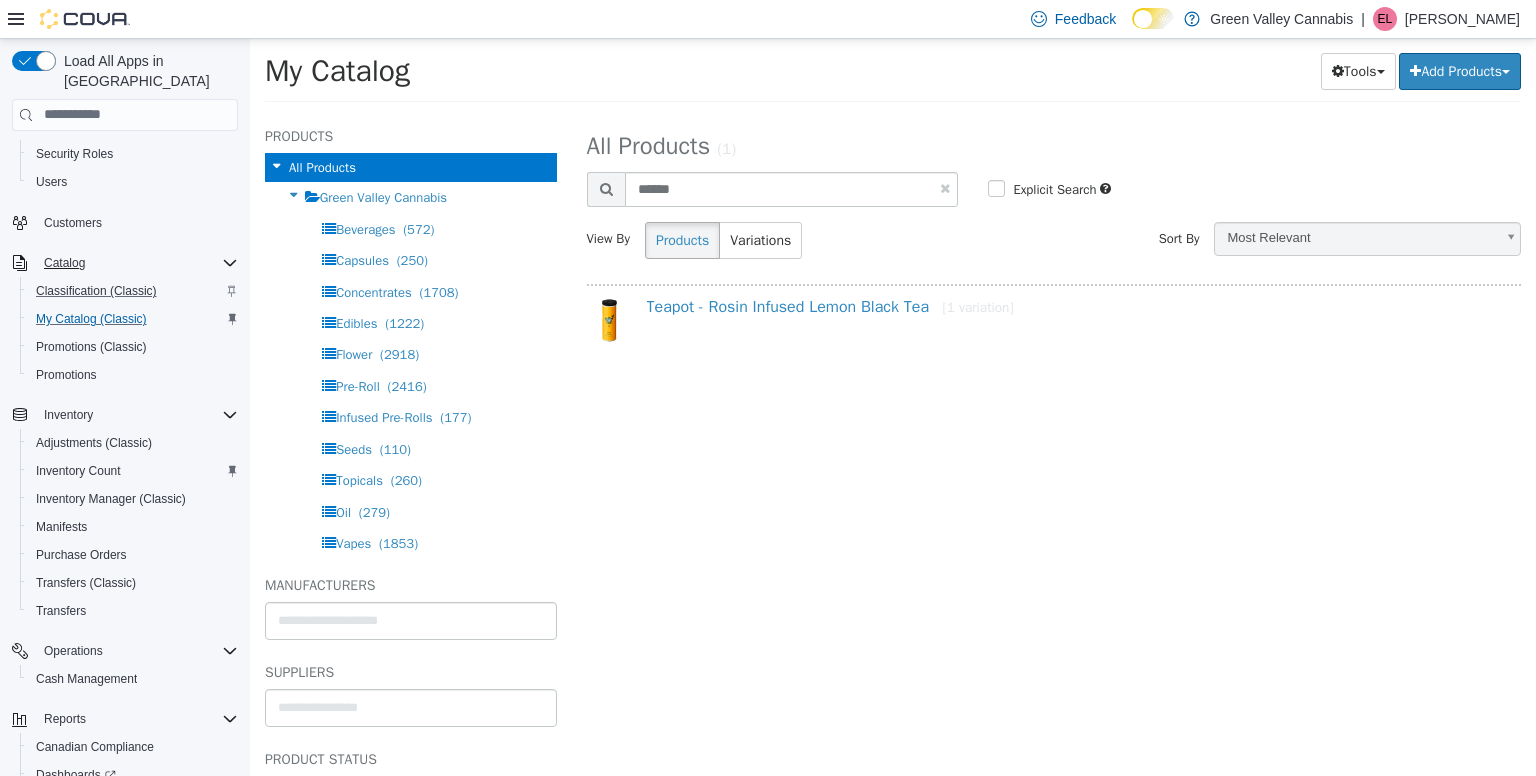 select on "**********" 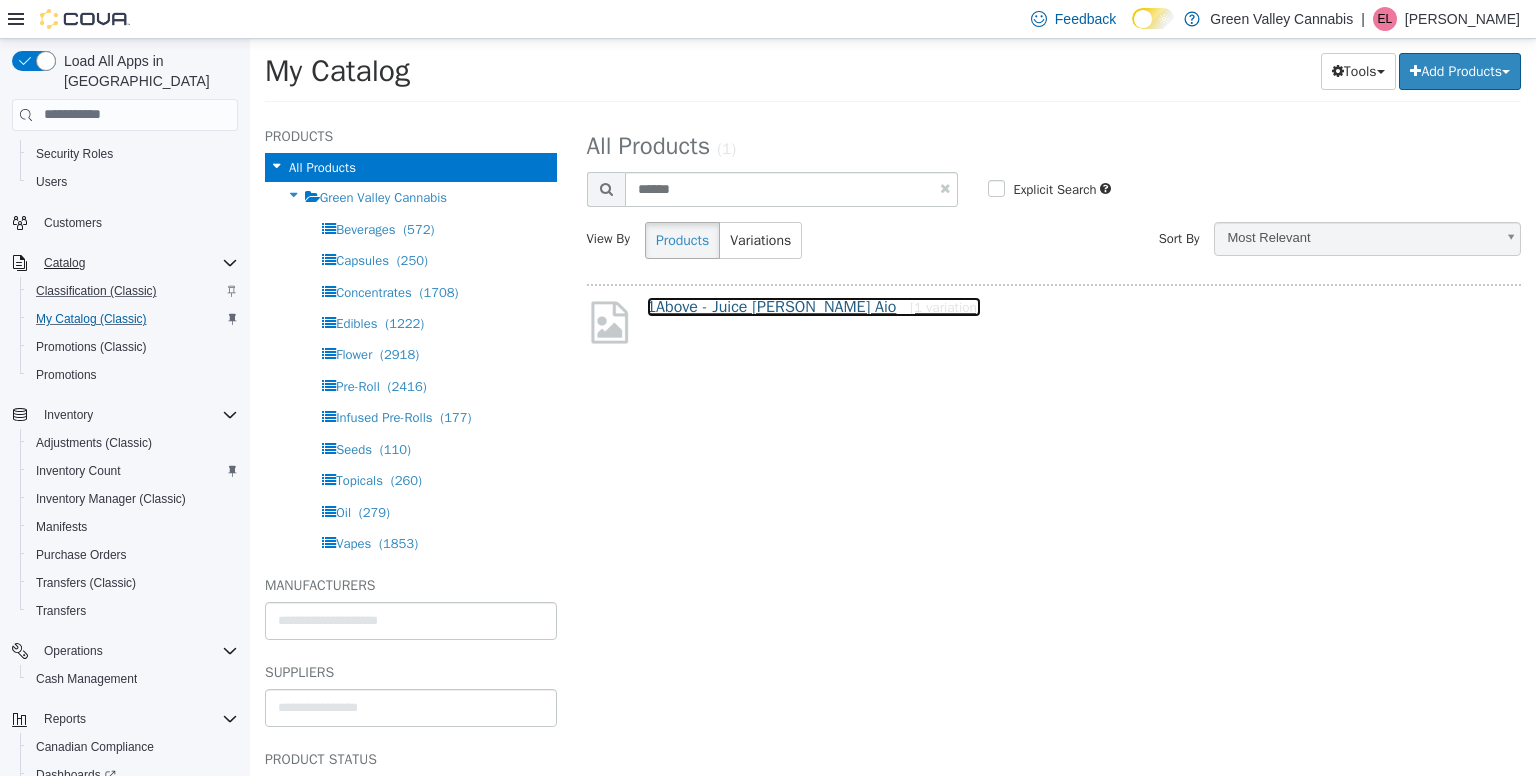 click on "1Above - Juice [PERSON_NAME] Aio
[1 variation]" at bounding box center (814, 306) 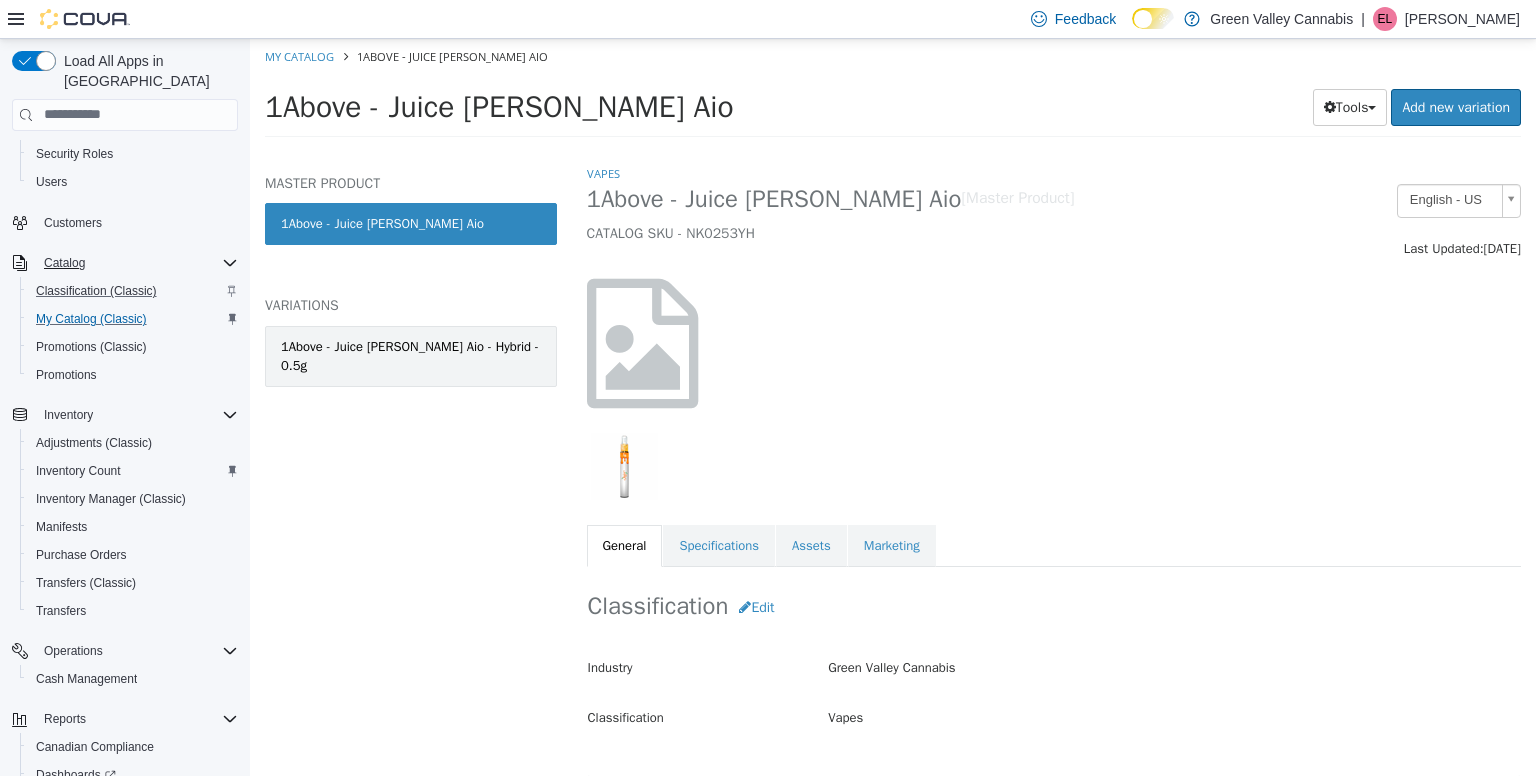 click on "1Above - Juice [PERSON_NAME] Aio - Hybrid - 0.5g" at bounding box center (411, 355) 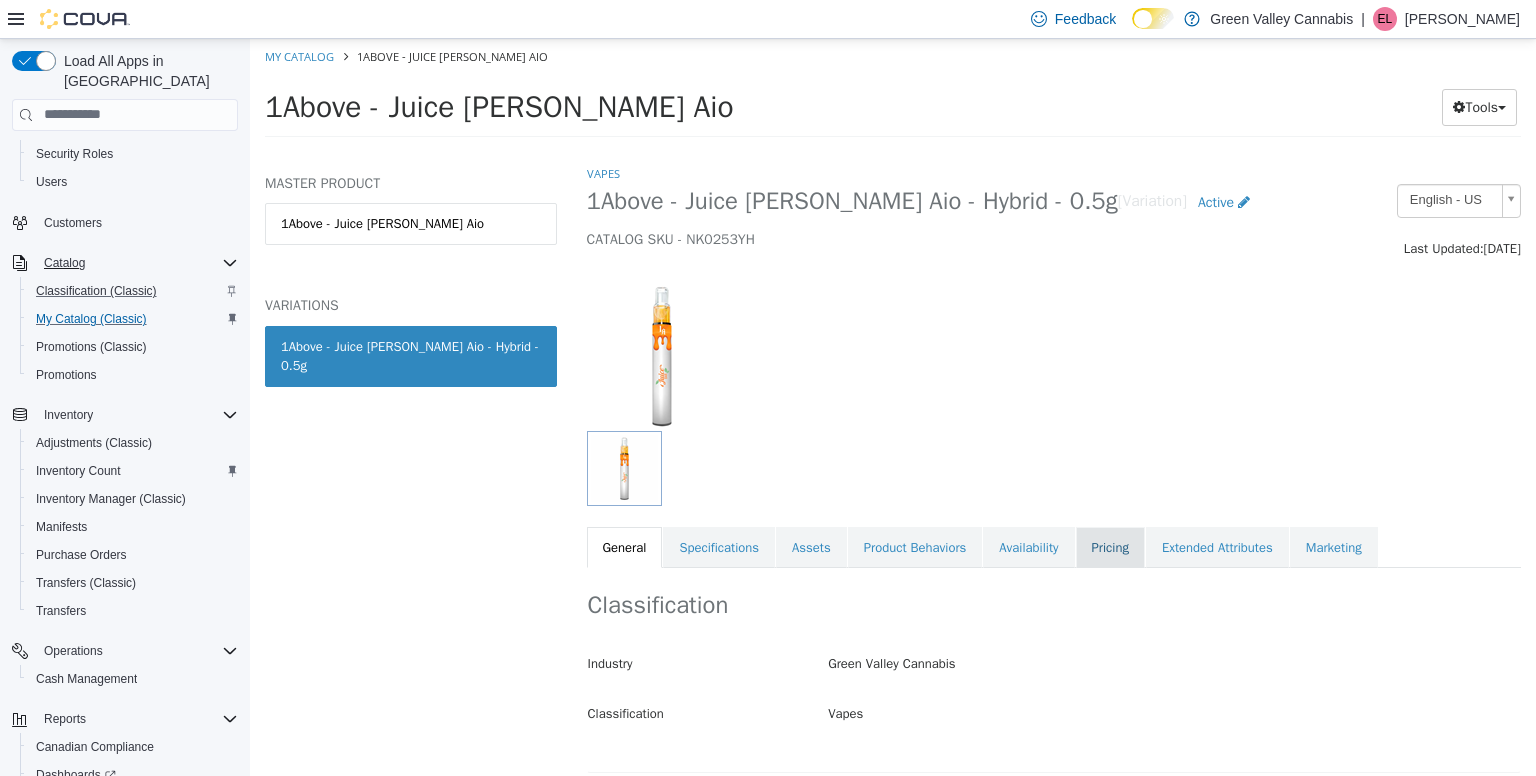 click on "Pricing" at bounding box center (1110, 547) 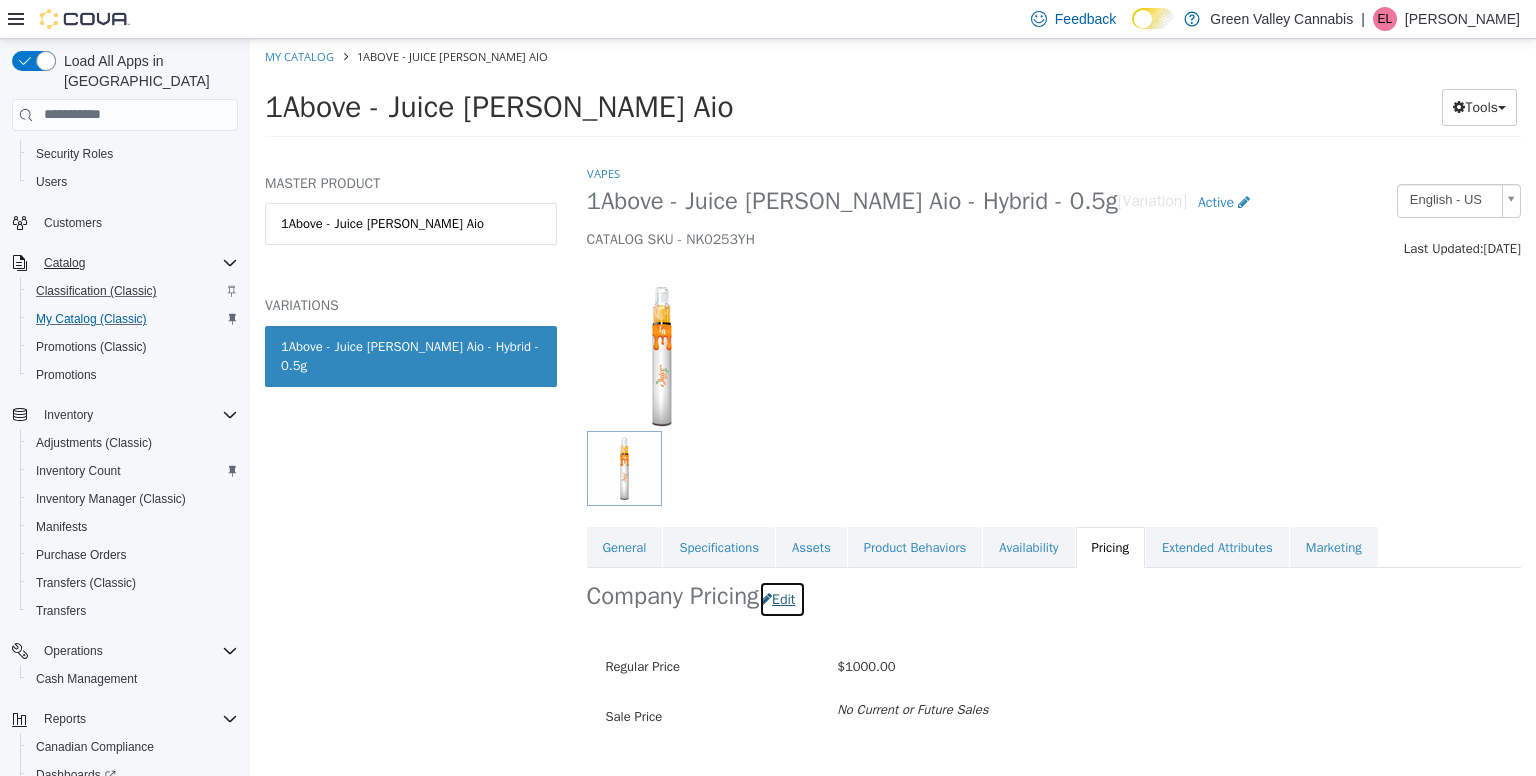 click on "Edit" at bounding box center (782, 598) 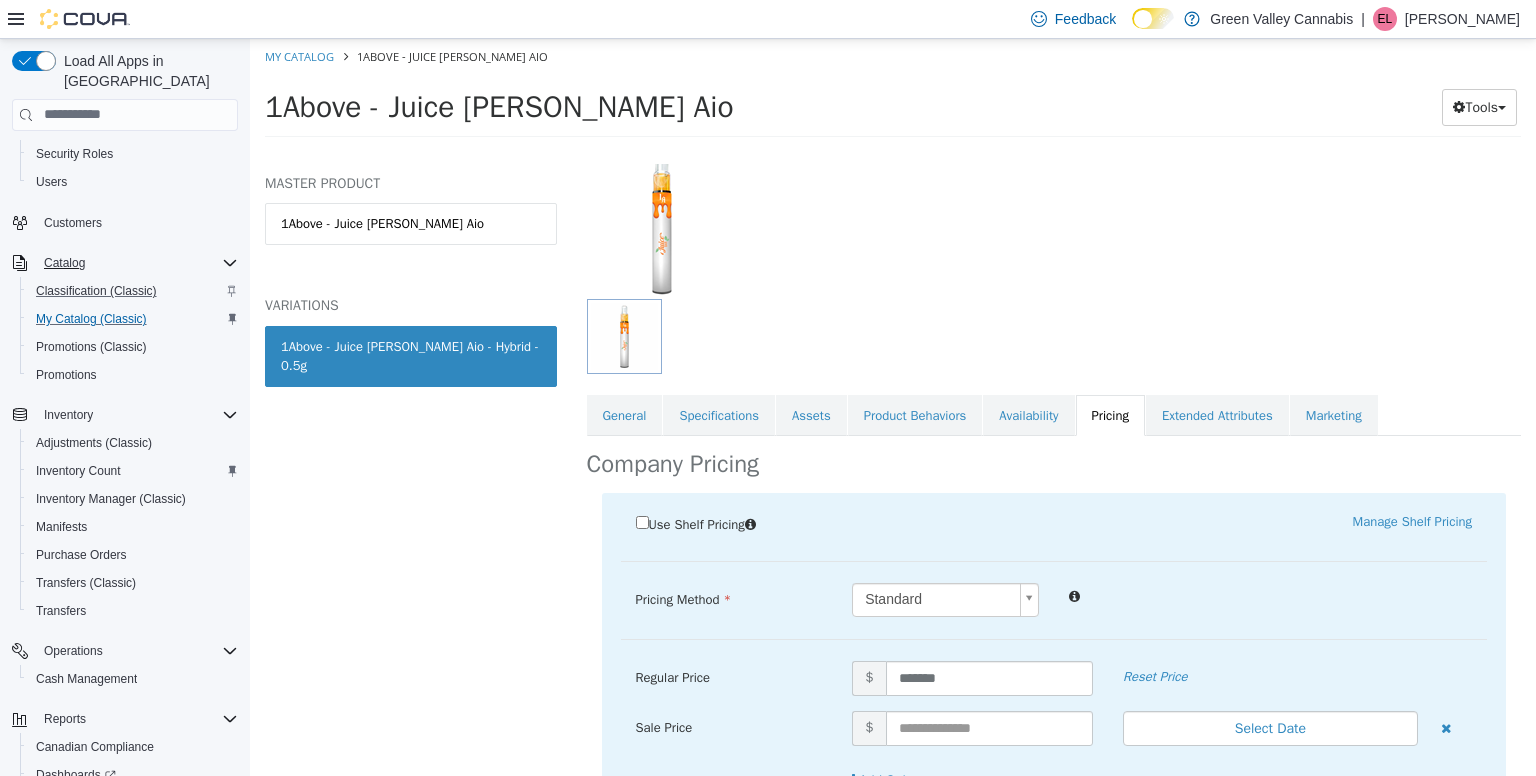 scroll, scrollTop: 195, scrollLeft: 0, axis: vertical 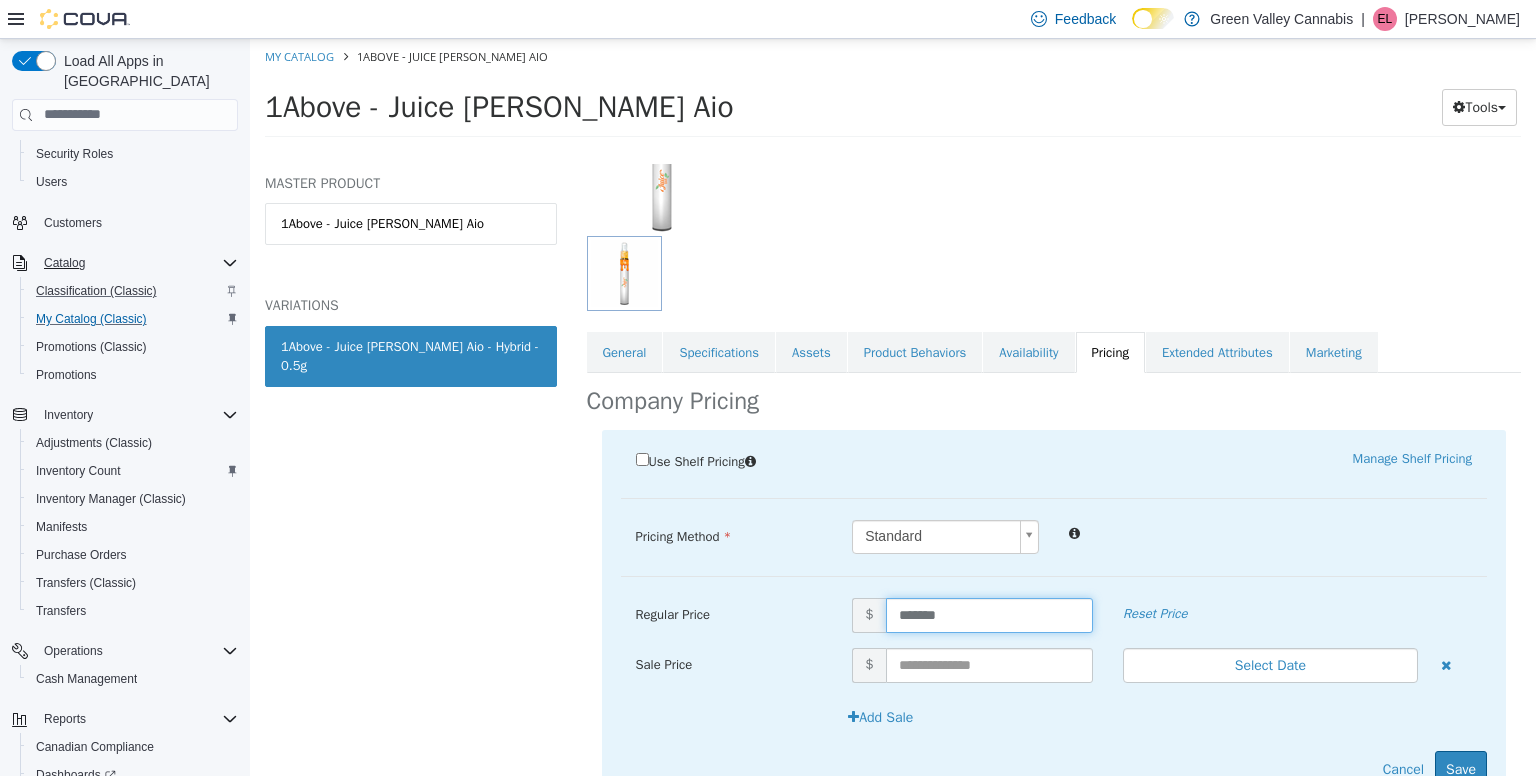 drag, startPoint x: 948, startPoint y: 604, endPoint x: 801, endPoint y: 603, distance: 147.0034 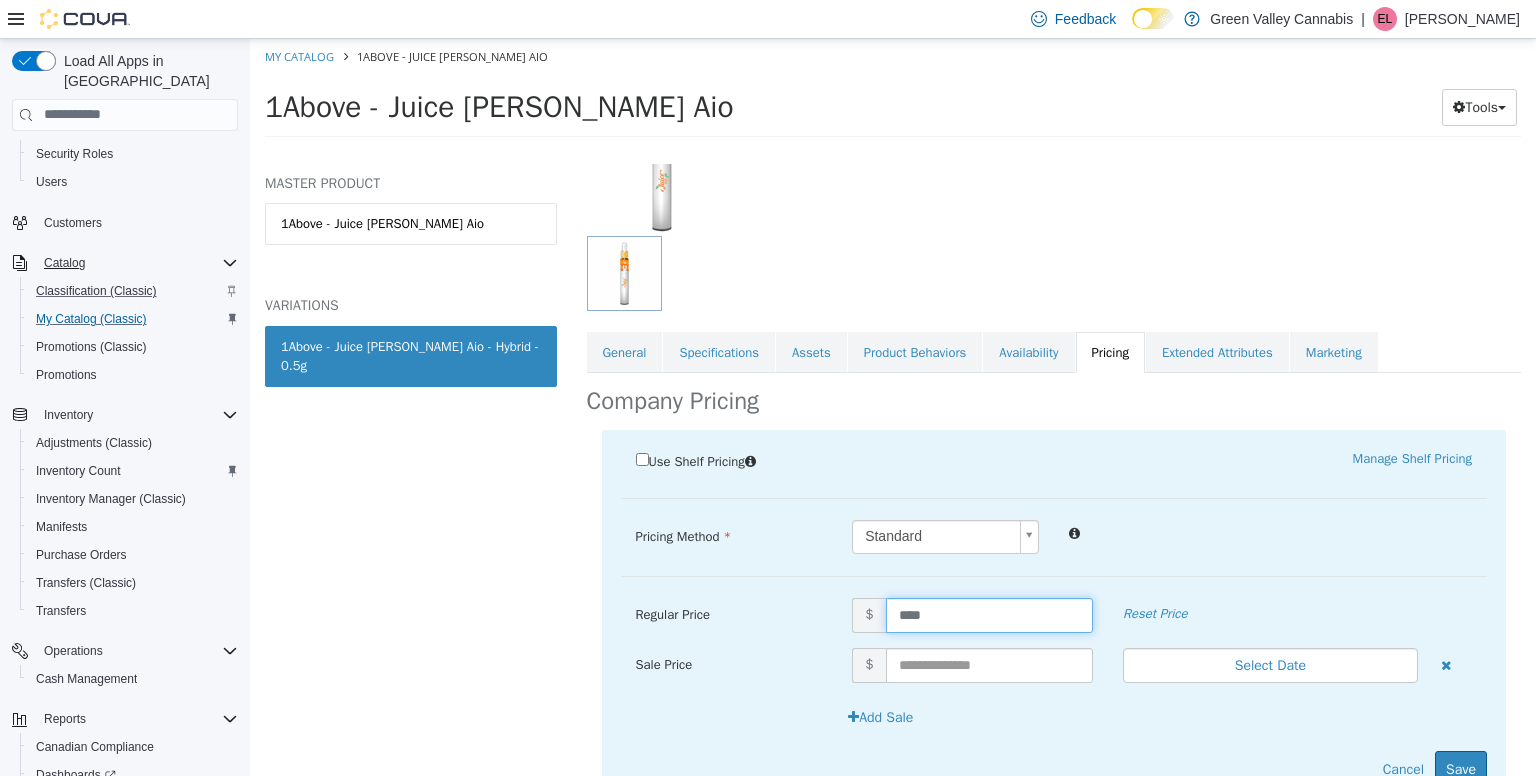 type on "*****" 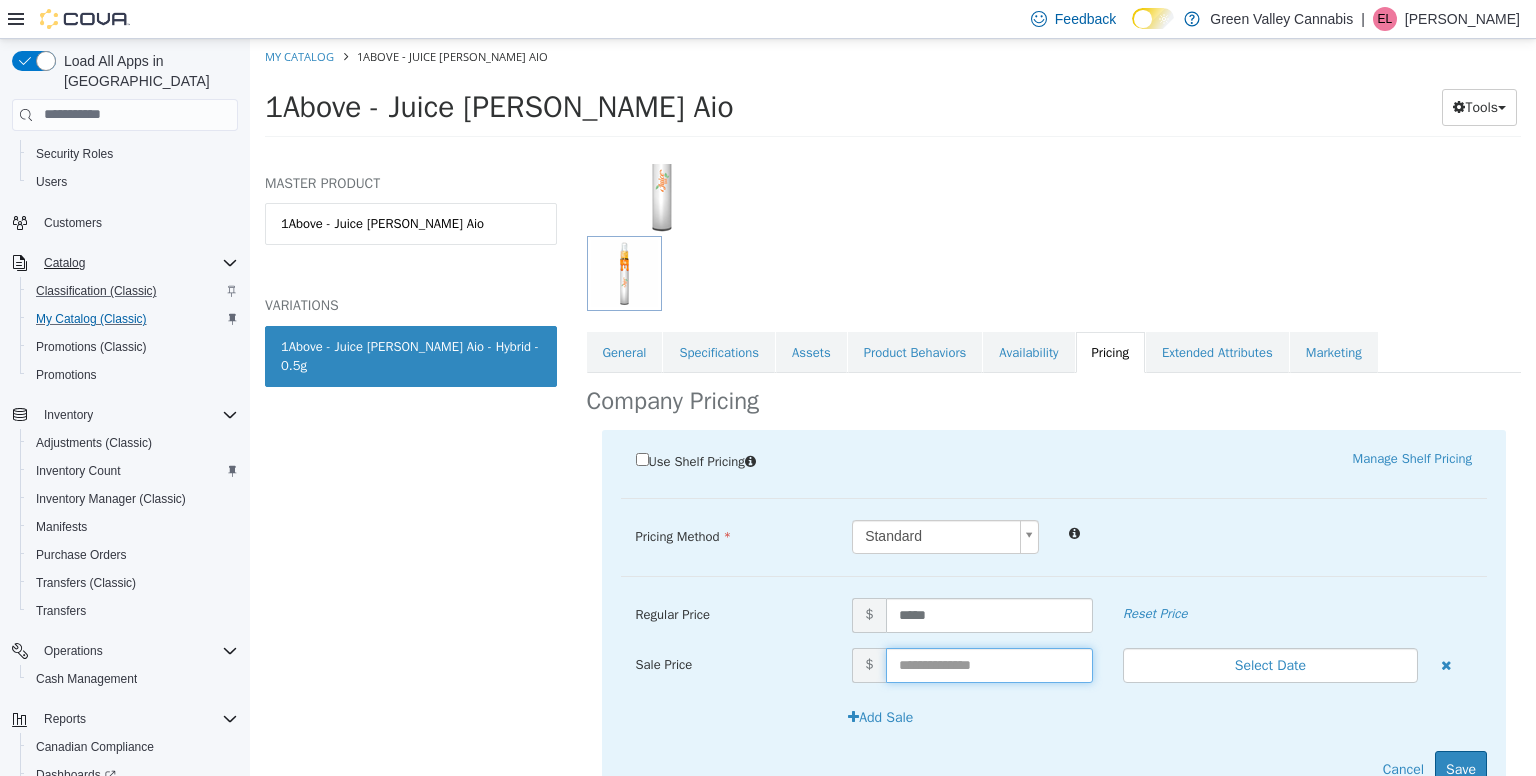 click at bounding box center [989, 664] 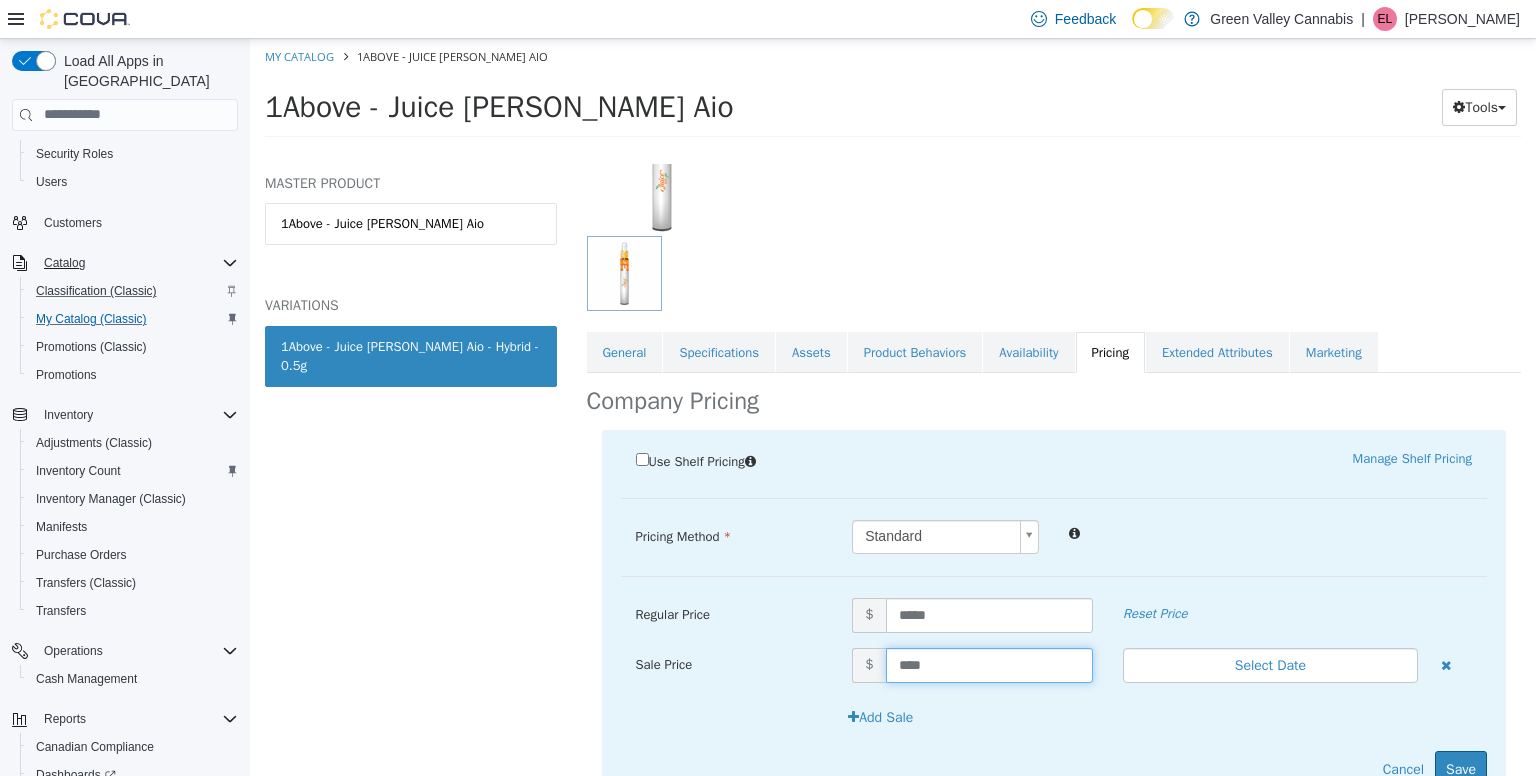 type on "*****" 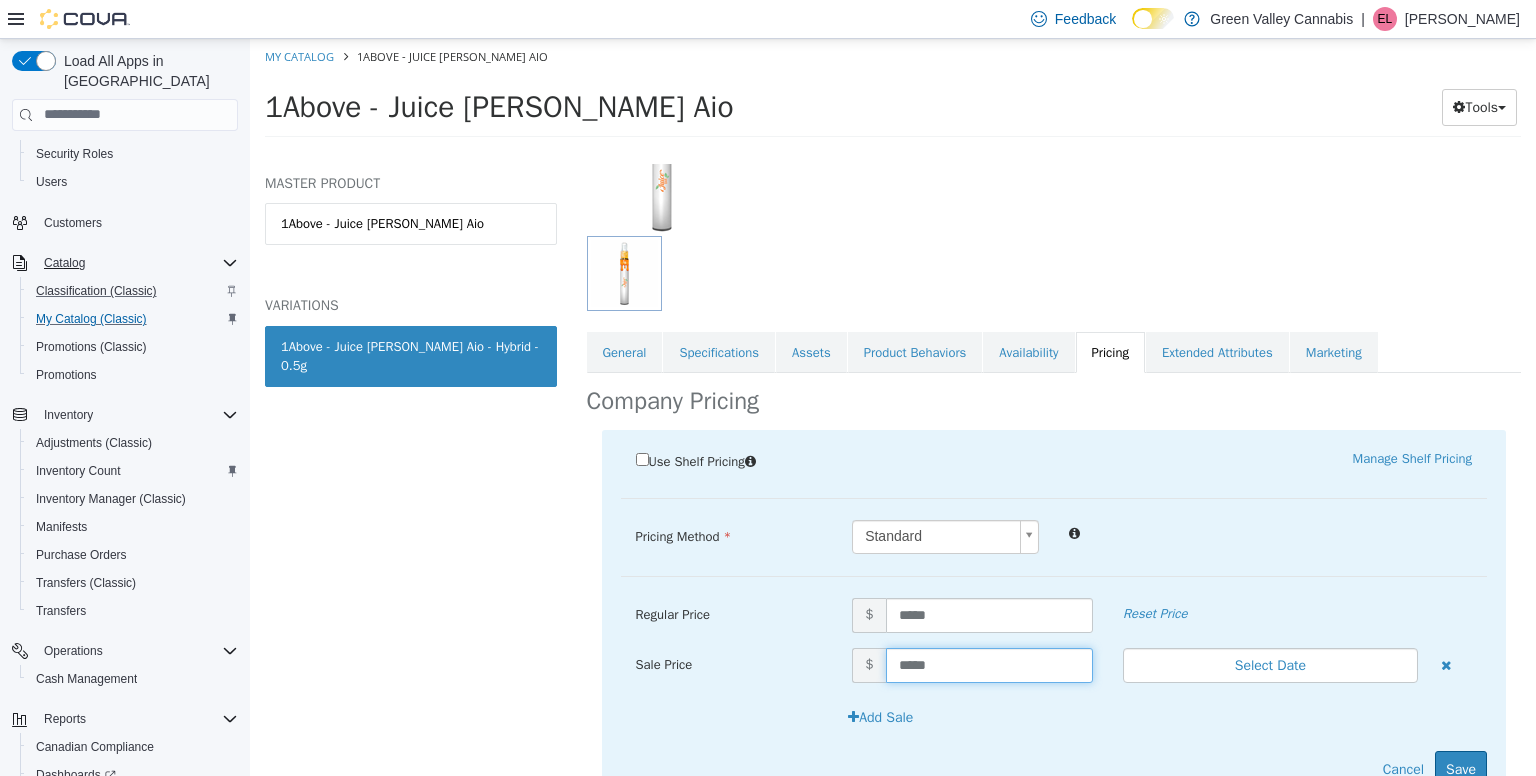 click on "Pricing Method     Standard                             * Regular Price $ ***** Reset Price Sale Price $ ***** Select Date     (UTC-4) [GEOGRAPHIC_DATA]                                Add Sale" at bounding box center (1054, 547) 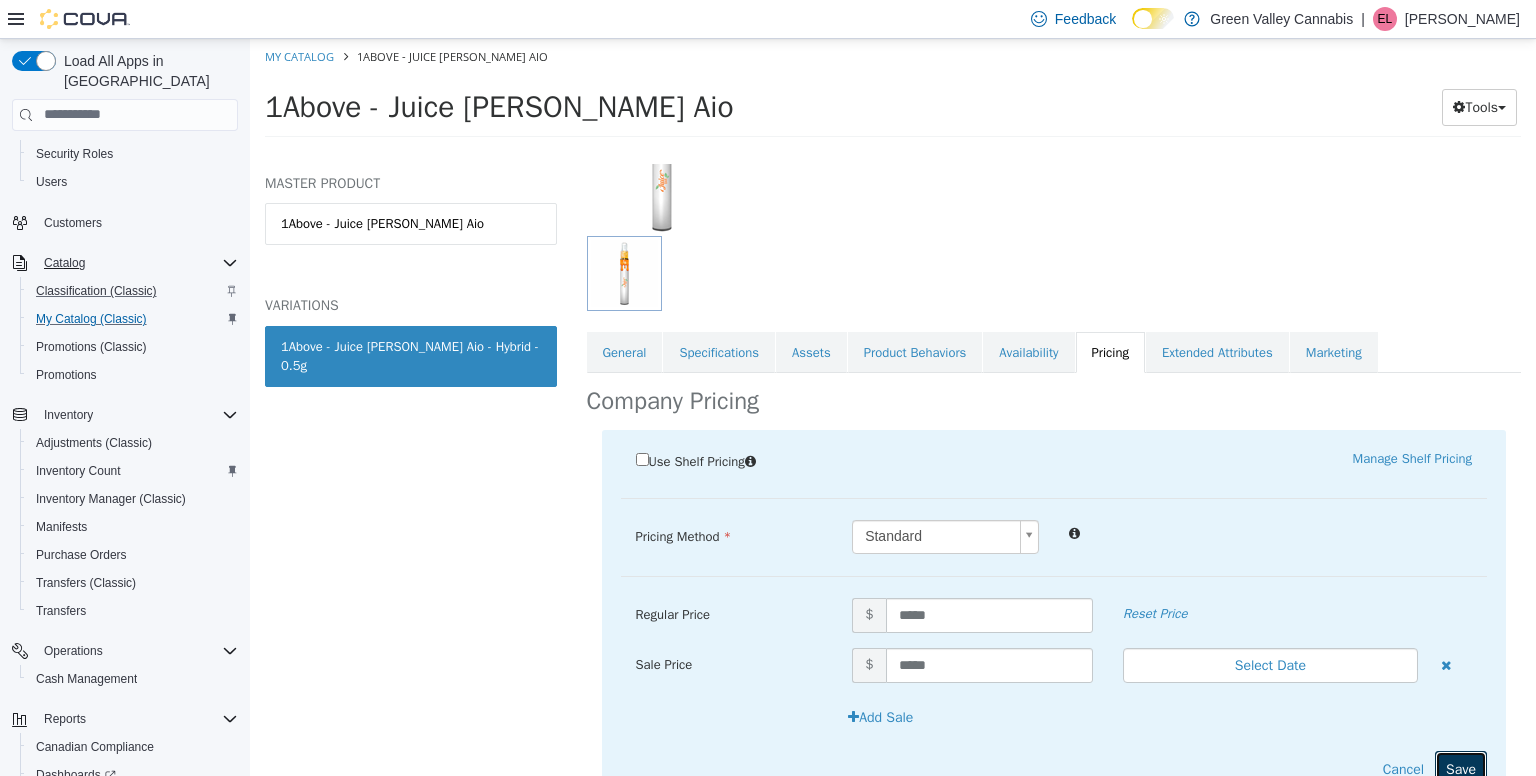 click on "Save" at bounding box center [1461, 768] 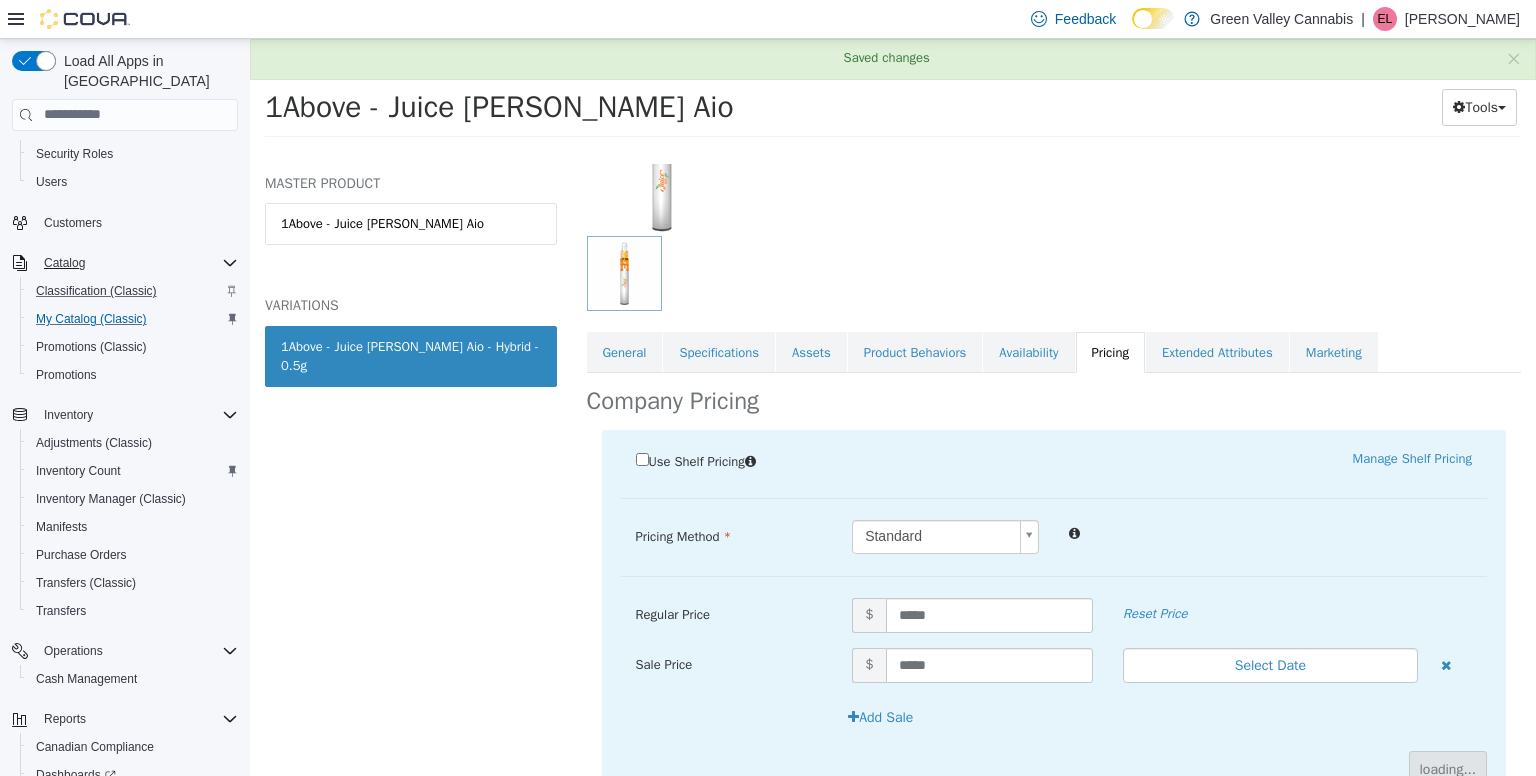 scroll, scrollTop: 60, scrollLeft: 0, axis: vertical 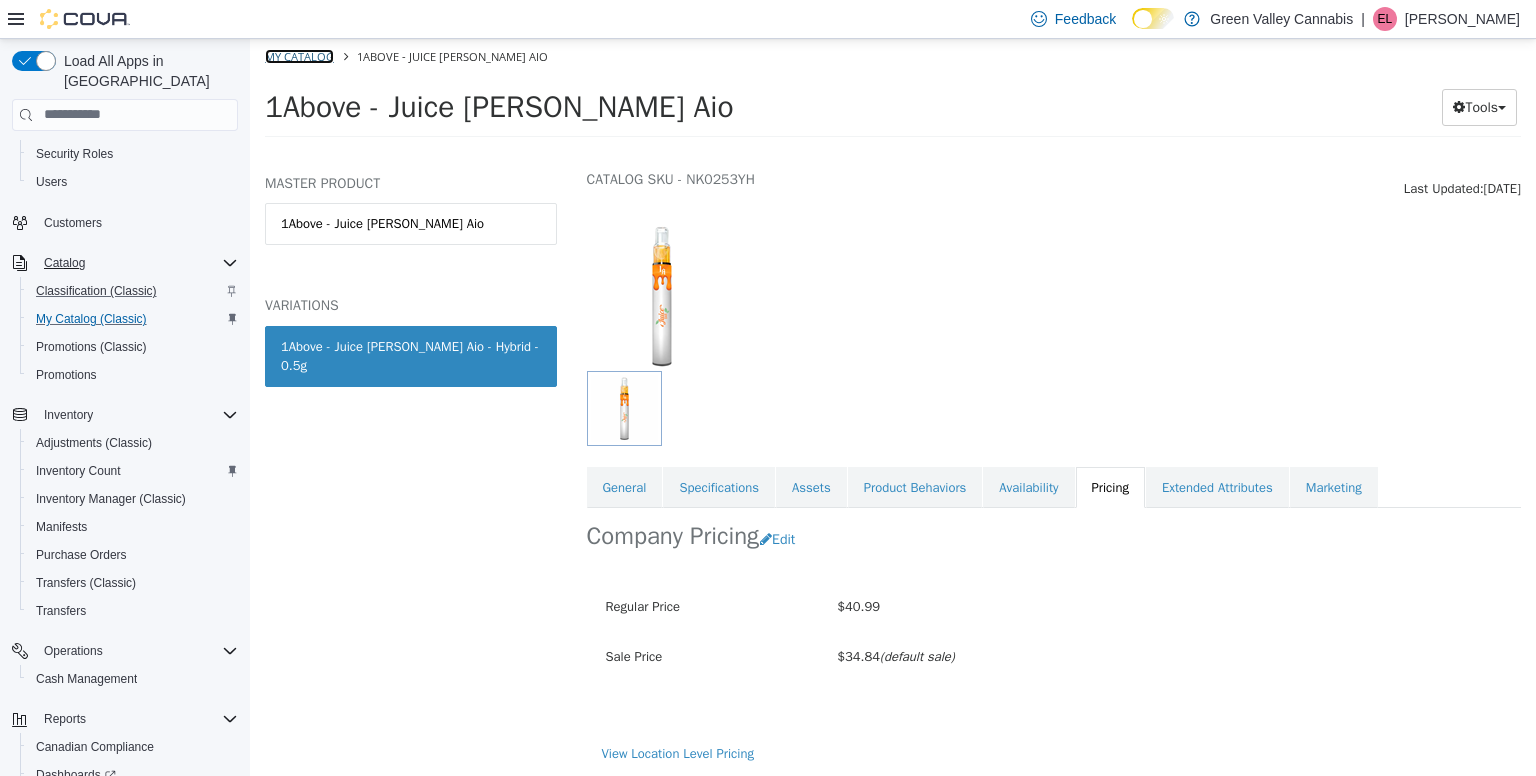 click on "My Catalog" at bounding box center [299, 55] 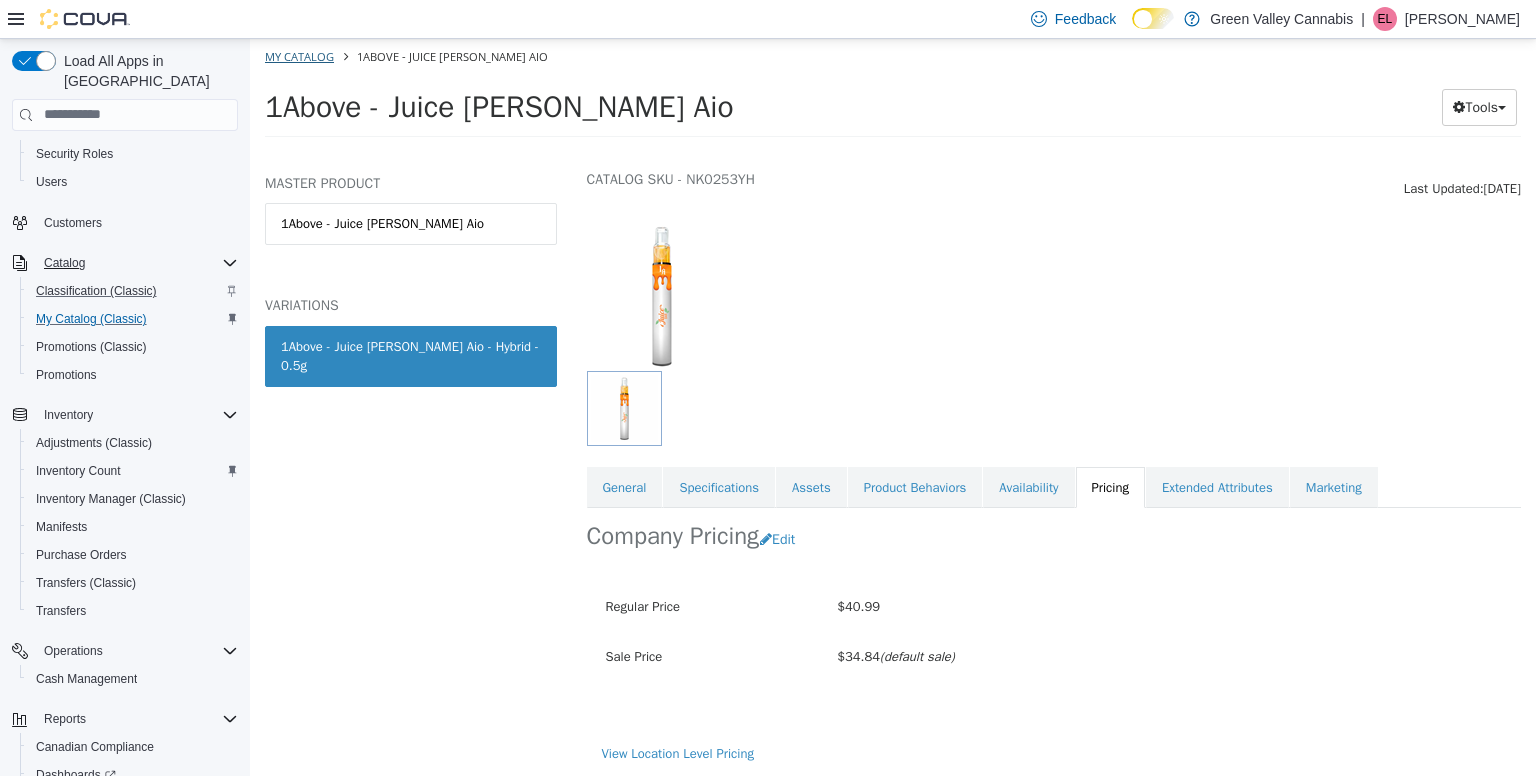 select on "**********" 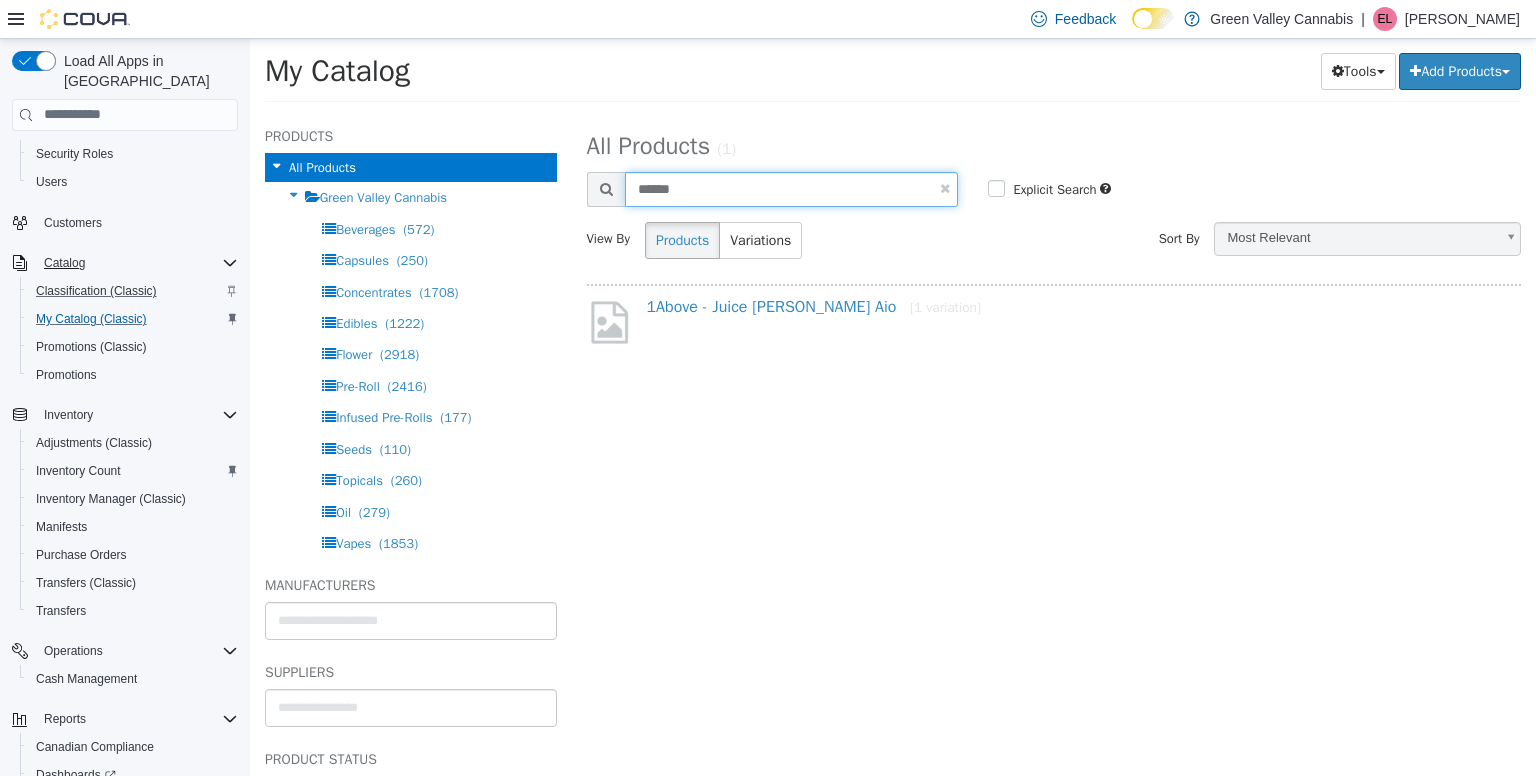 click on "******" at bounding box center (792, 188) 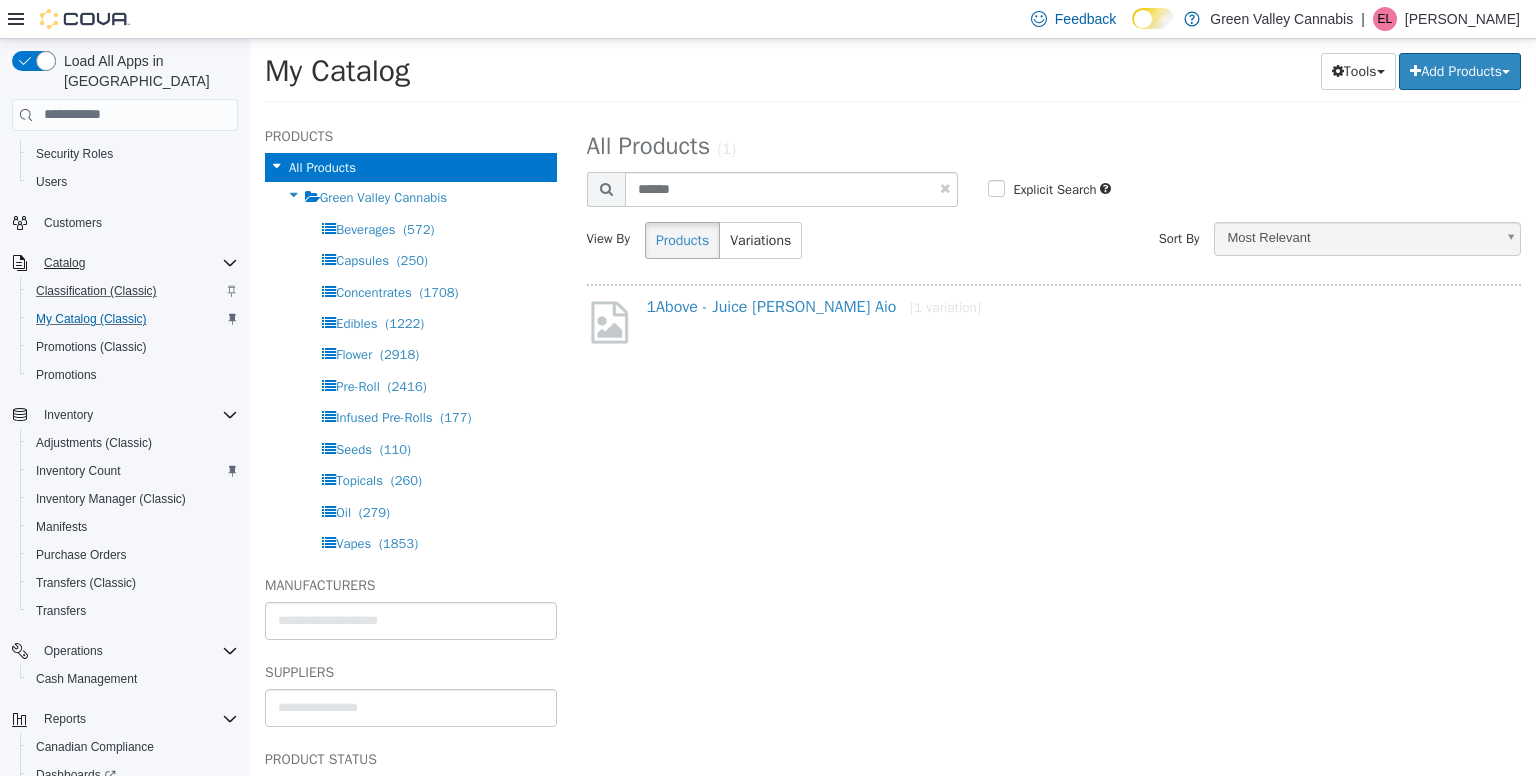select on "**********" 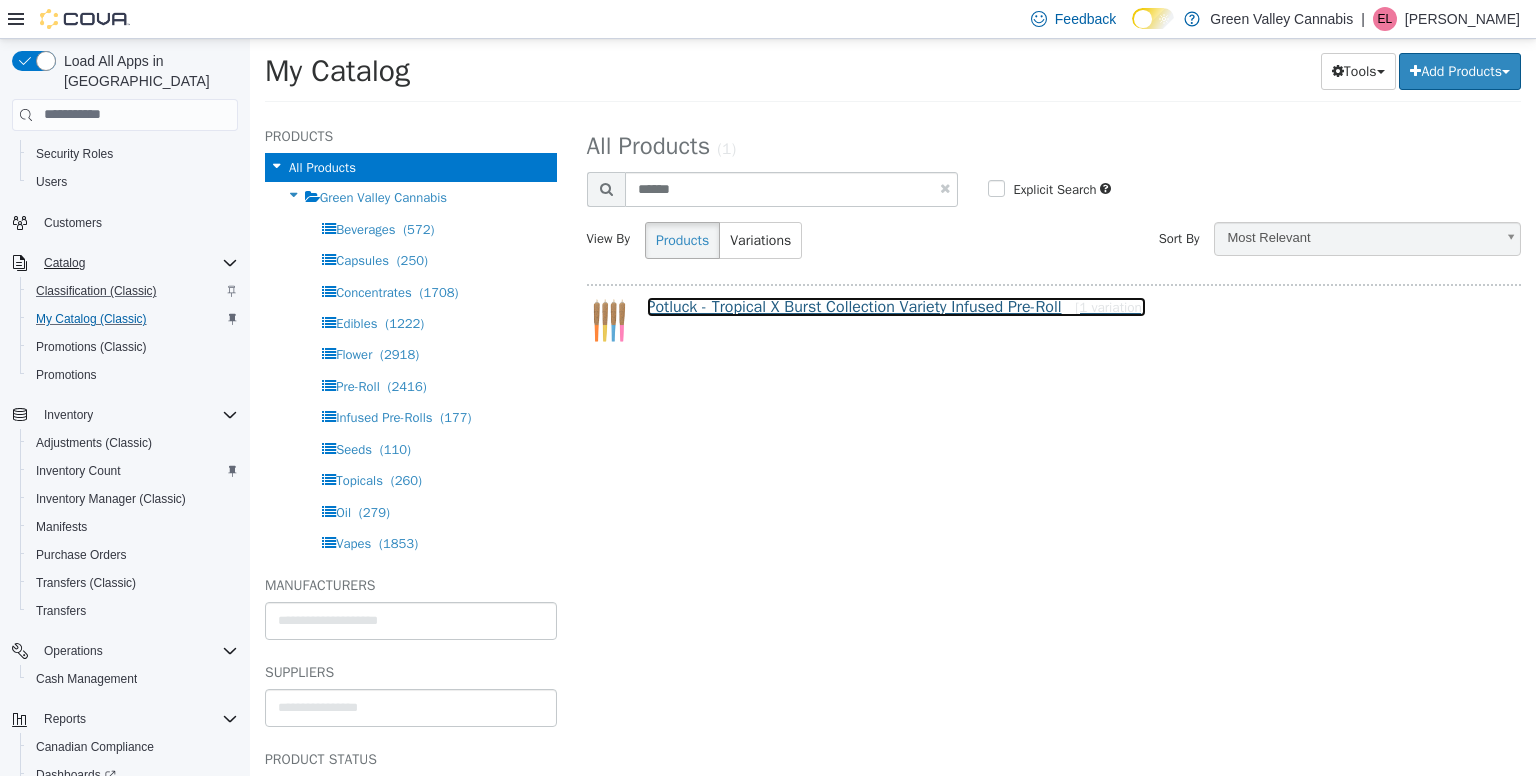 click on "Potluck - Tropical X Burst Collection Variety Infused Pre-Roll
[1 variation]" at bounding box center (897, 306) 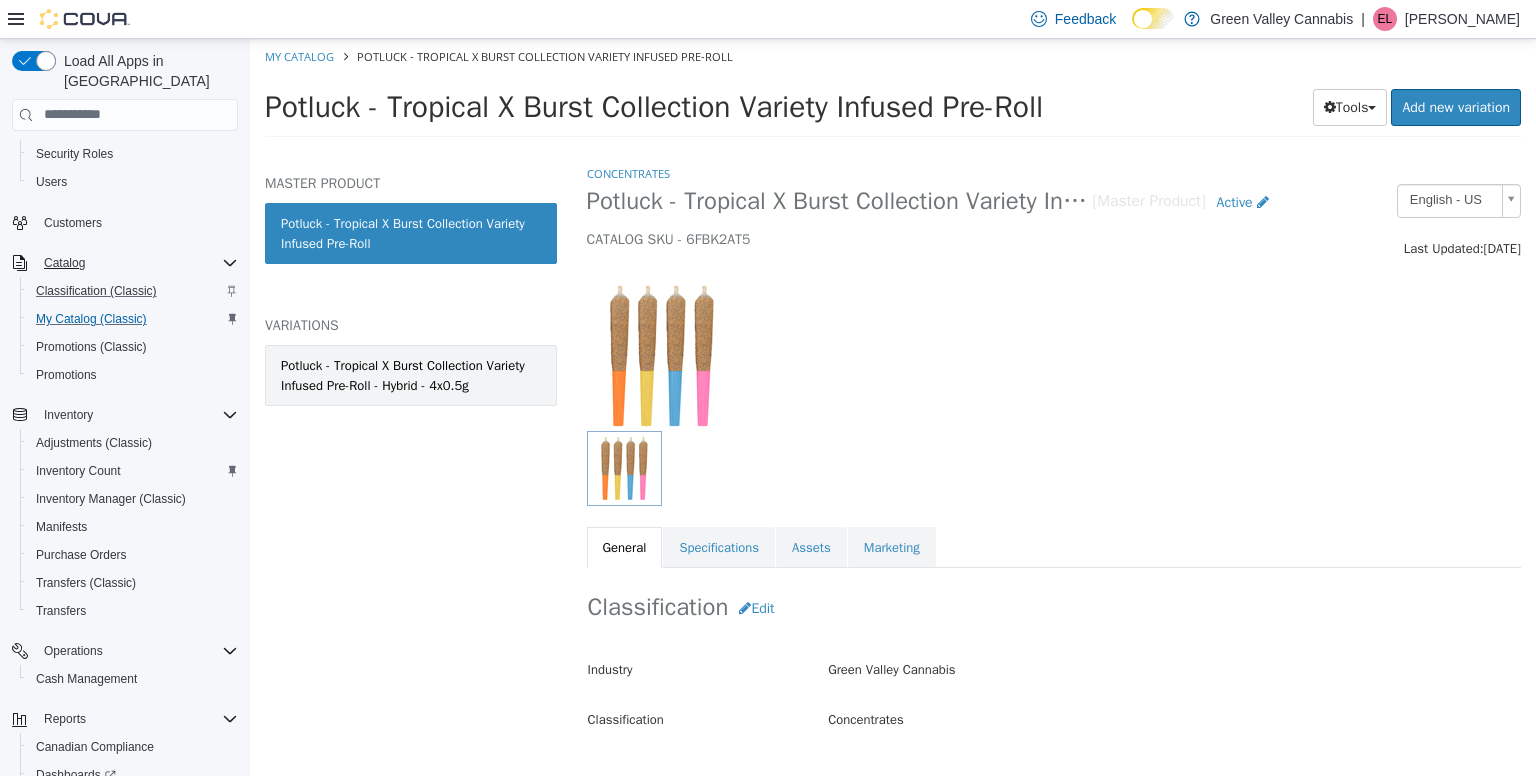 click on "Potluck - Tropical X Burst Collection Variety Infused Pre-Roll - Hybrid - 4x0.5g" at bounding box center [411, 374] 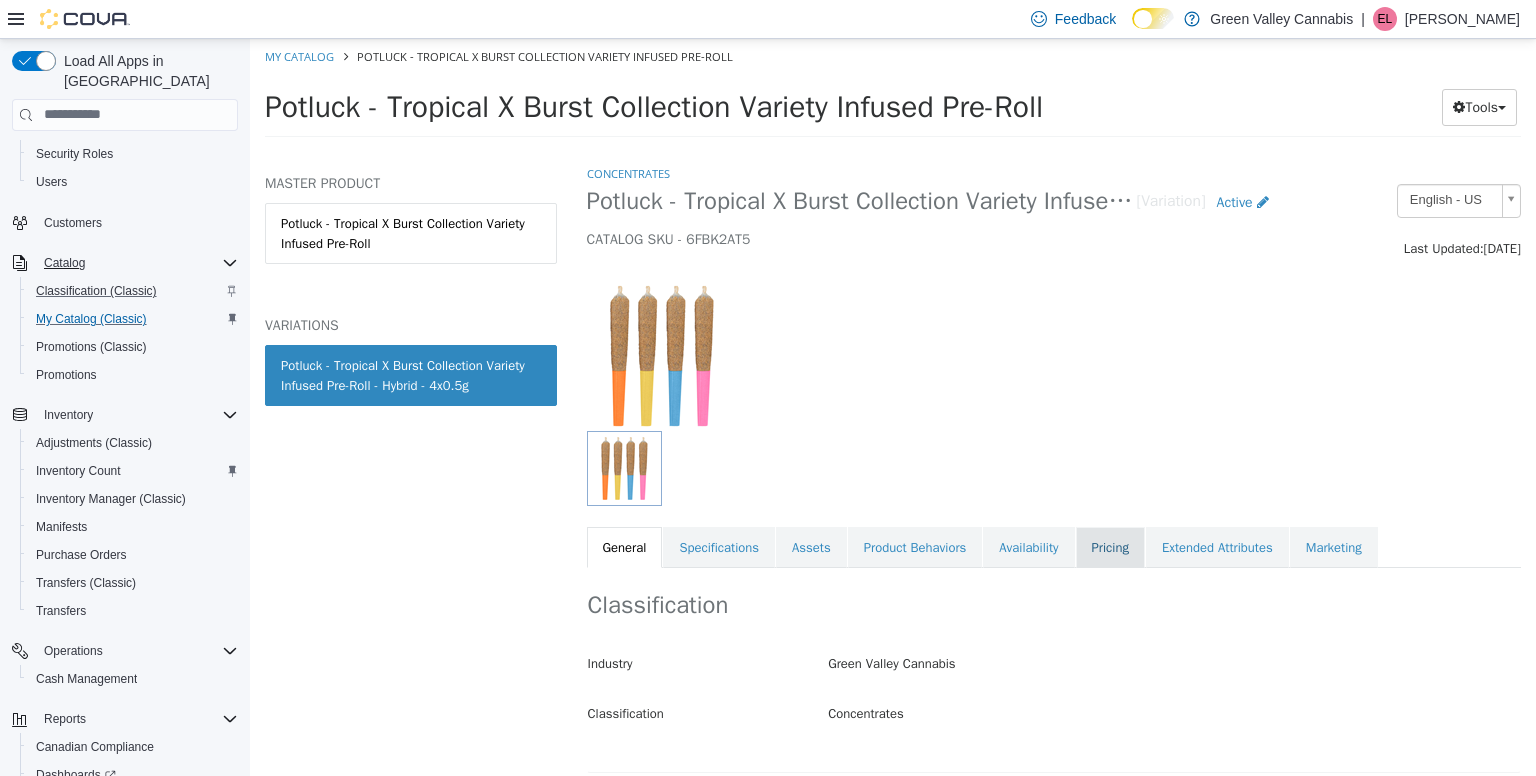 click on "Pricing" at bounding box center [1110, 547] 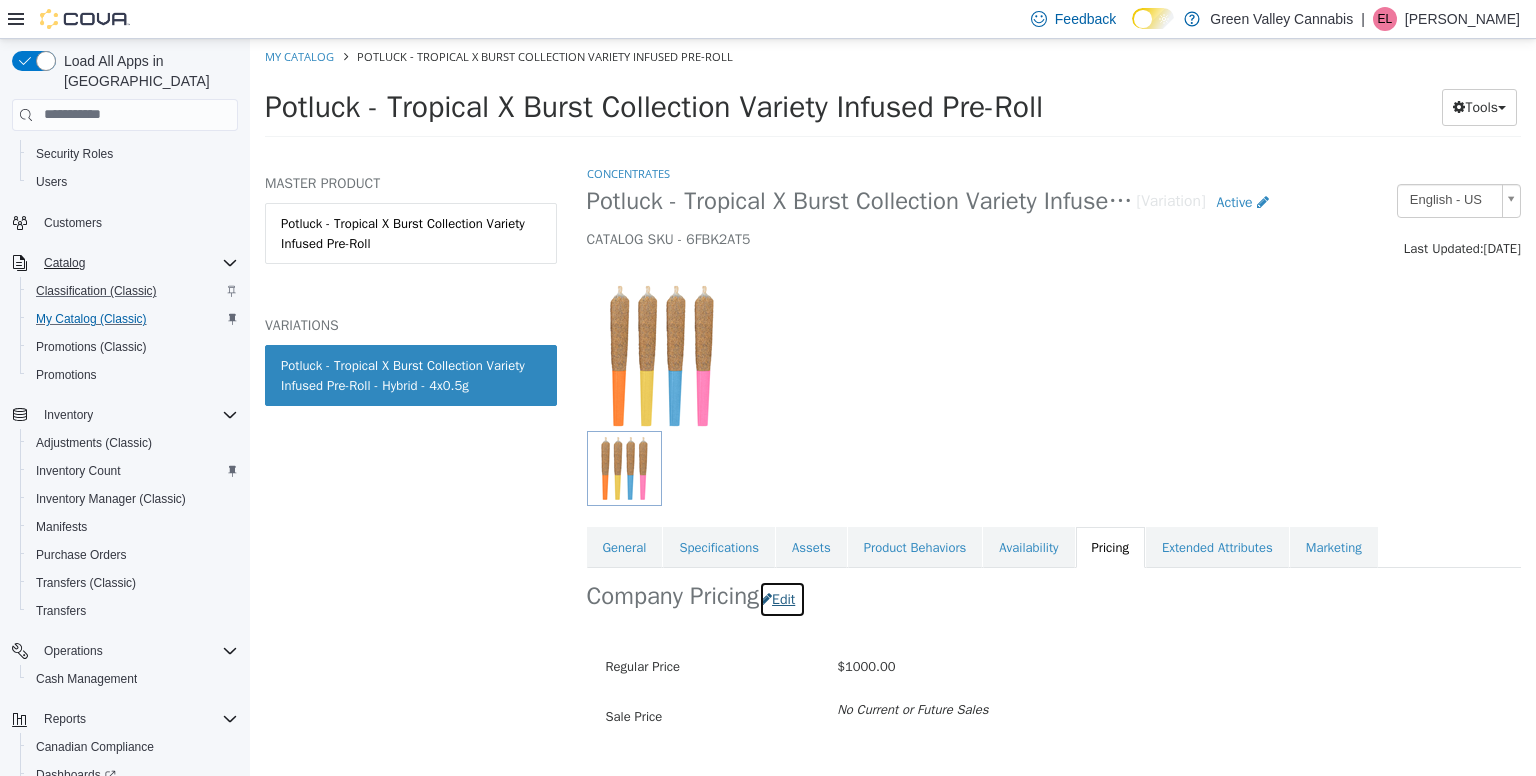 click on "Edit" at bounding box center [782, 598] 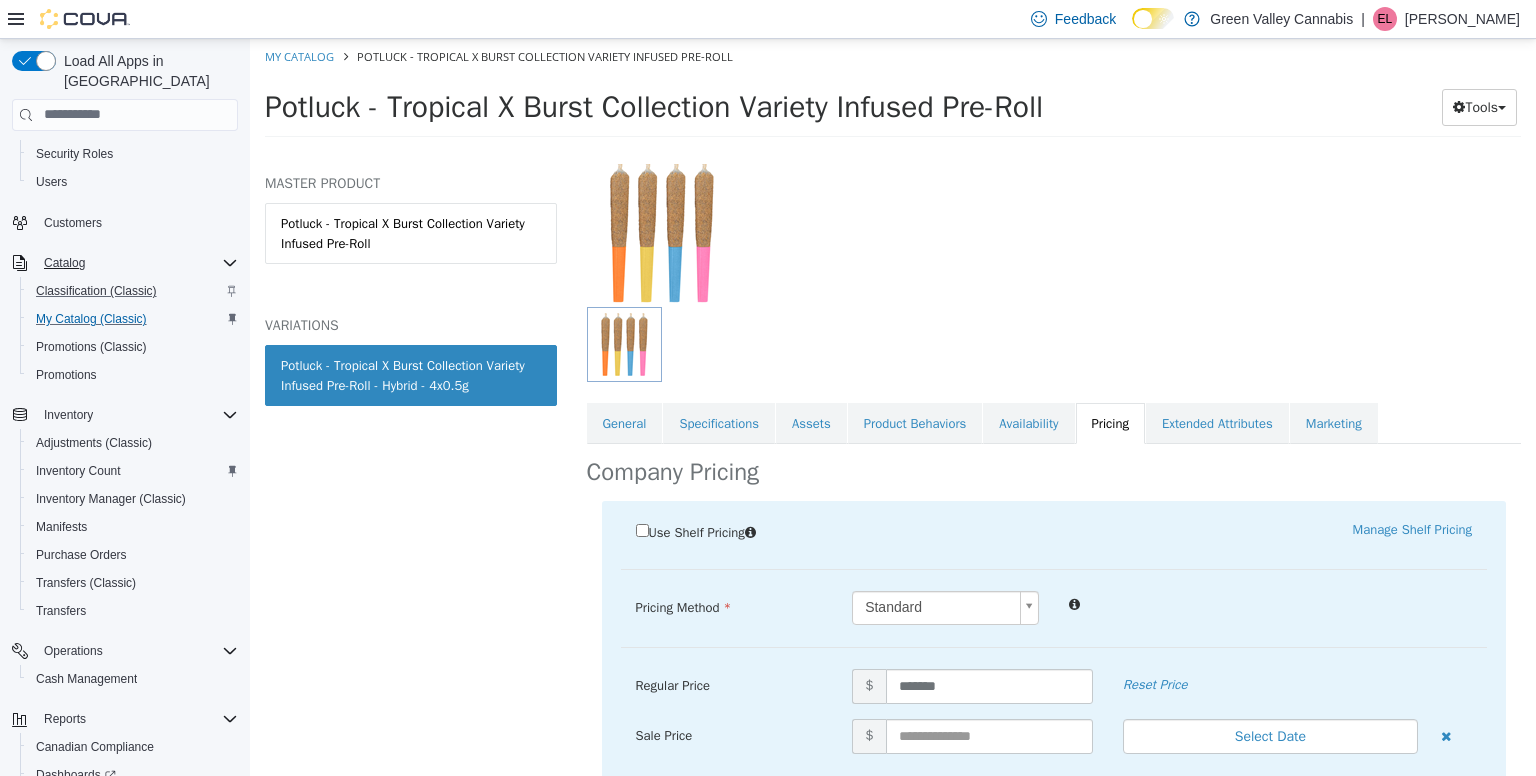 scroll, scrollTop: 152, scrollLeft: 0, axis: vertical 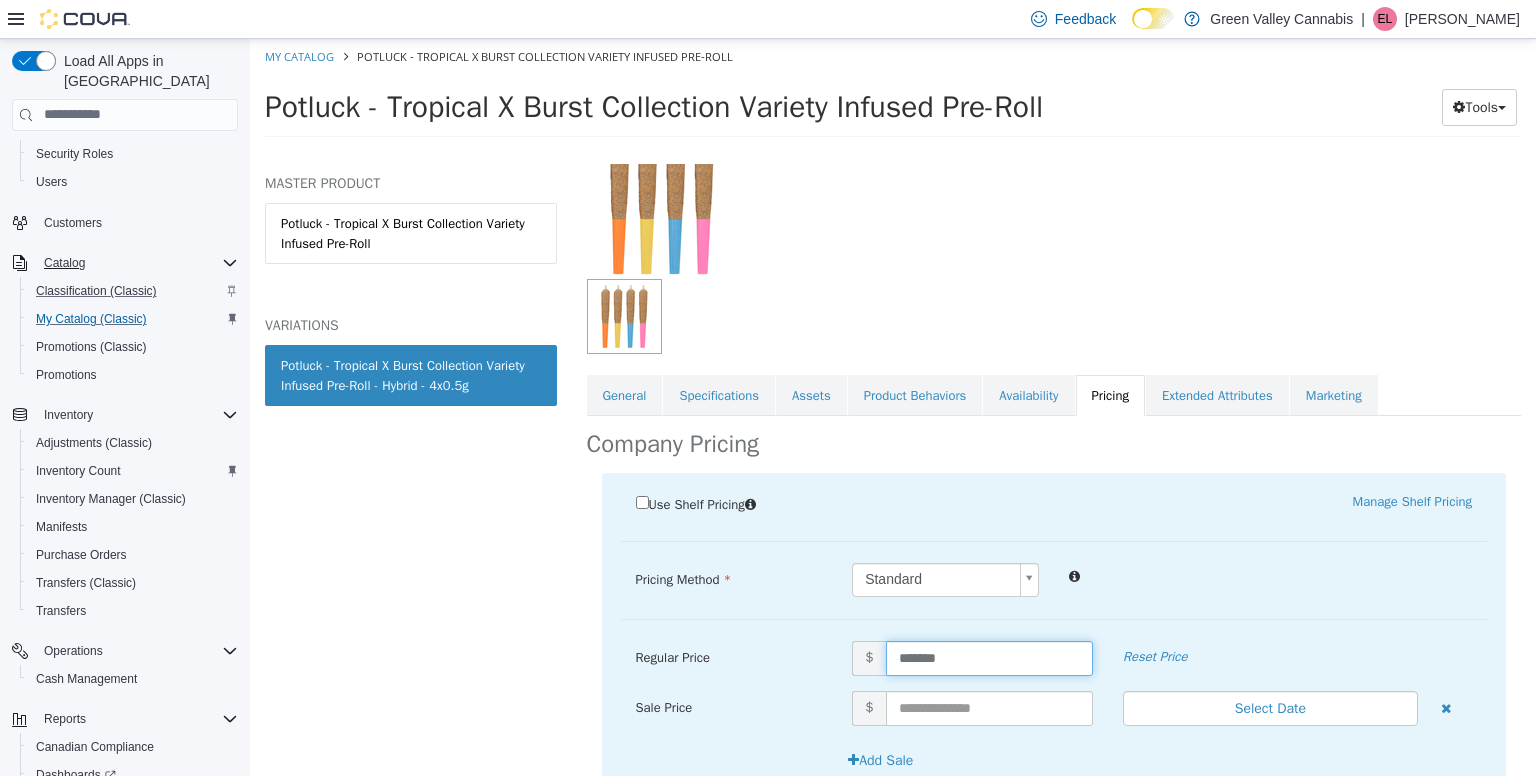 drag, startPoint x: 988, startPoint y: 653, endPoint x: 800, endPoint y: 665, distance: 188.38258 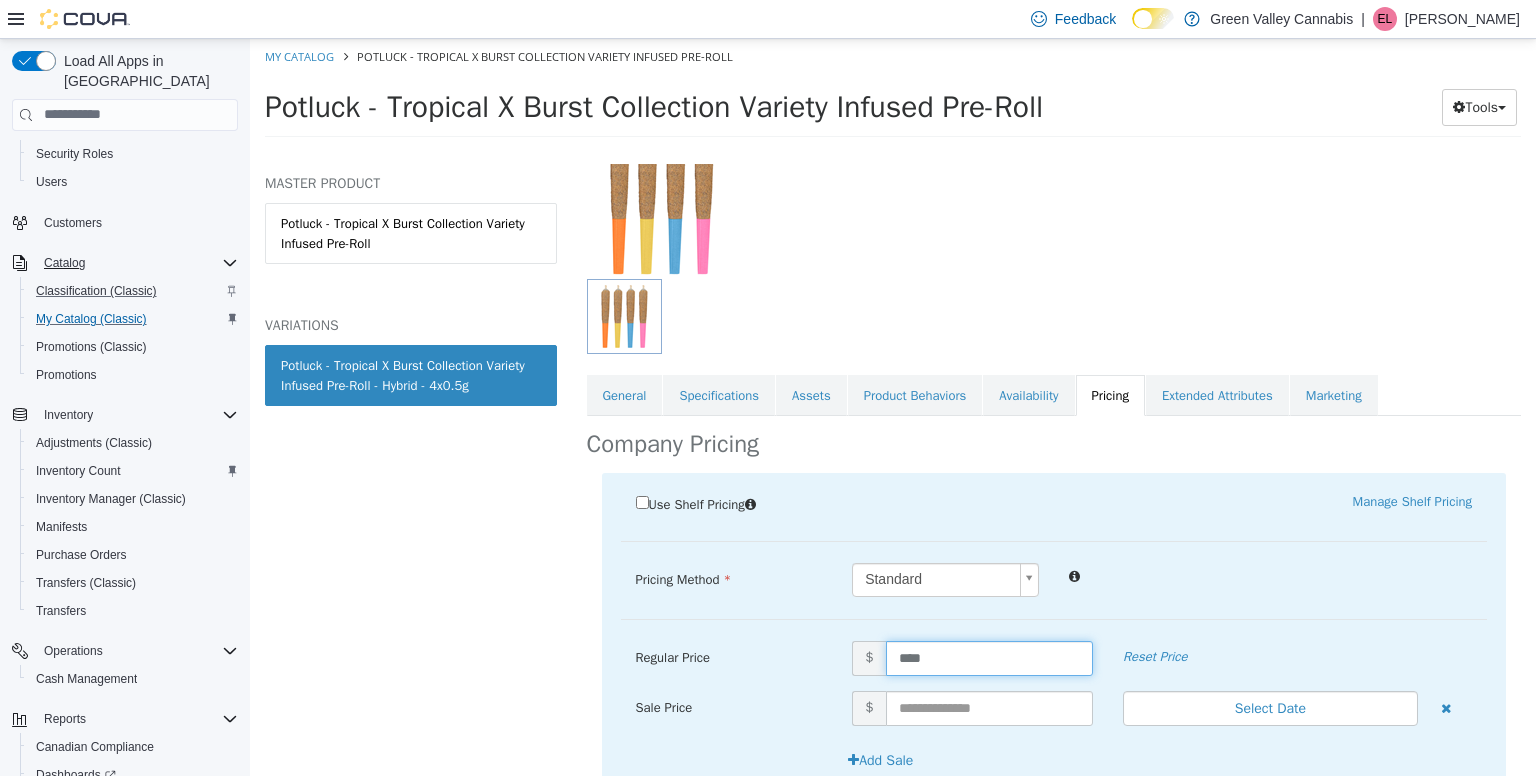 type on "*****" 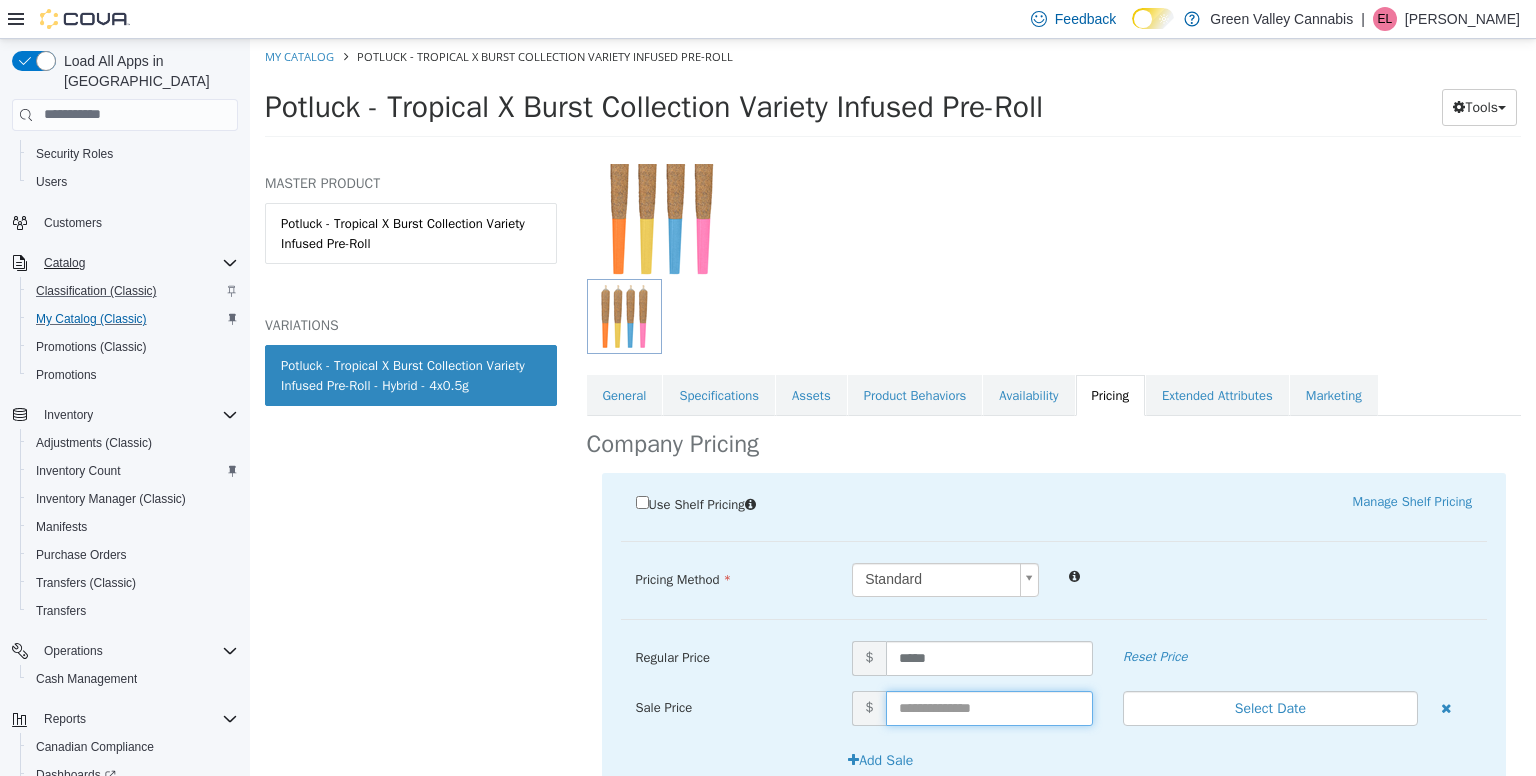 click at bounding box center (989, 707) 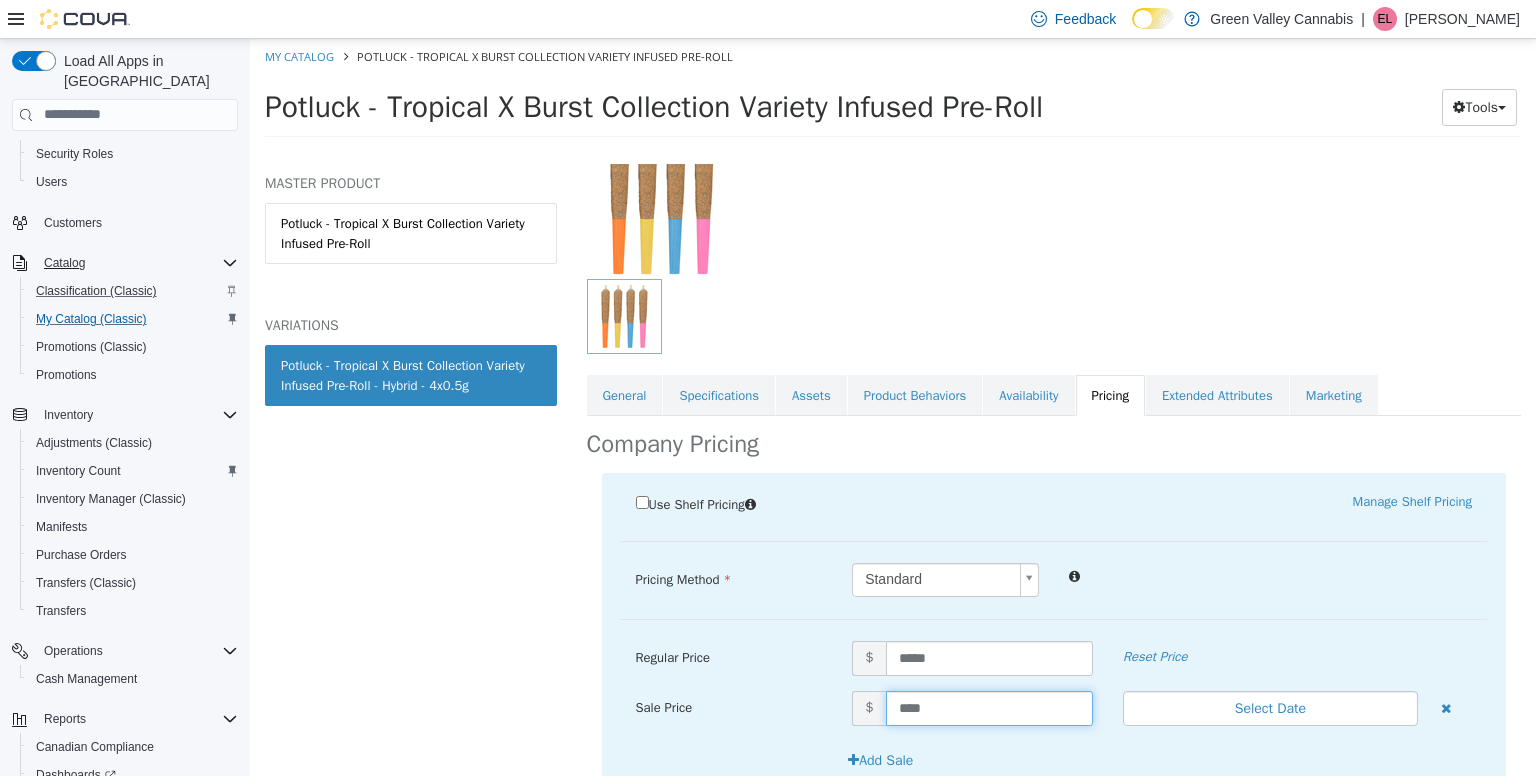 type on "*****" 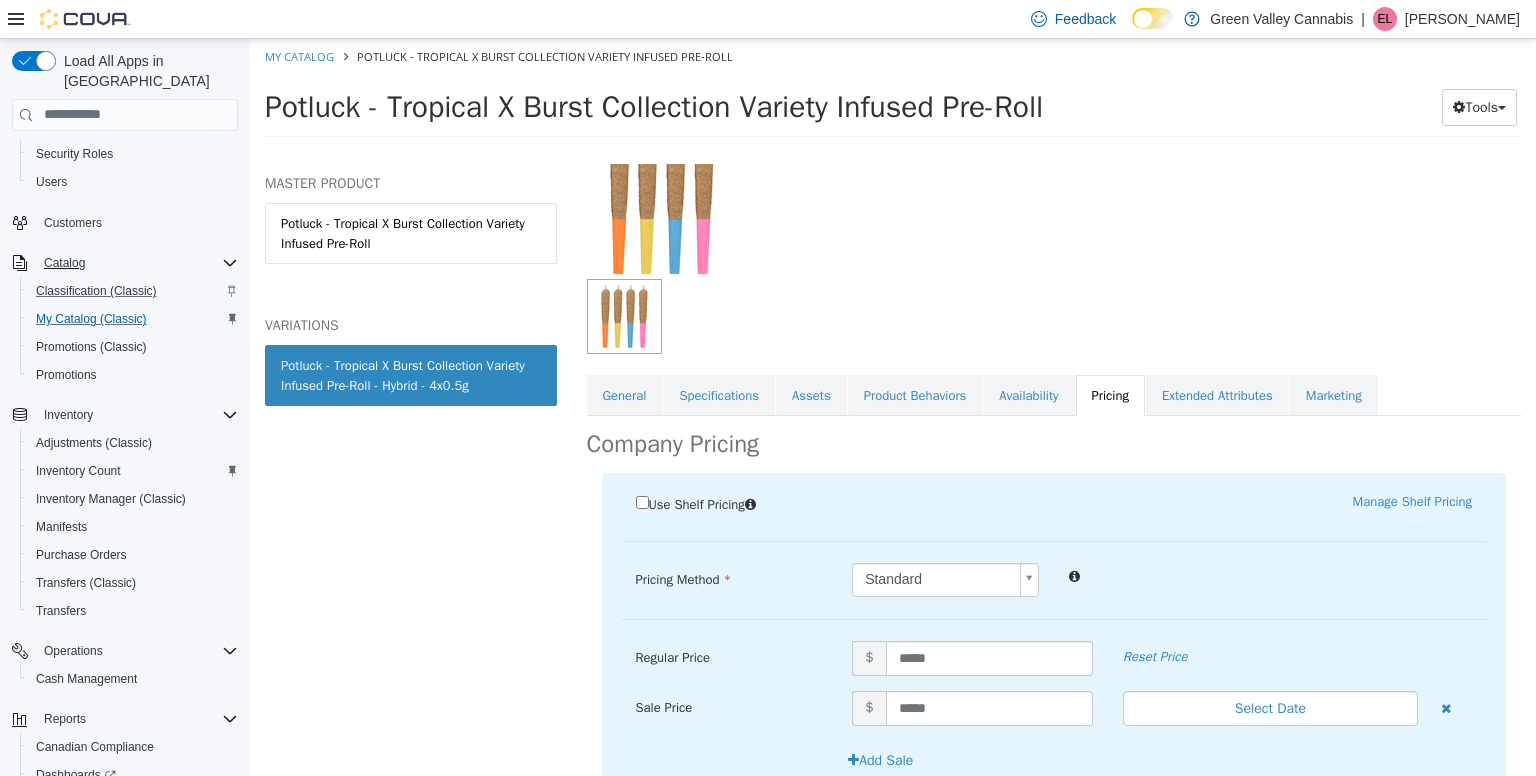 click at bounding box center [1270, 574] 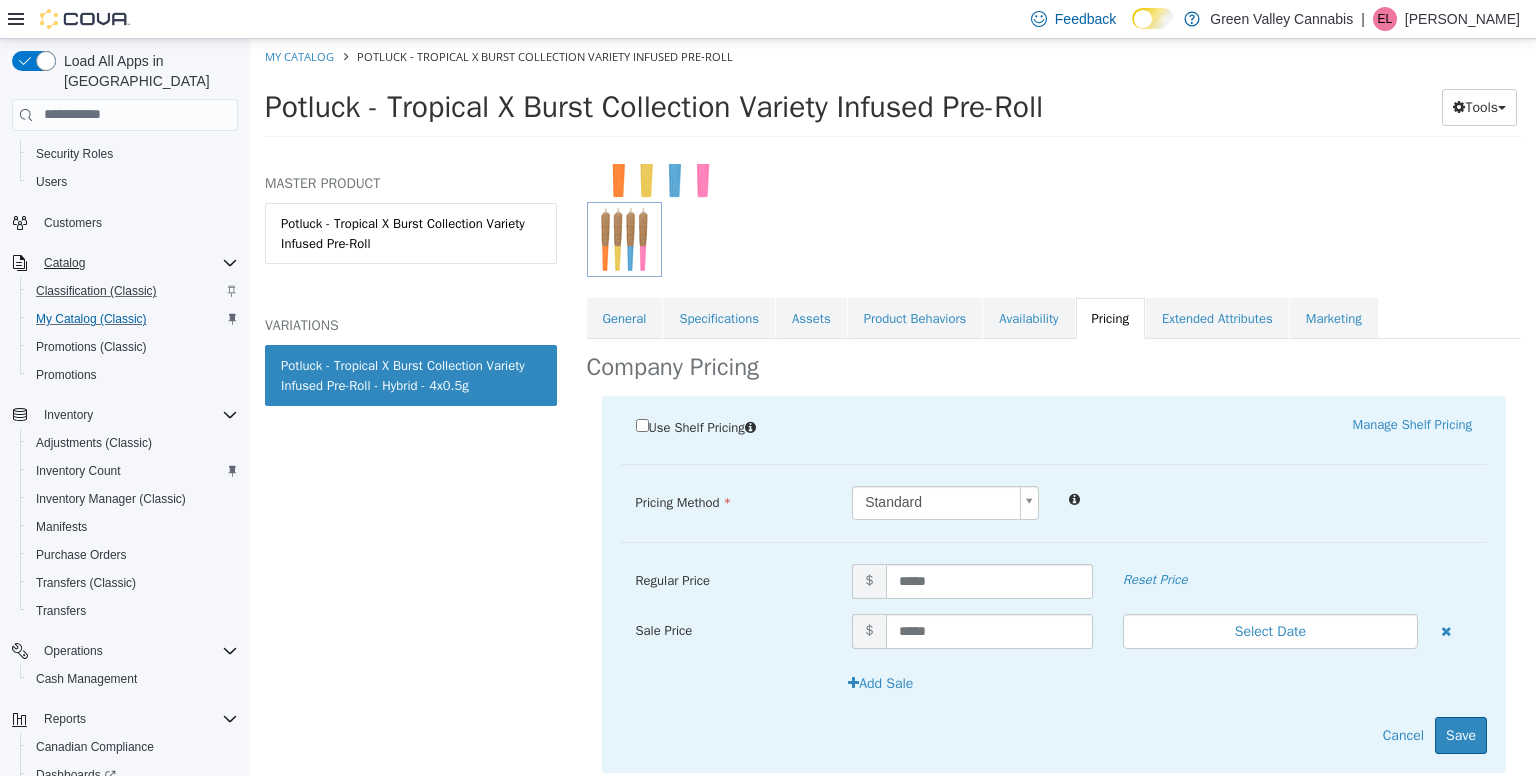 scroll, scrollTop: 259, scrollLeft: 0, axis: vertical 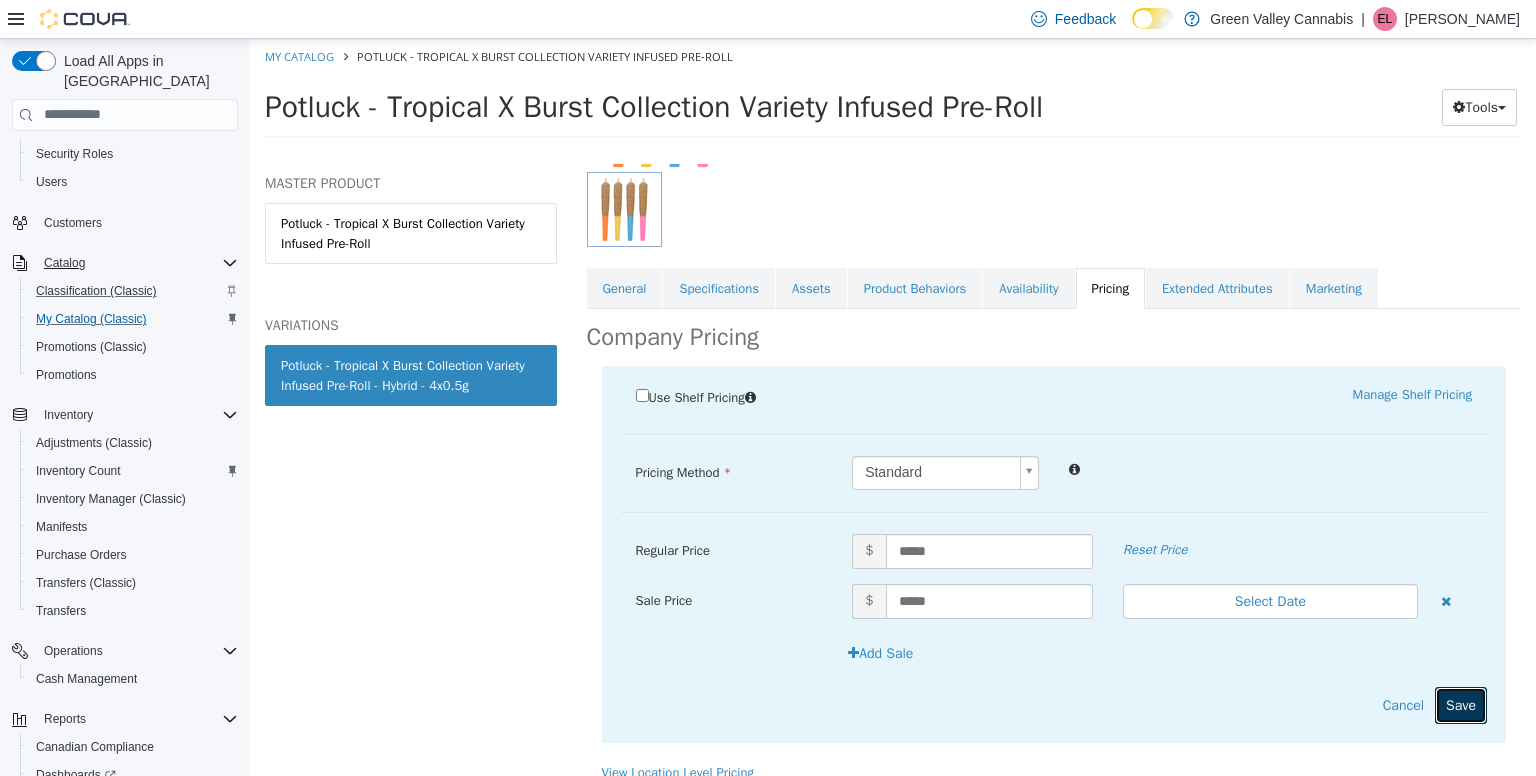 click on "Save" at bounding box center (1461, 704) 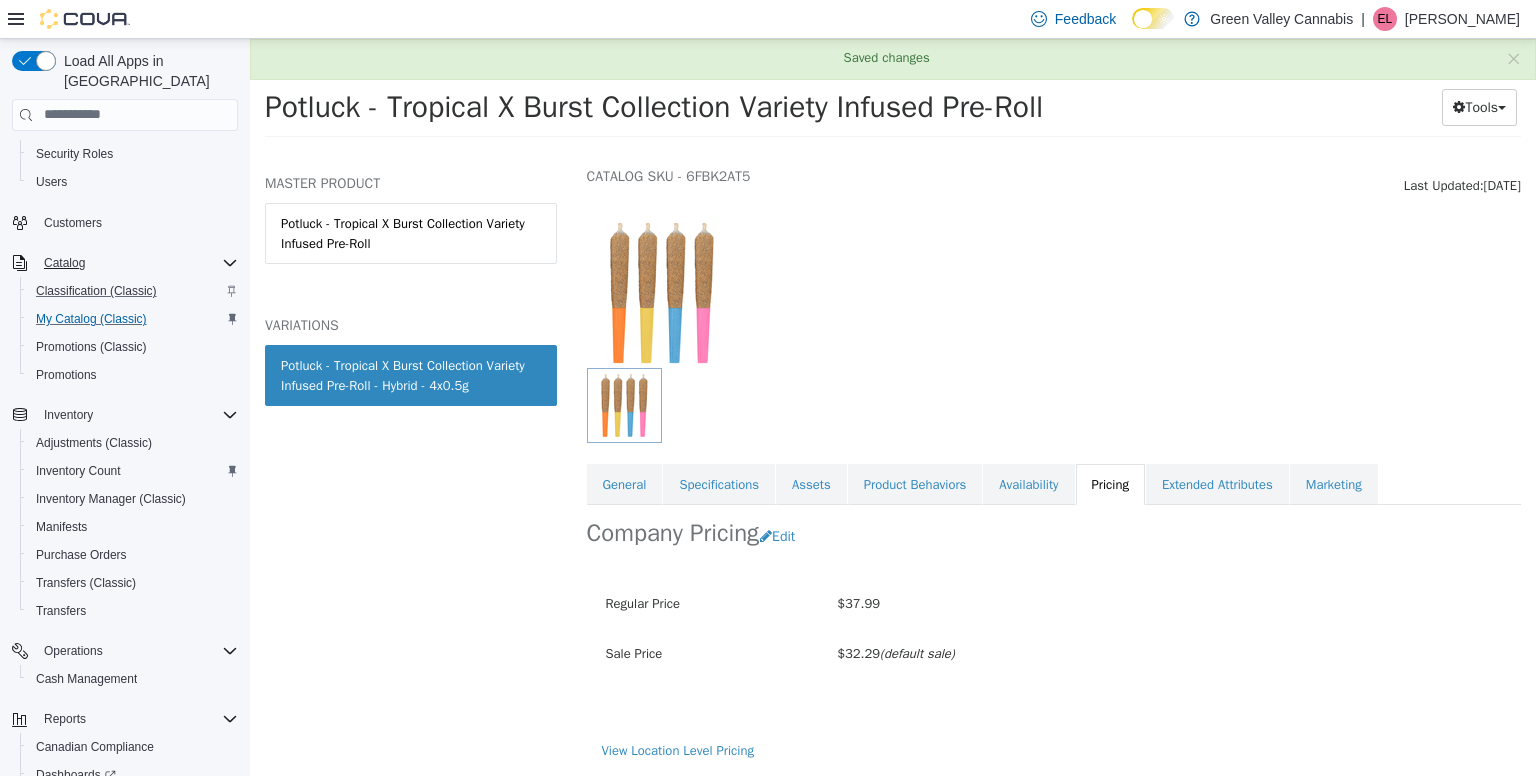 scroll, scrollTop: 60, scrollLeft: 0, axis: vertical 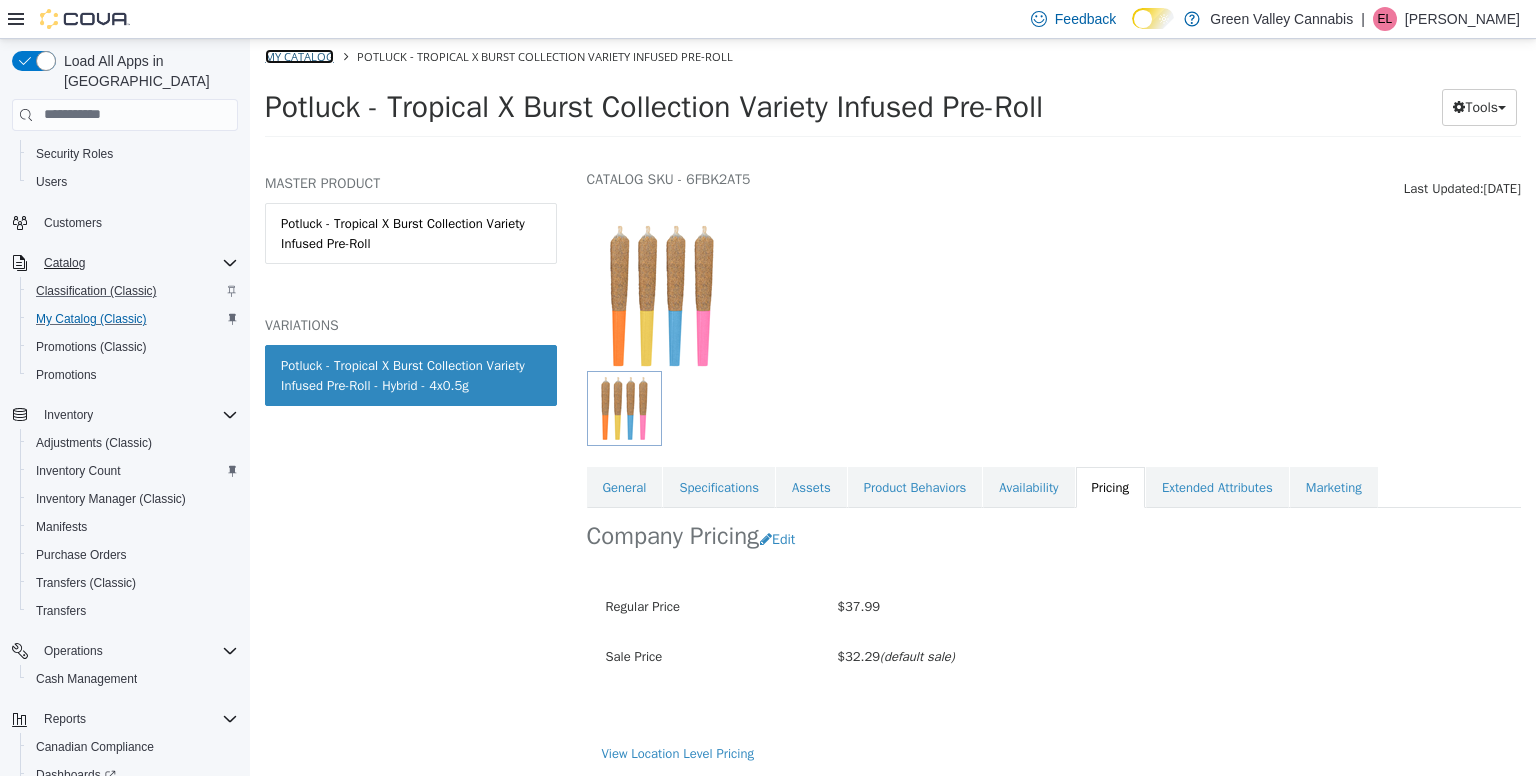 click on "My Catalog" at bounding box center (299, 55) 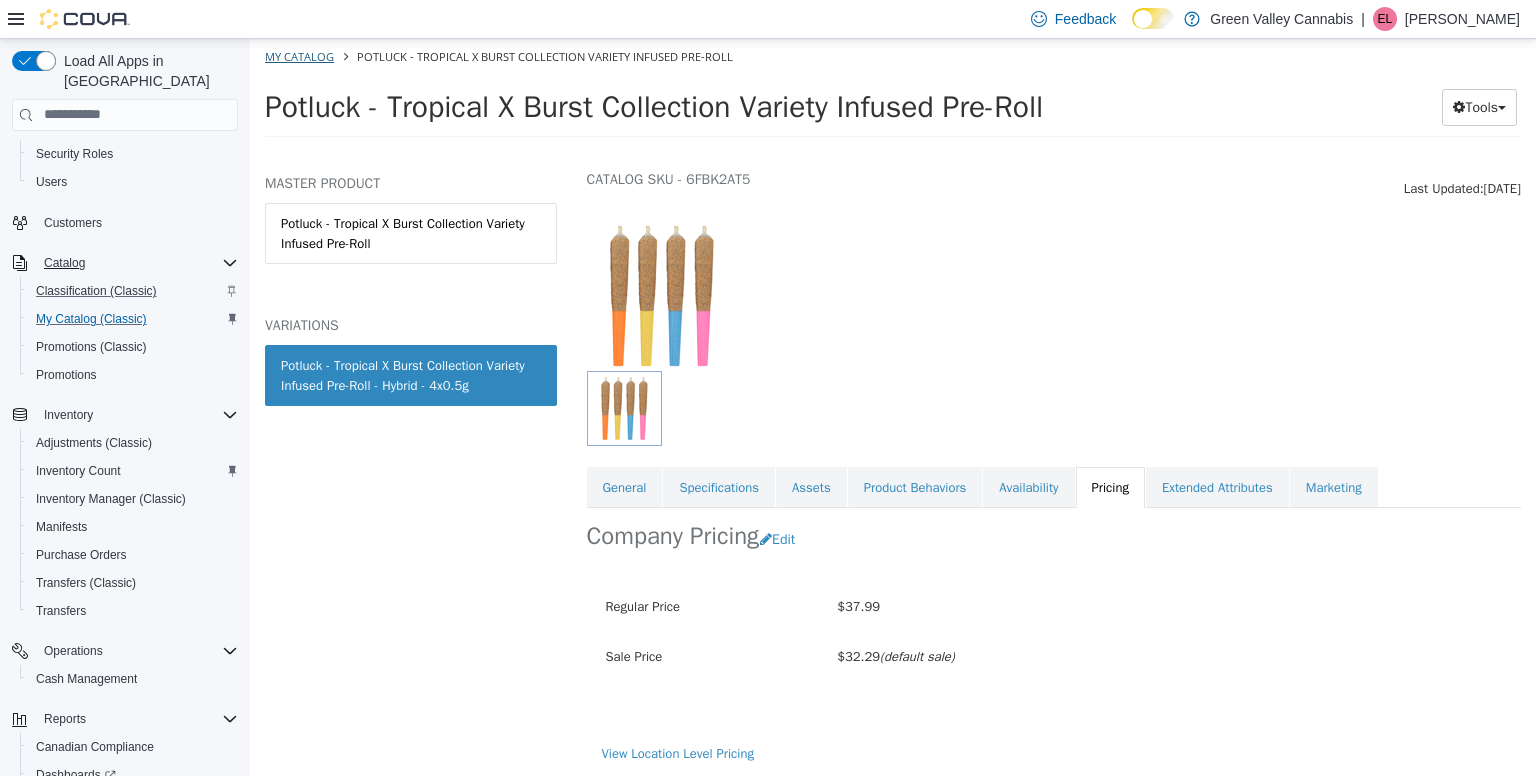 select on "**********" 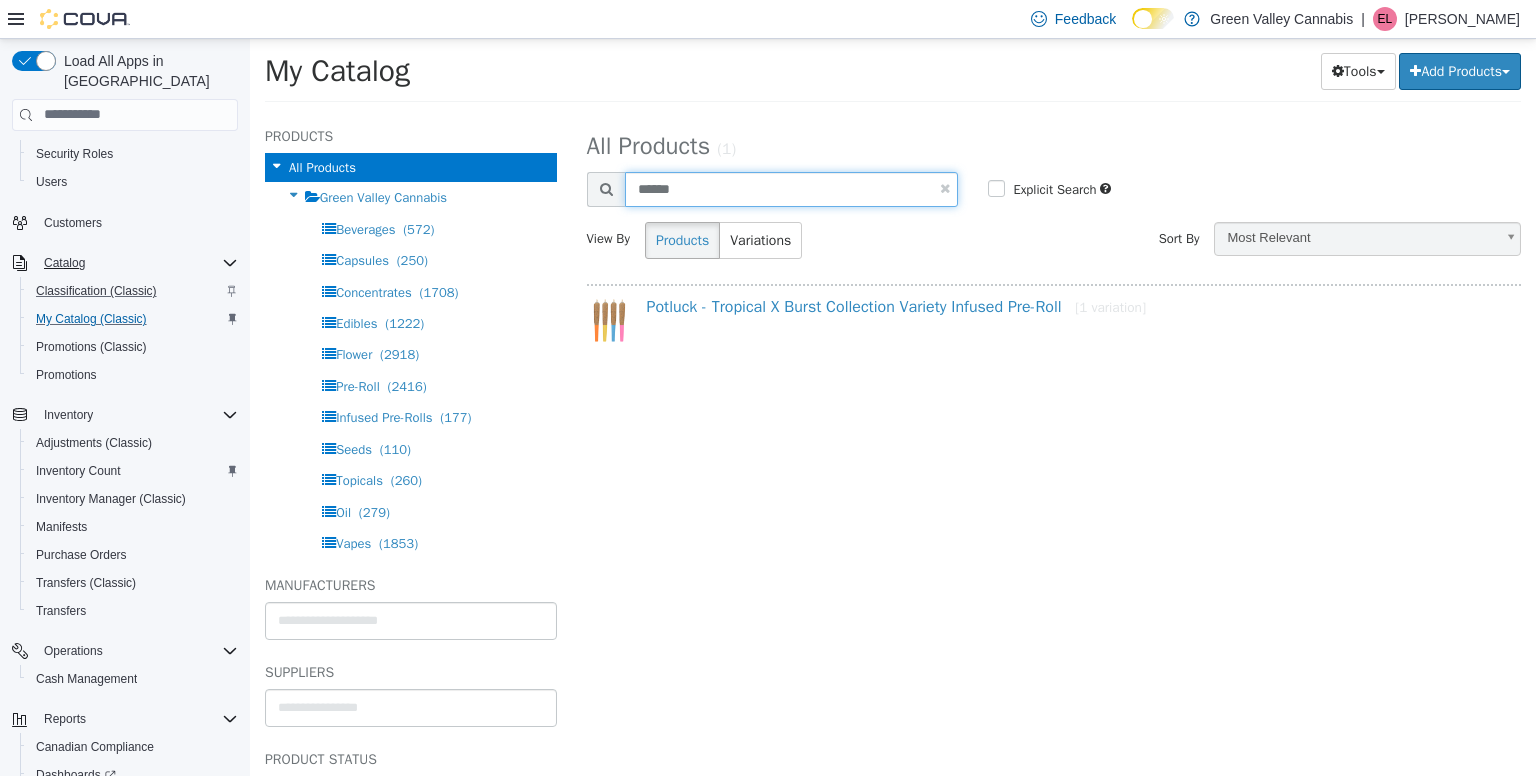 click on "******" at bounding box center (792, 188) 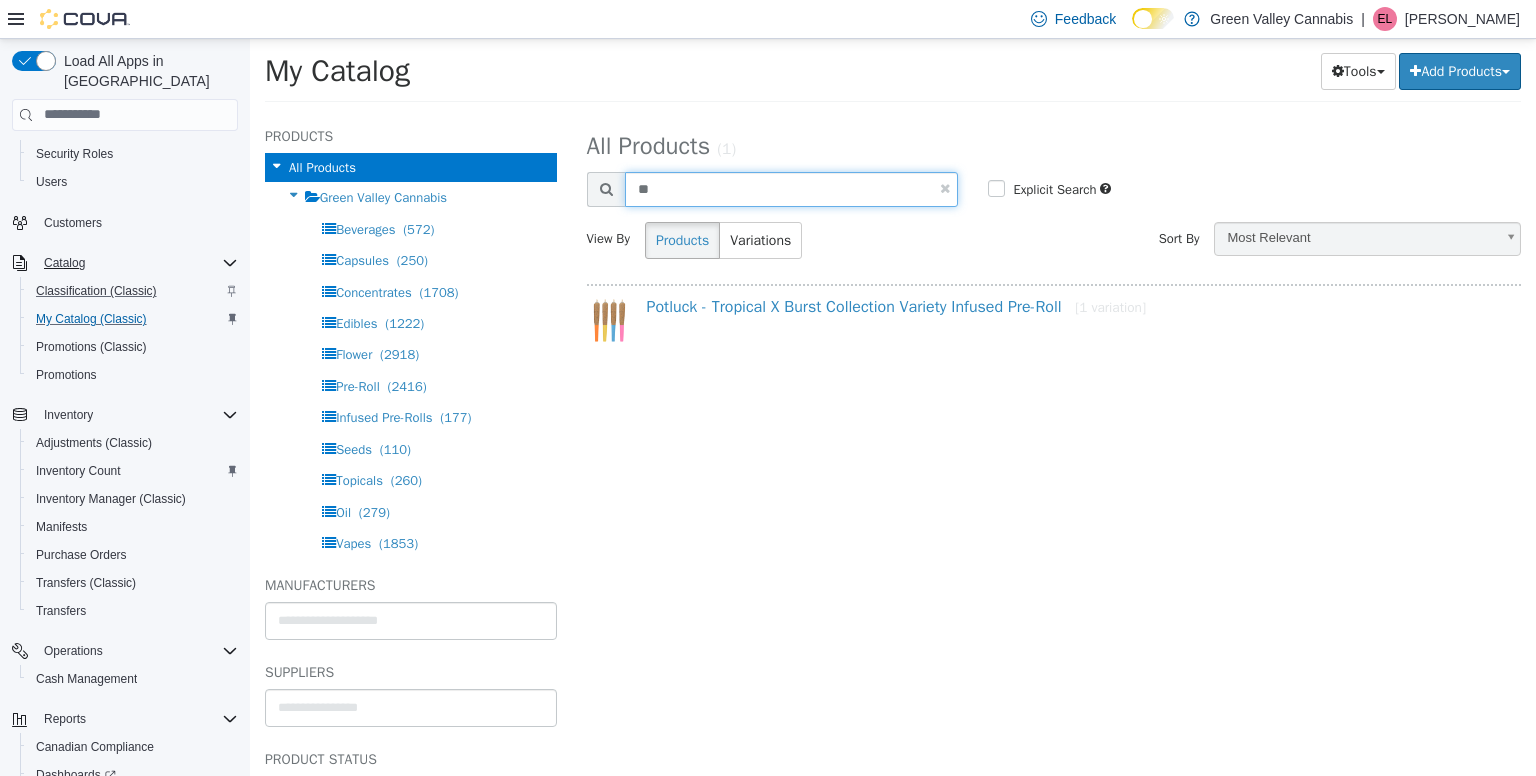 type on "*" 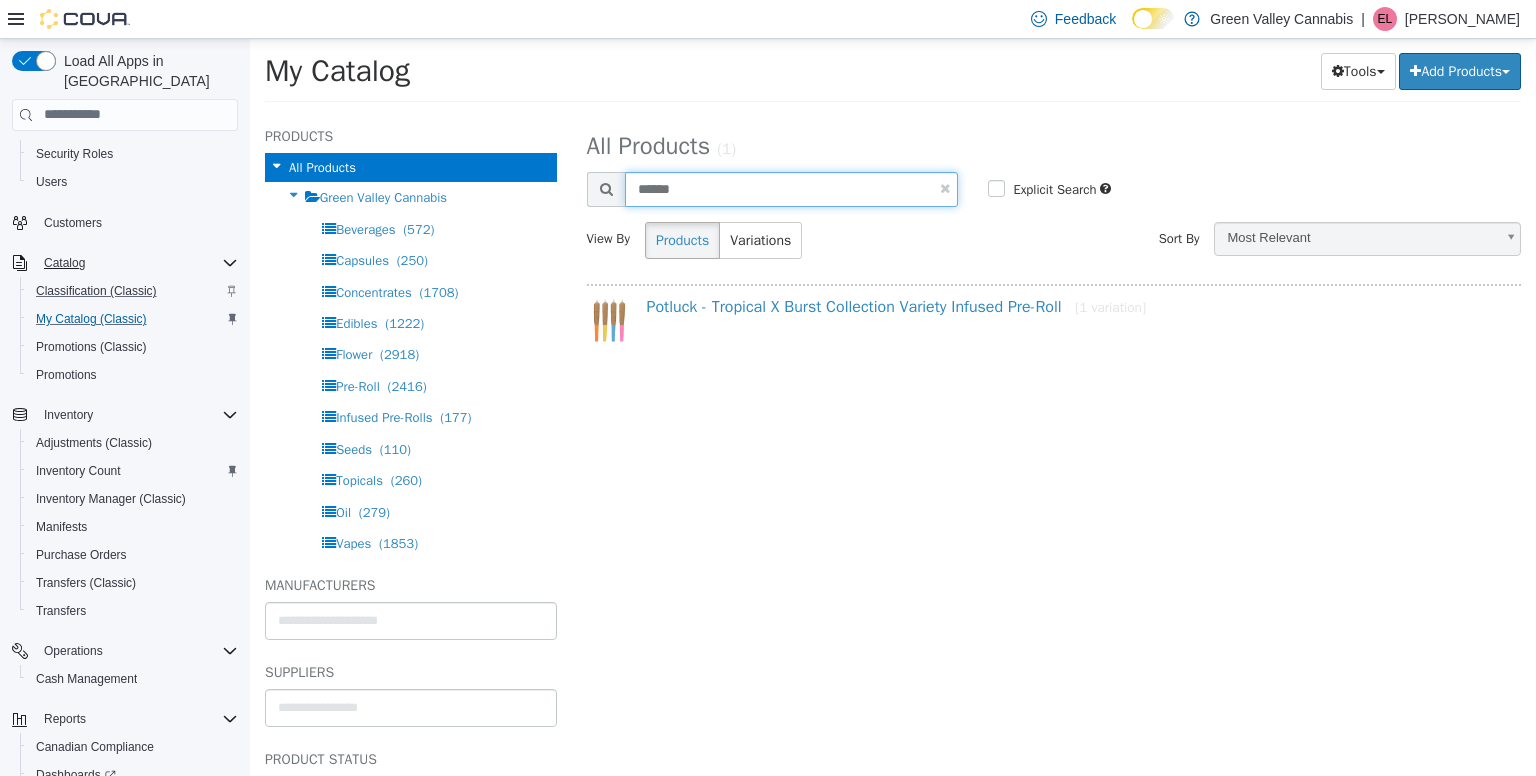 type on "******" 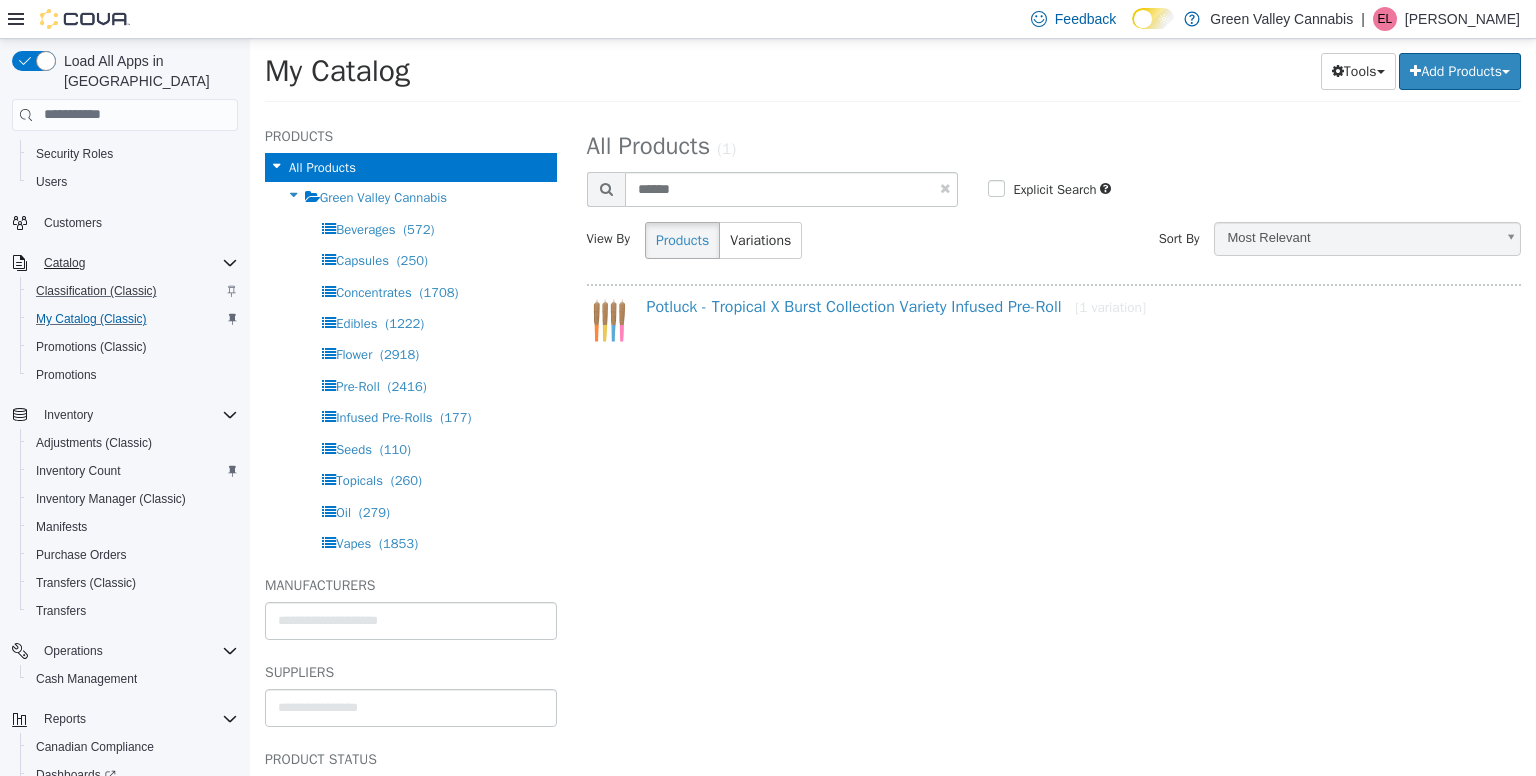 select on "**********" 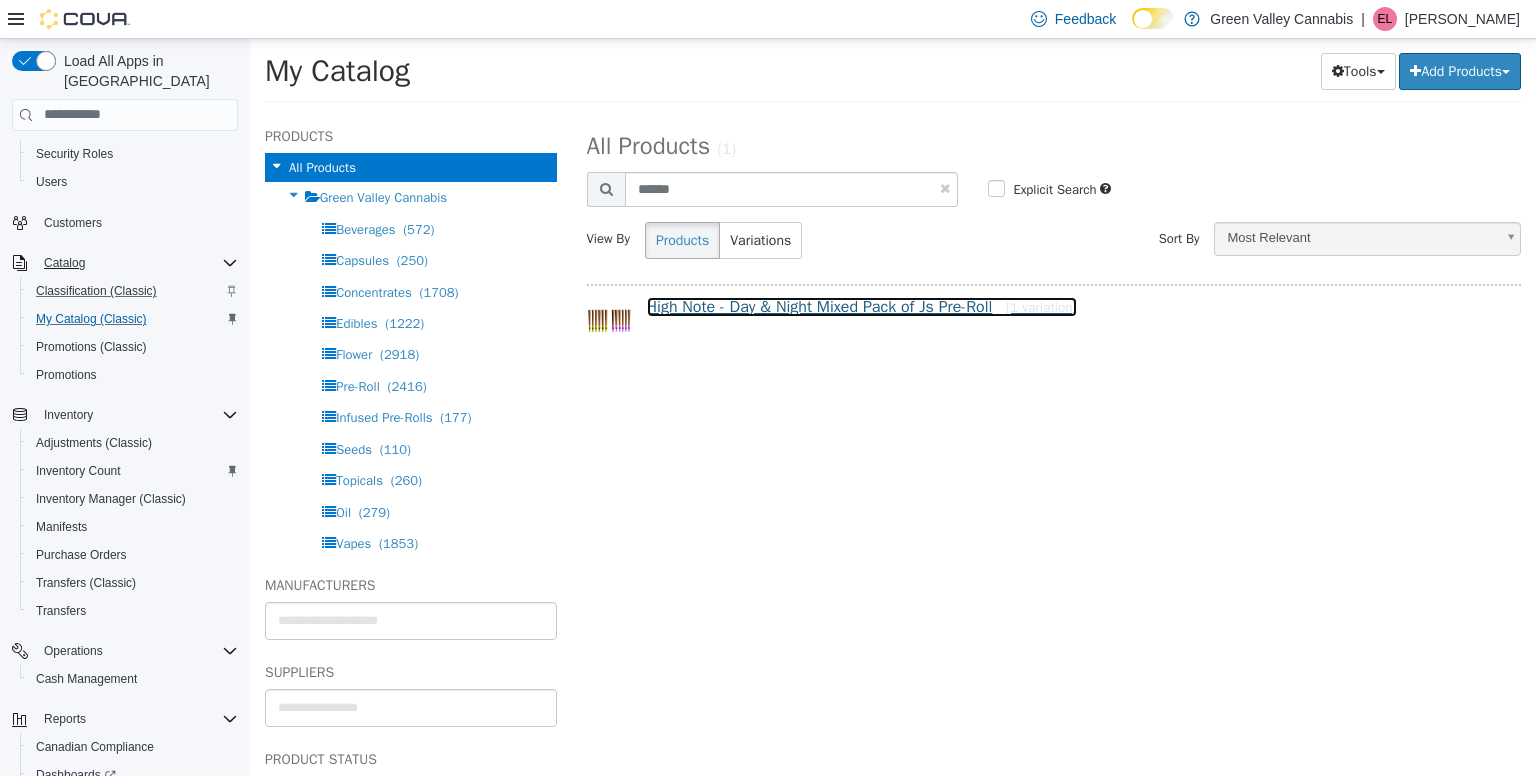 click on "High Note - Day & Night Mixed Pack of Js Pre-Roll
[1 variation]" at bounding box center [862, 306] 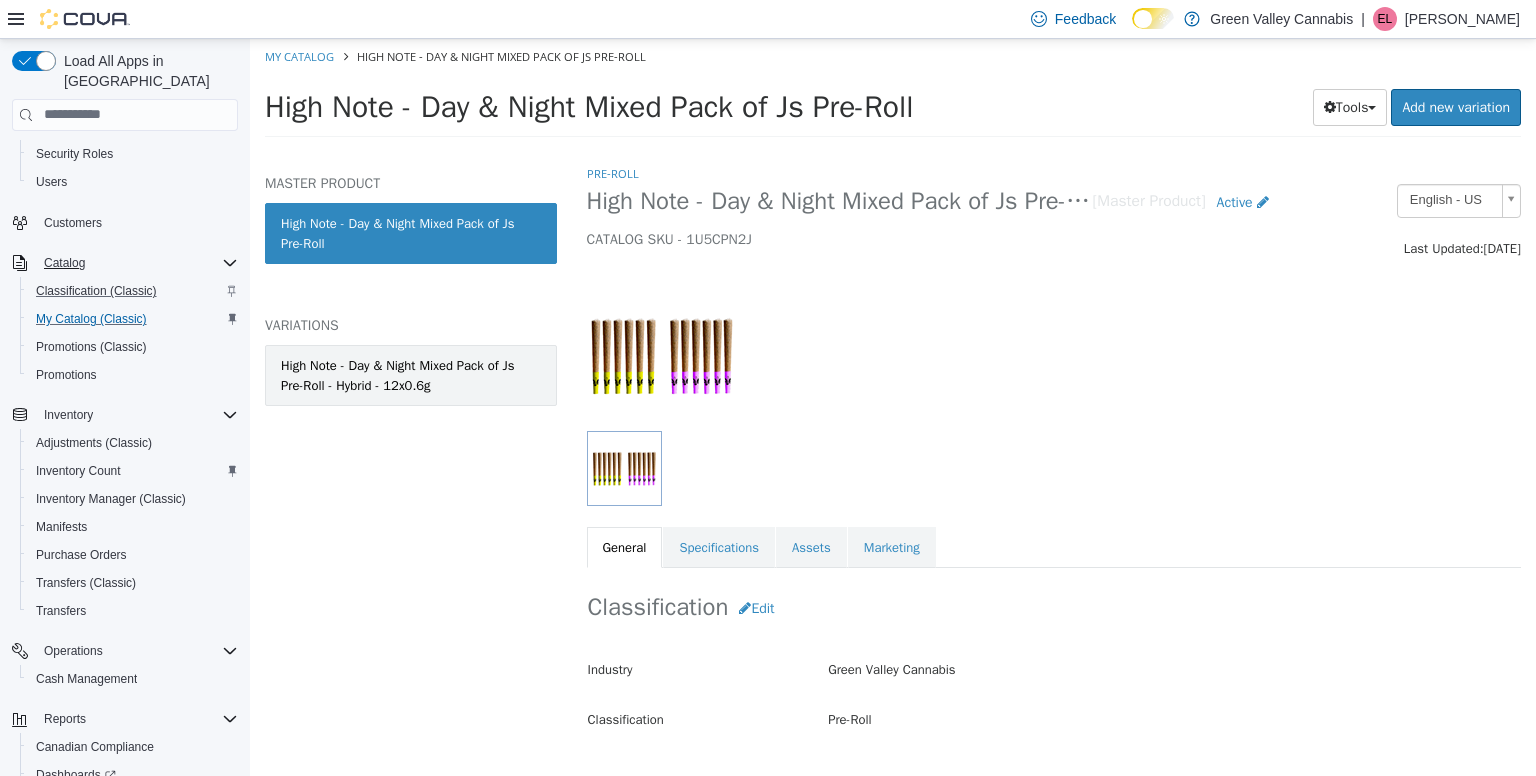 click on "High Note - Day & Night Mixed Pack of Js Pre-Roll - Hybrid - 12x0.6g" at bounding box center [411, 374] 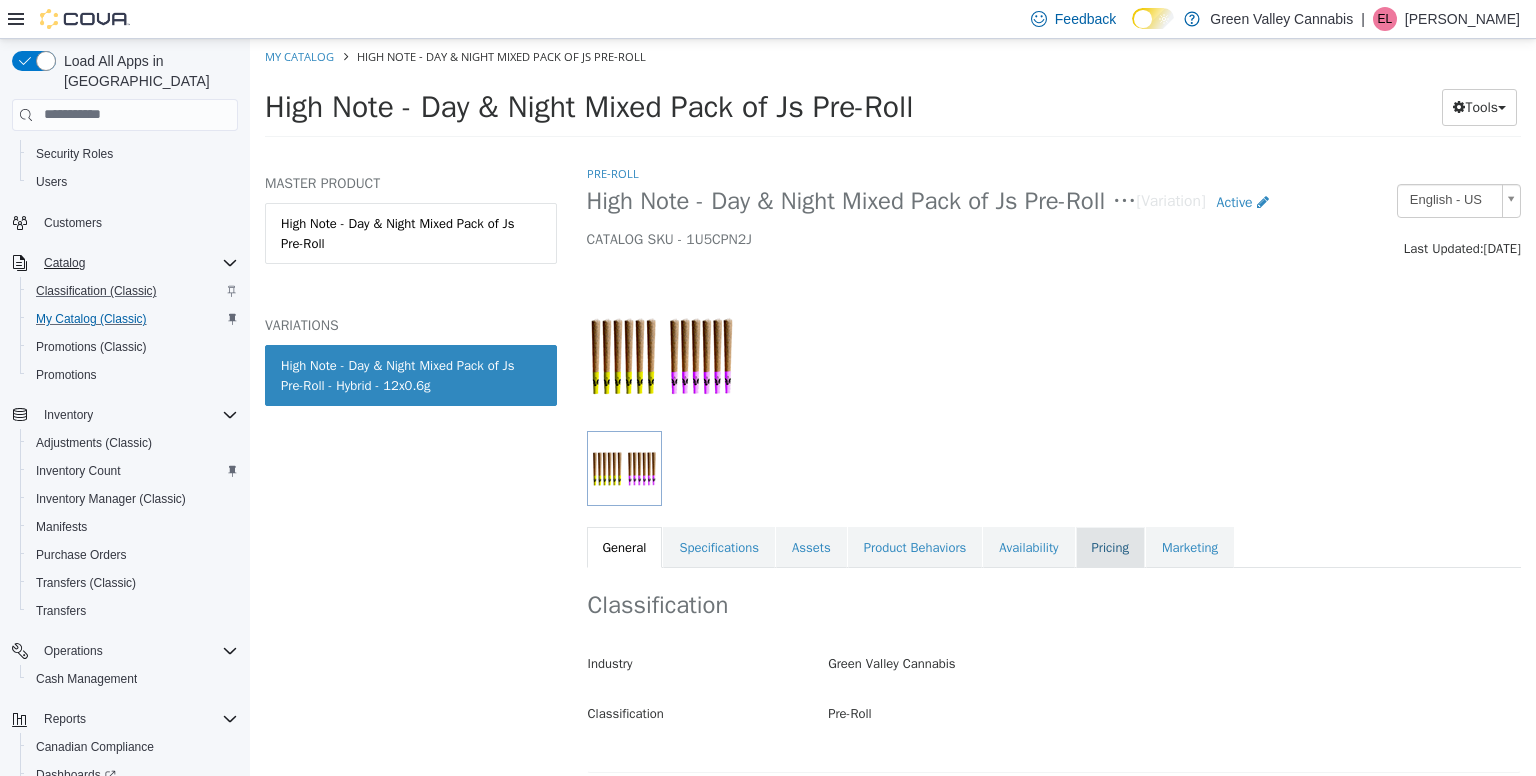 click on "Pricing" at bounding box center [1110, 547] 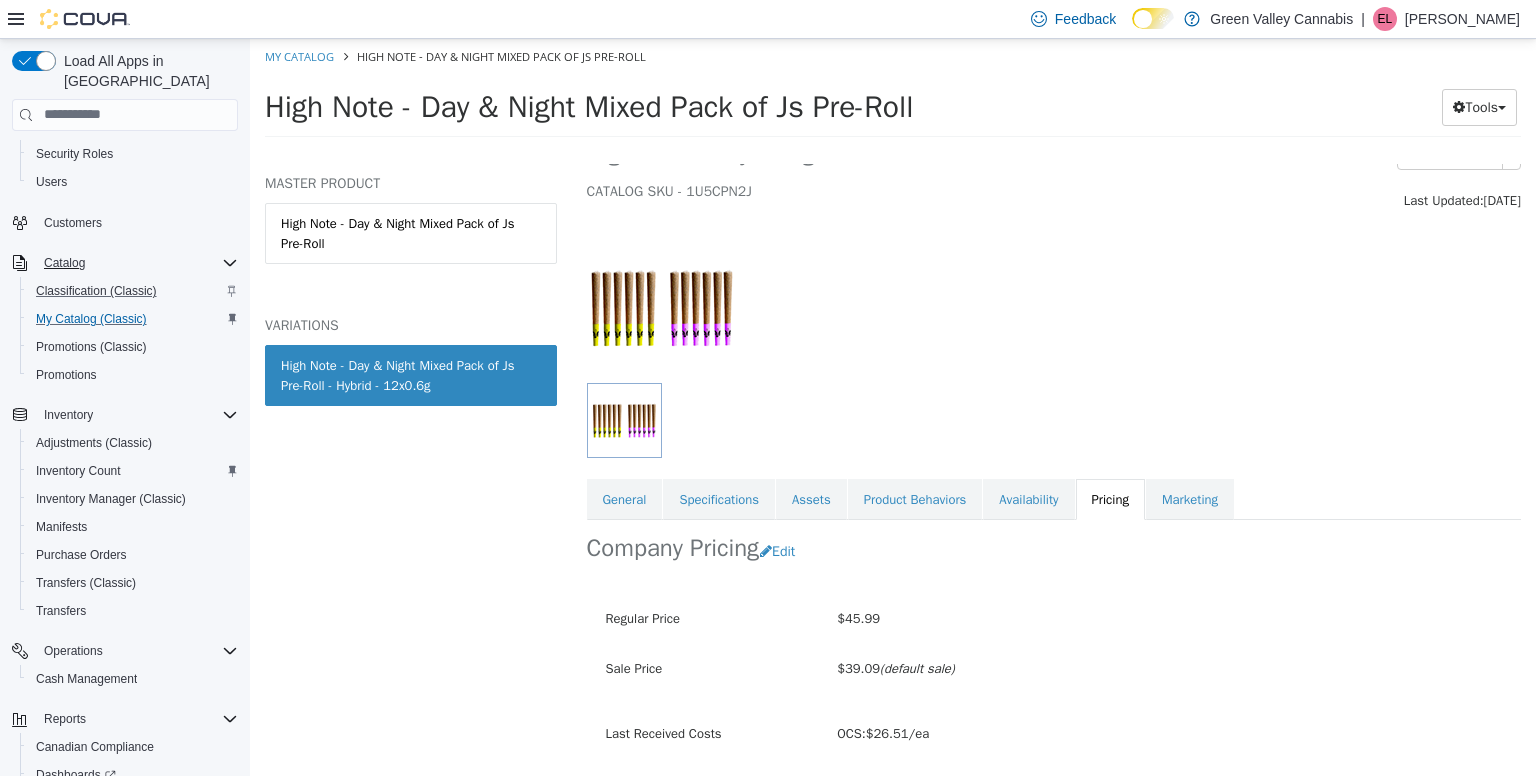scroll, scrollTop: 111, scrollLeft: 0, axis: vertical 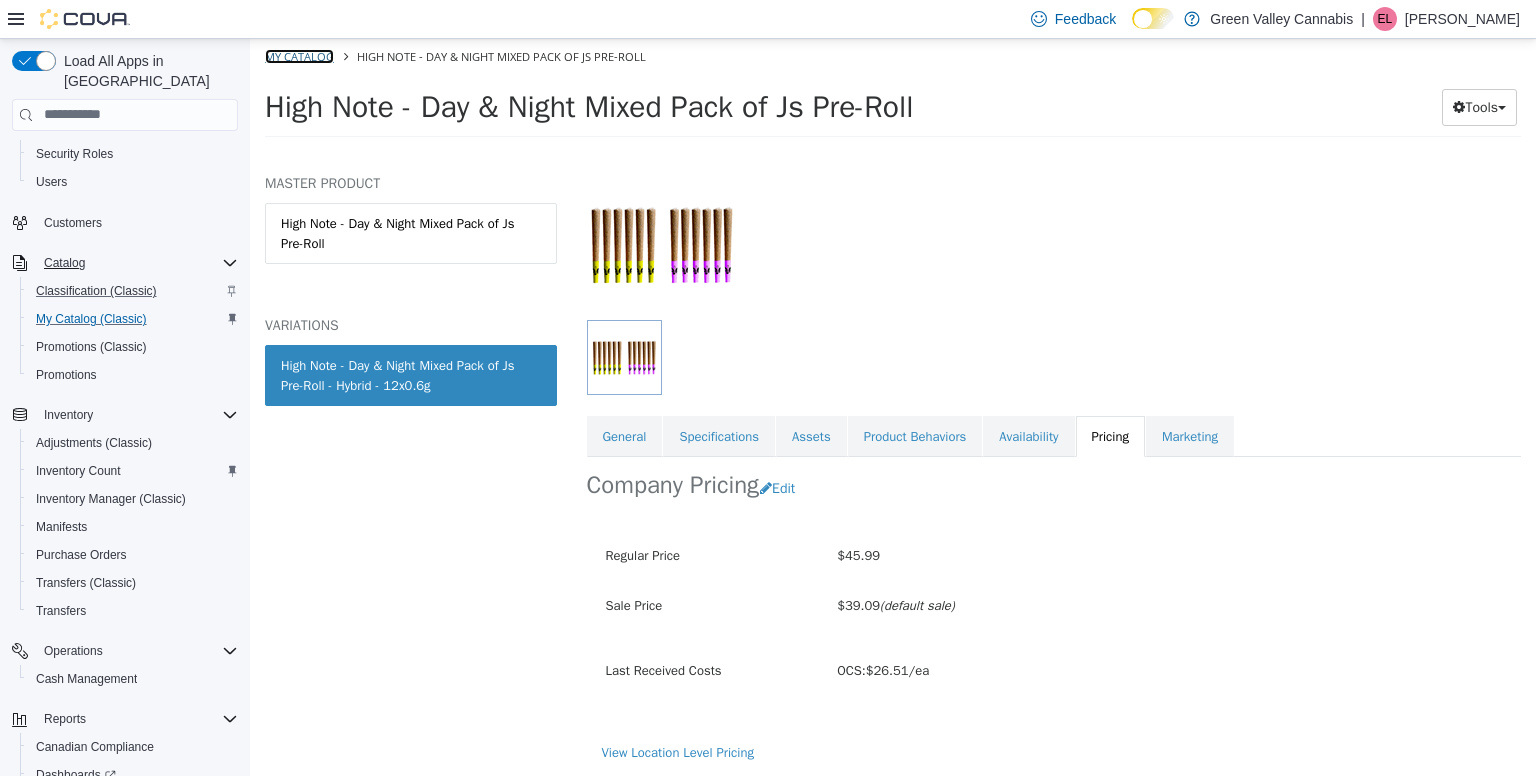 click on "My Catalog" at bounding box center (299, 55) 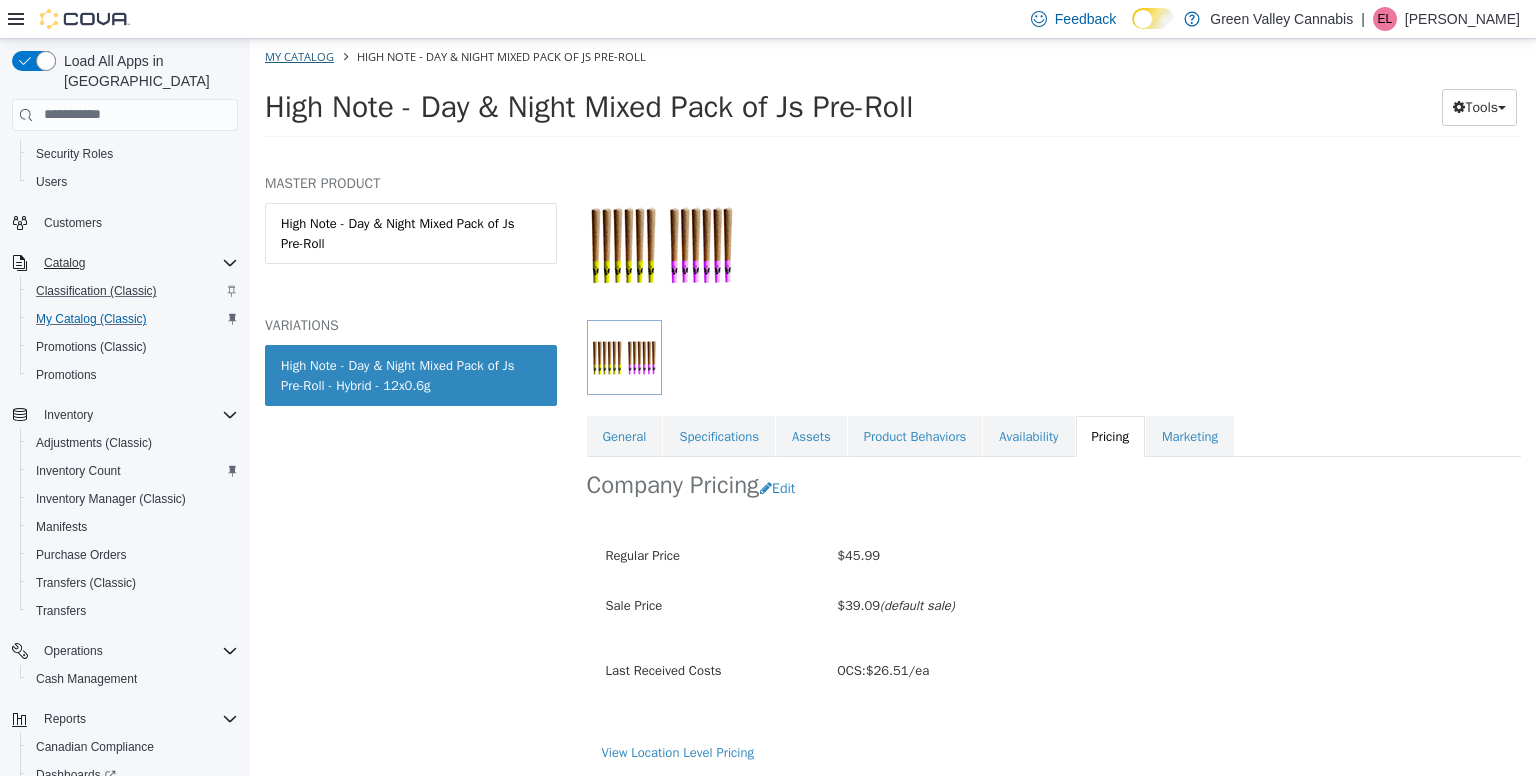 select on "**********" 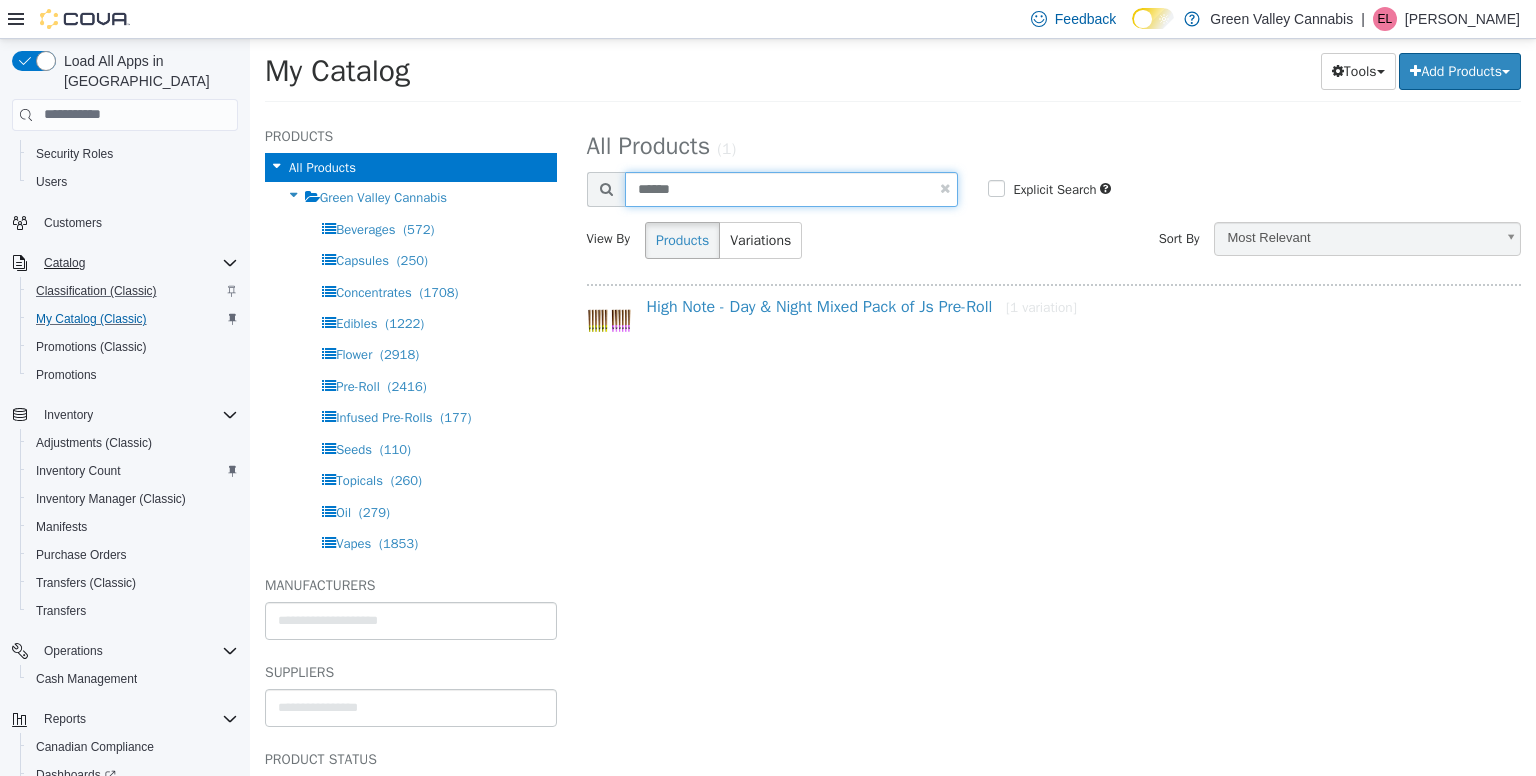 click on "******" at bounding box center [792, 188] 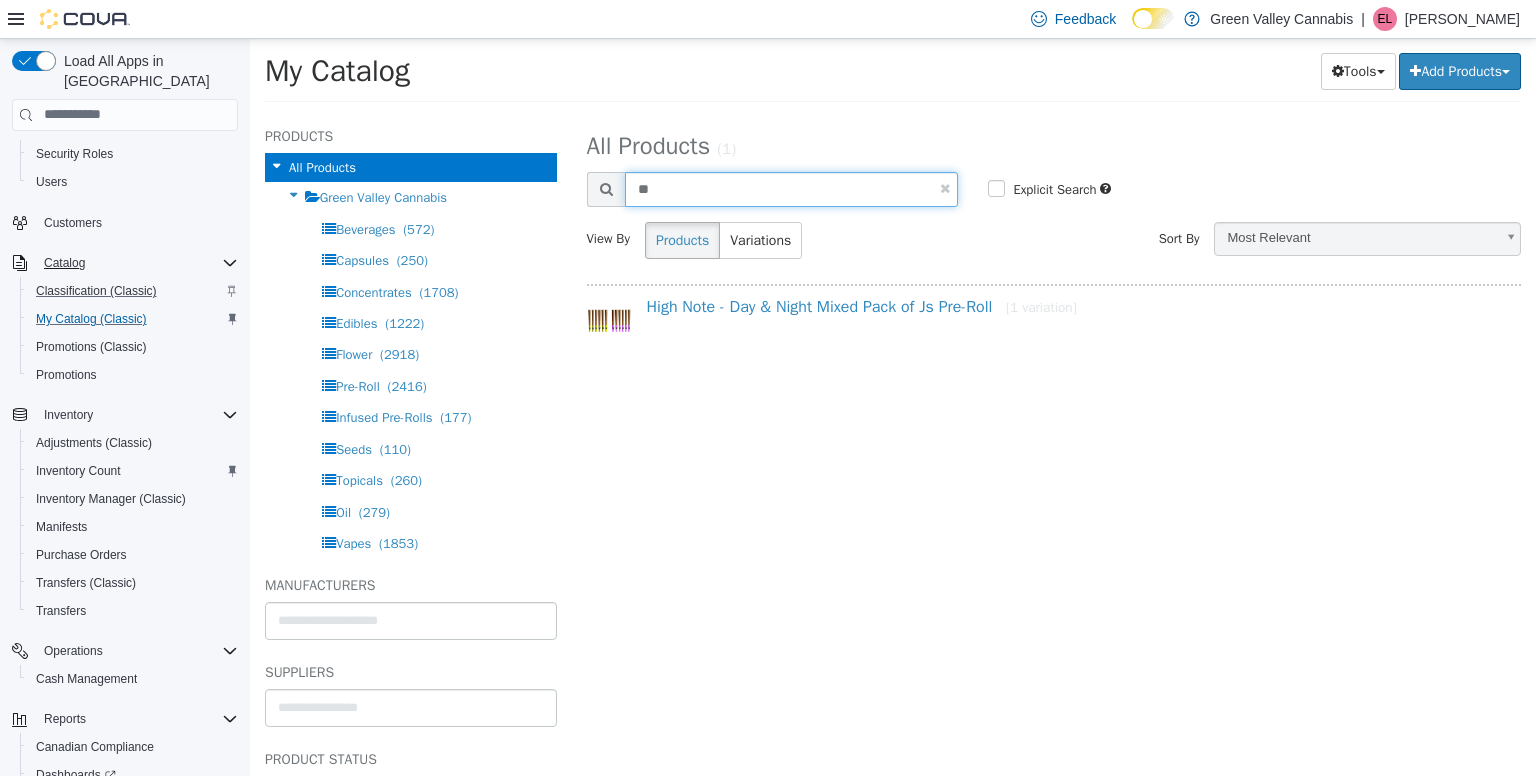 type on "*" 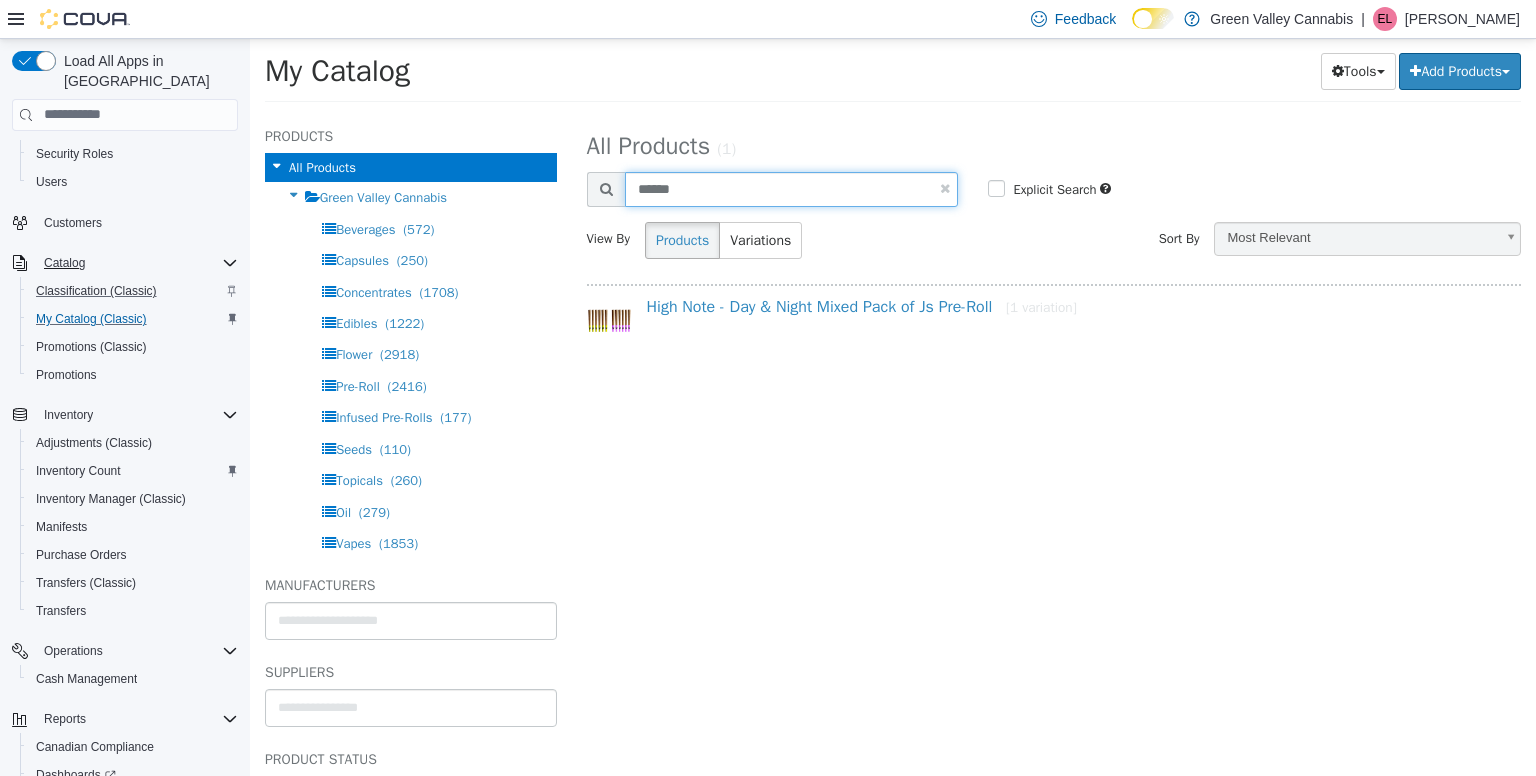 type on "******" 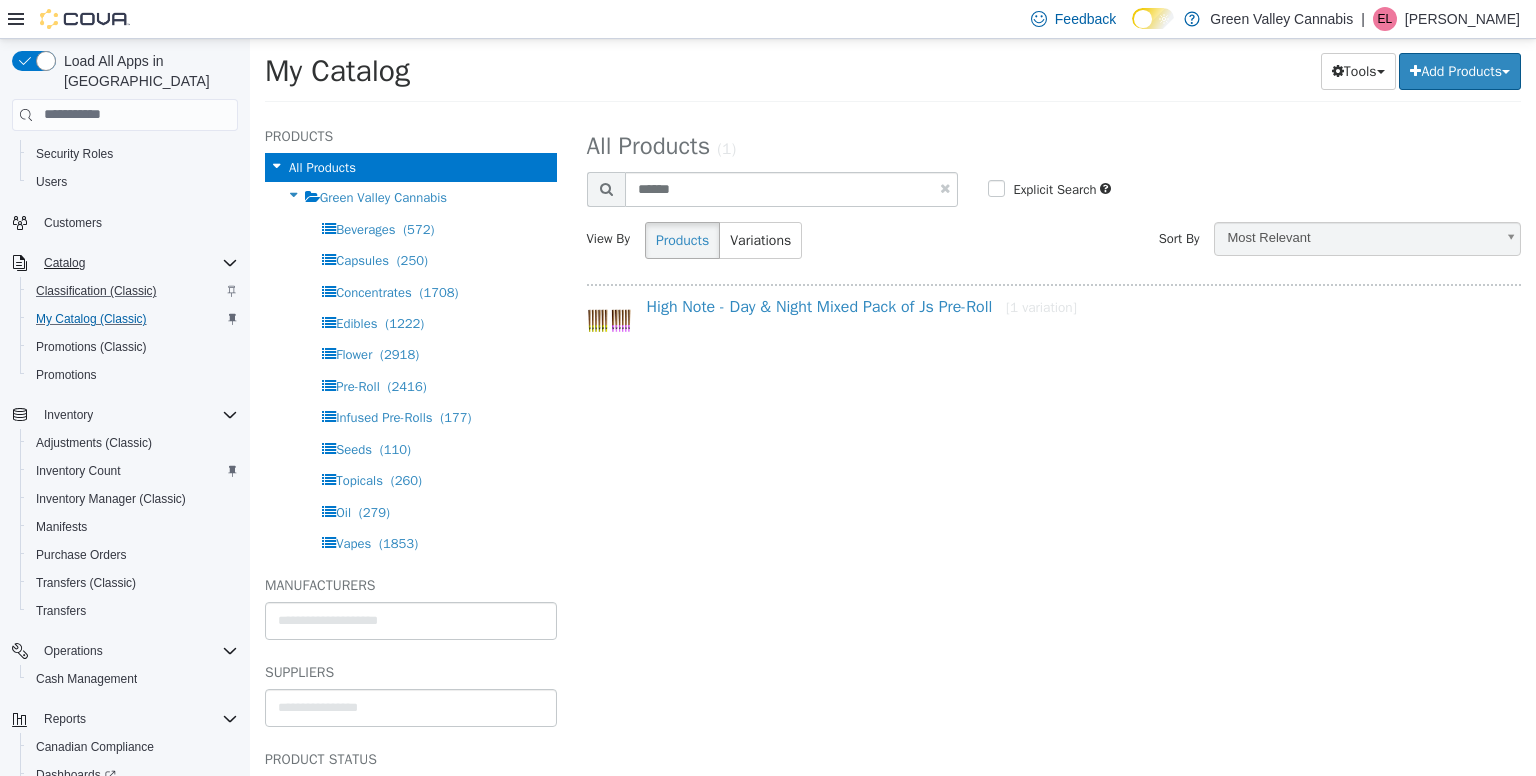 select on "**********" 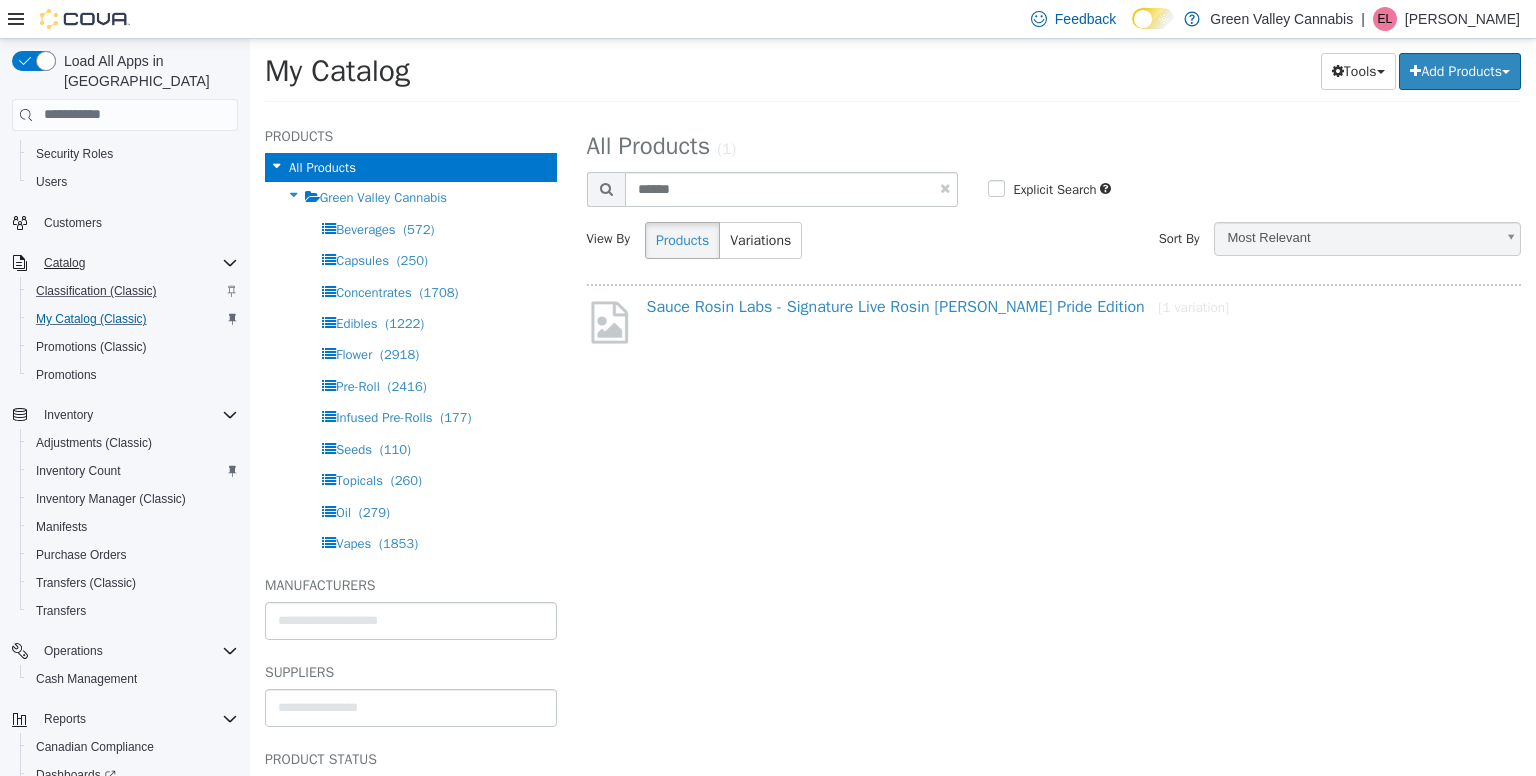 click on "Sauce Rosin Labs - Signature Live Rosin [PERSON_NAME] Pride Edition
[1 variation]" at bounding box center (1074, 315) 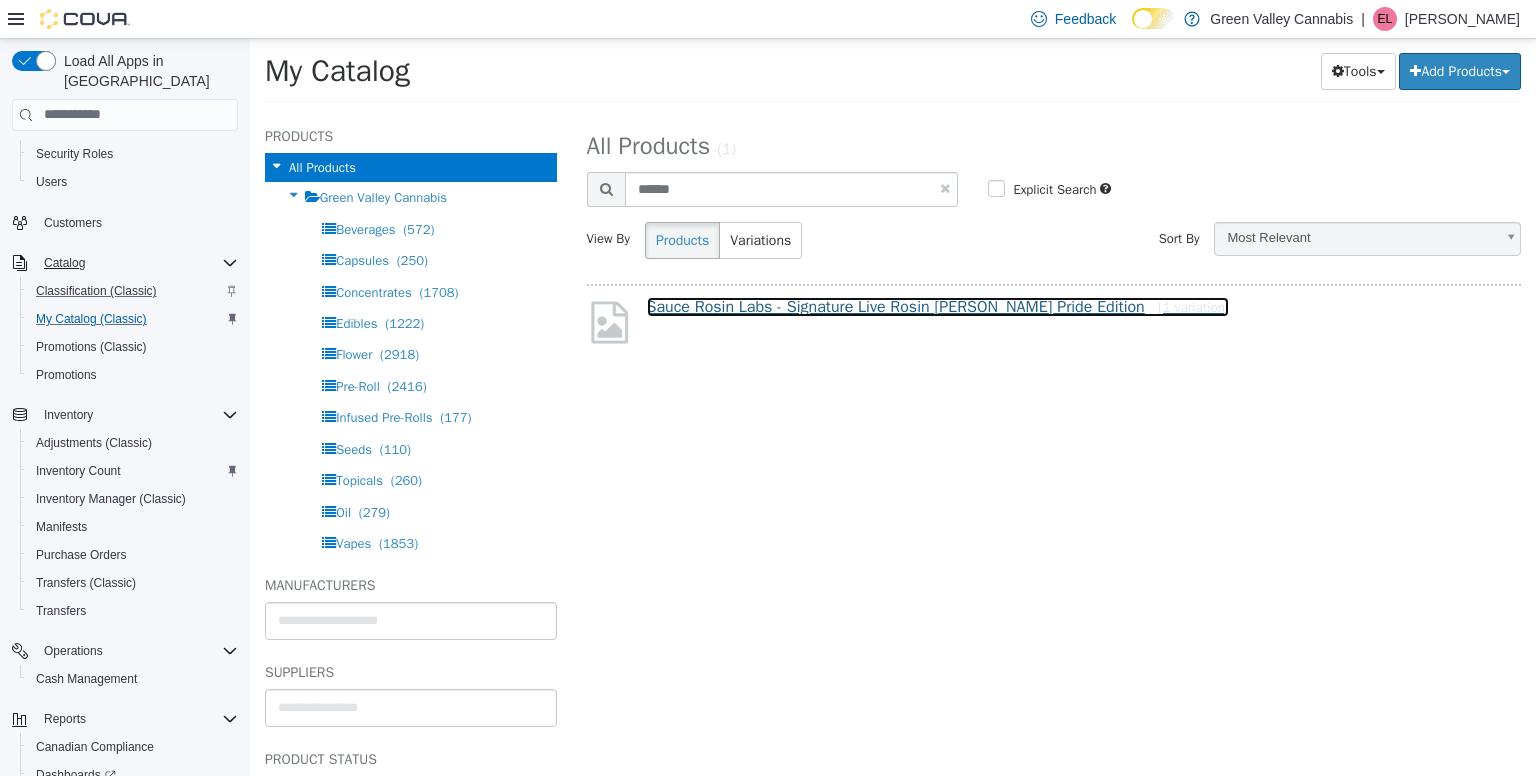 click on "Sauce Rosin Labs - Signature Live Rosin [PERSON_NAME] Pride Edition
[1 variation]" at bounding box center [938, 306] 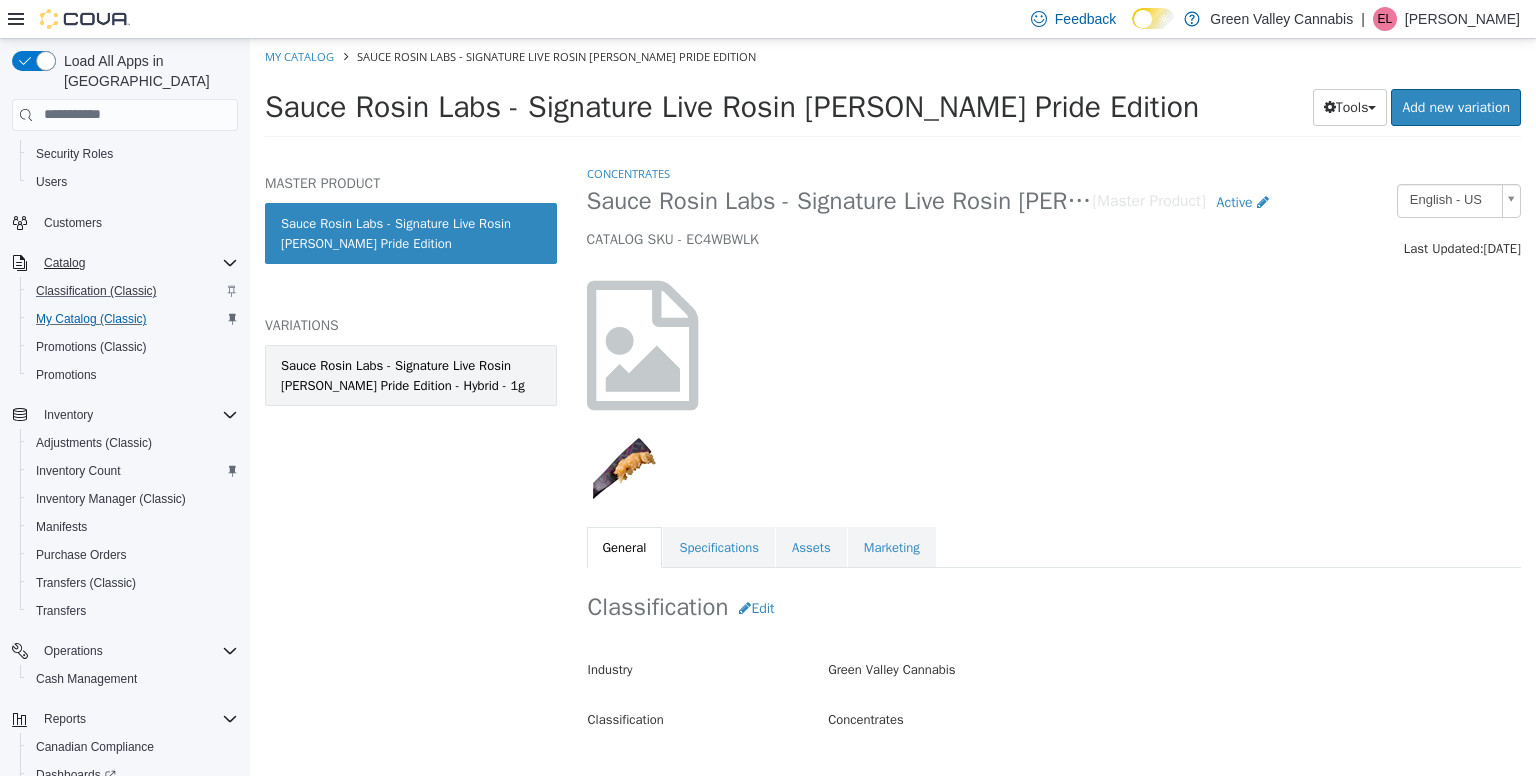 click on "Sauce Rosin Labs - Signature Live Rosin [PERSON_NAME] Pride Edition - Hybrid - 1g" at bounding box center (411, 374) 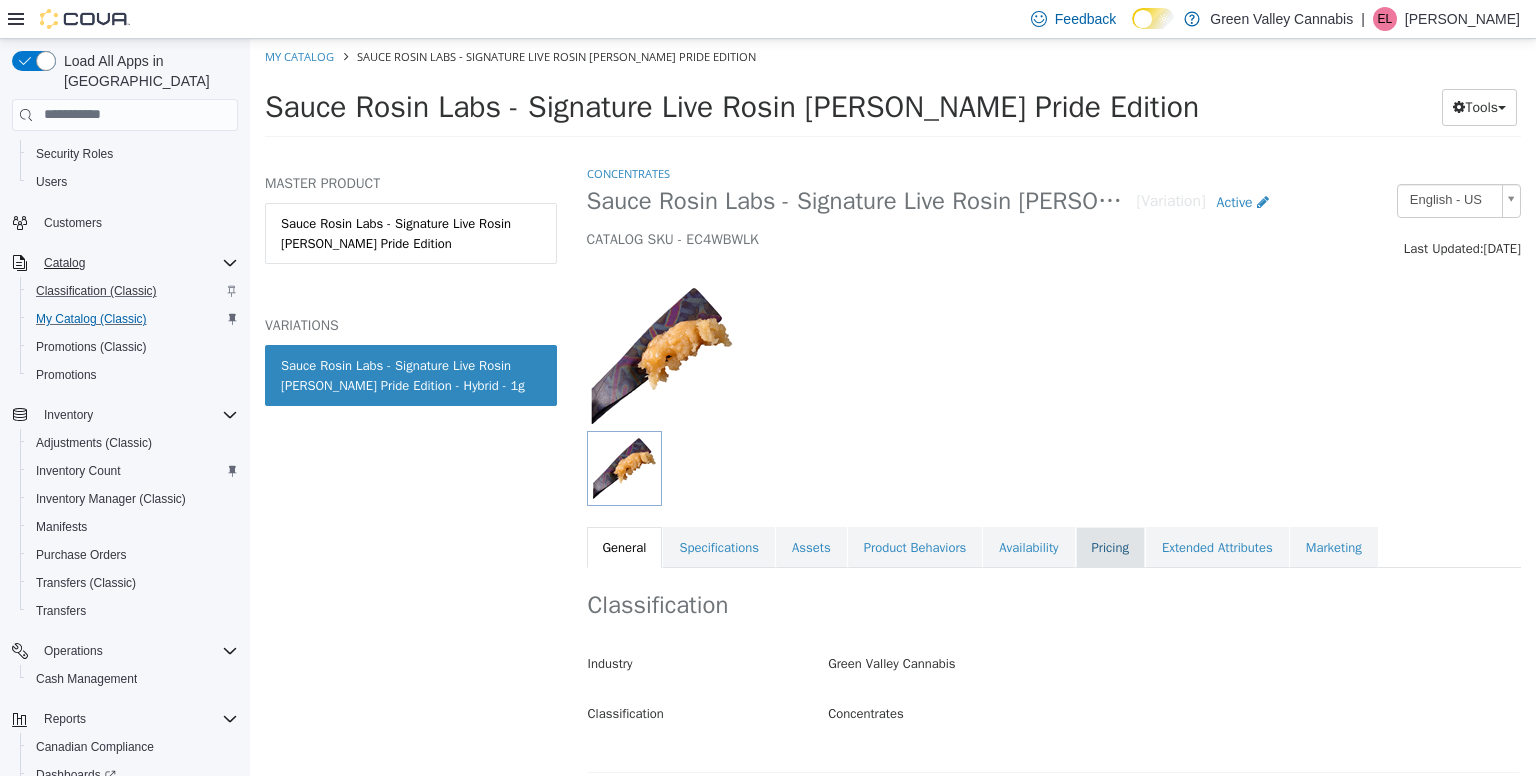 click on "Pricing" at bounding box center [1110, 547] 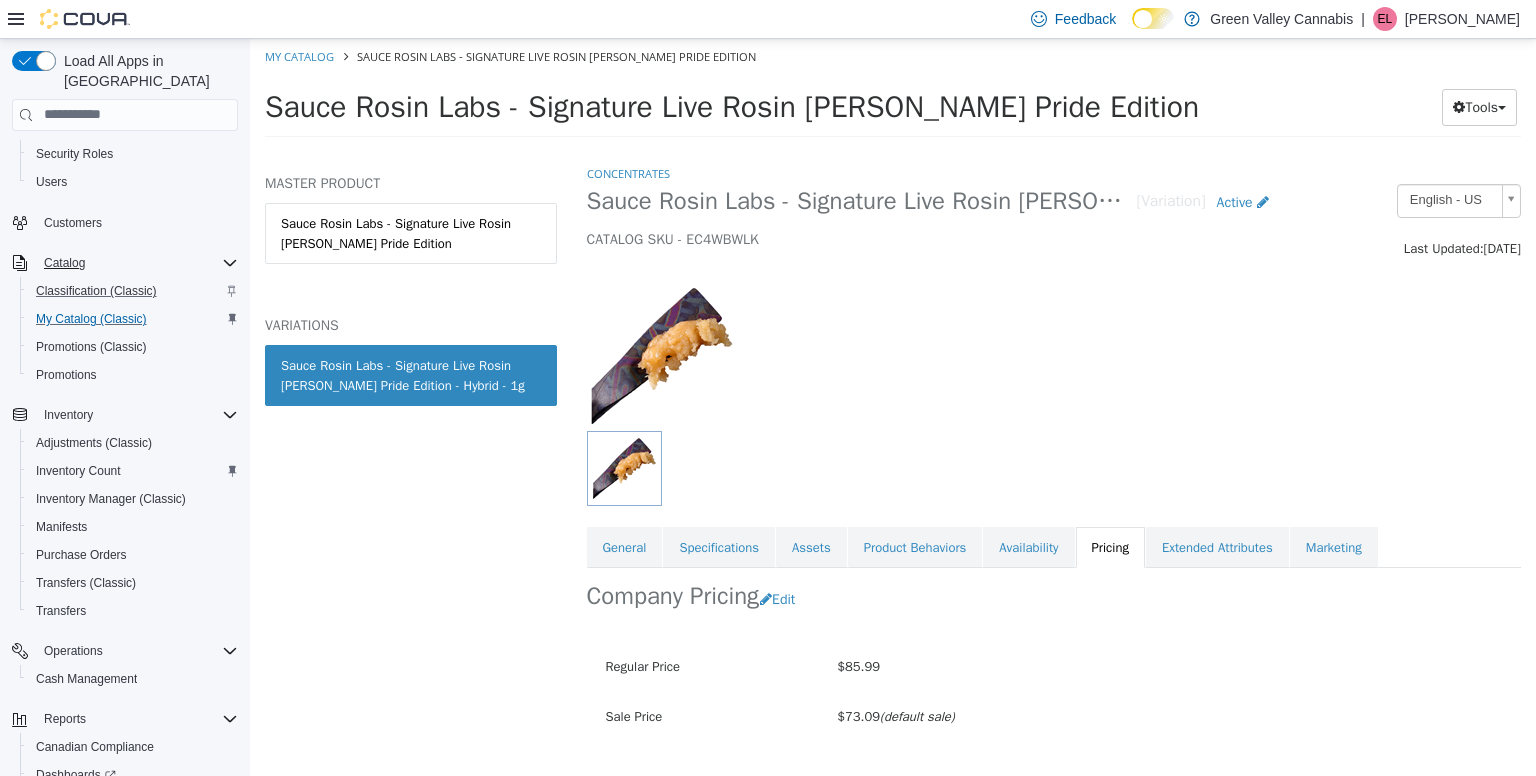 click on "My Catalog
Sauce Rosin Labs - Signature Live Rosin [PERSON_NAME] Pride Edition" at bounding box center [893, 56] 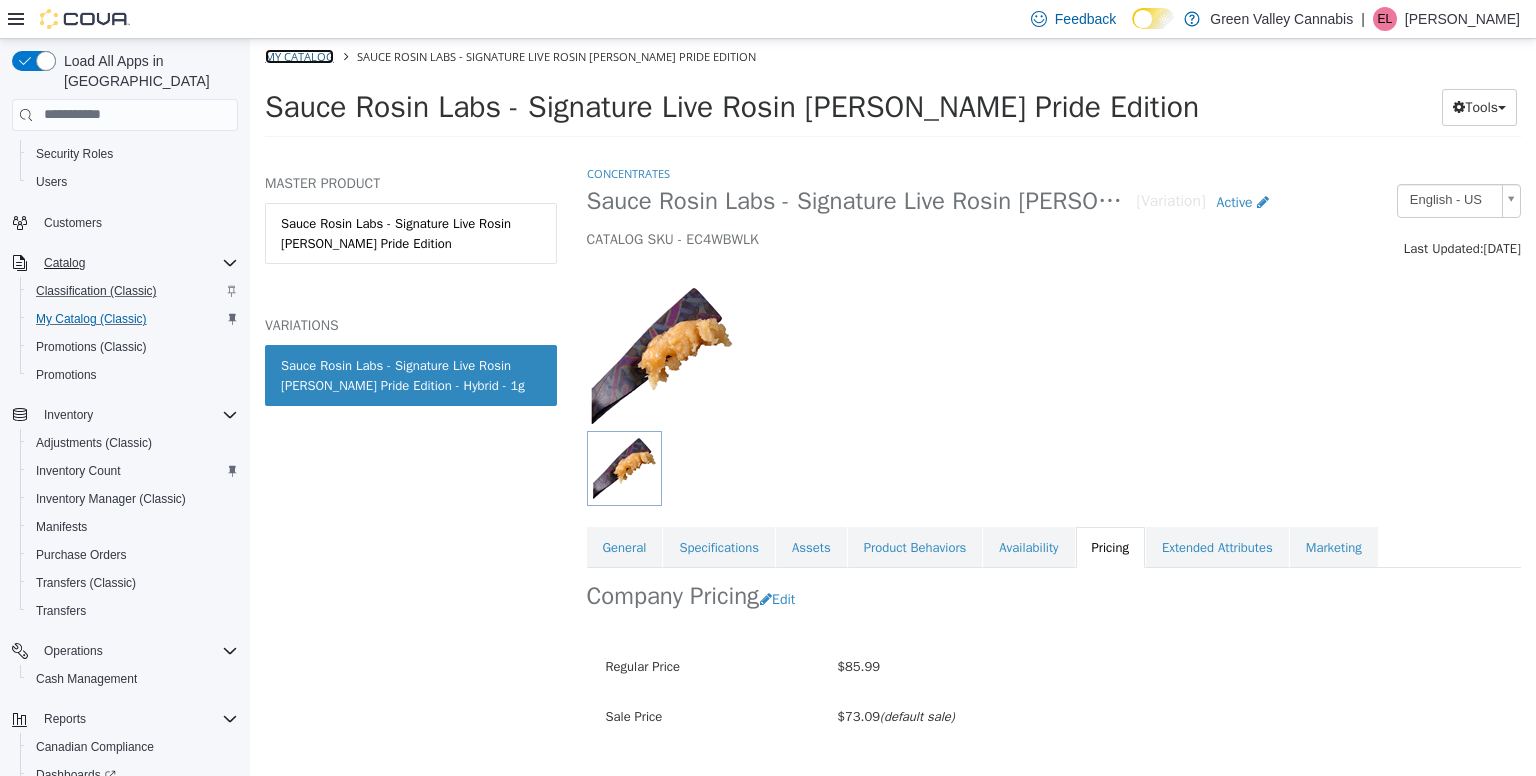 click on "My Catalog" at bounding box center (299, 55) 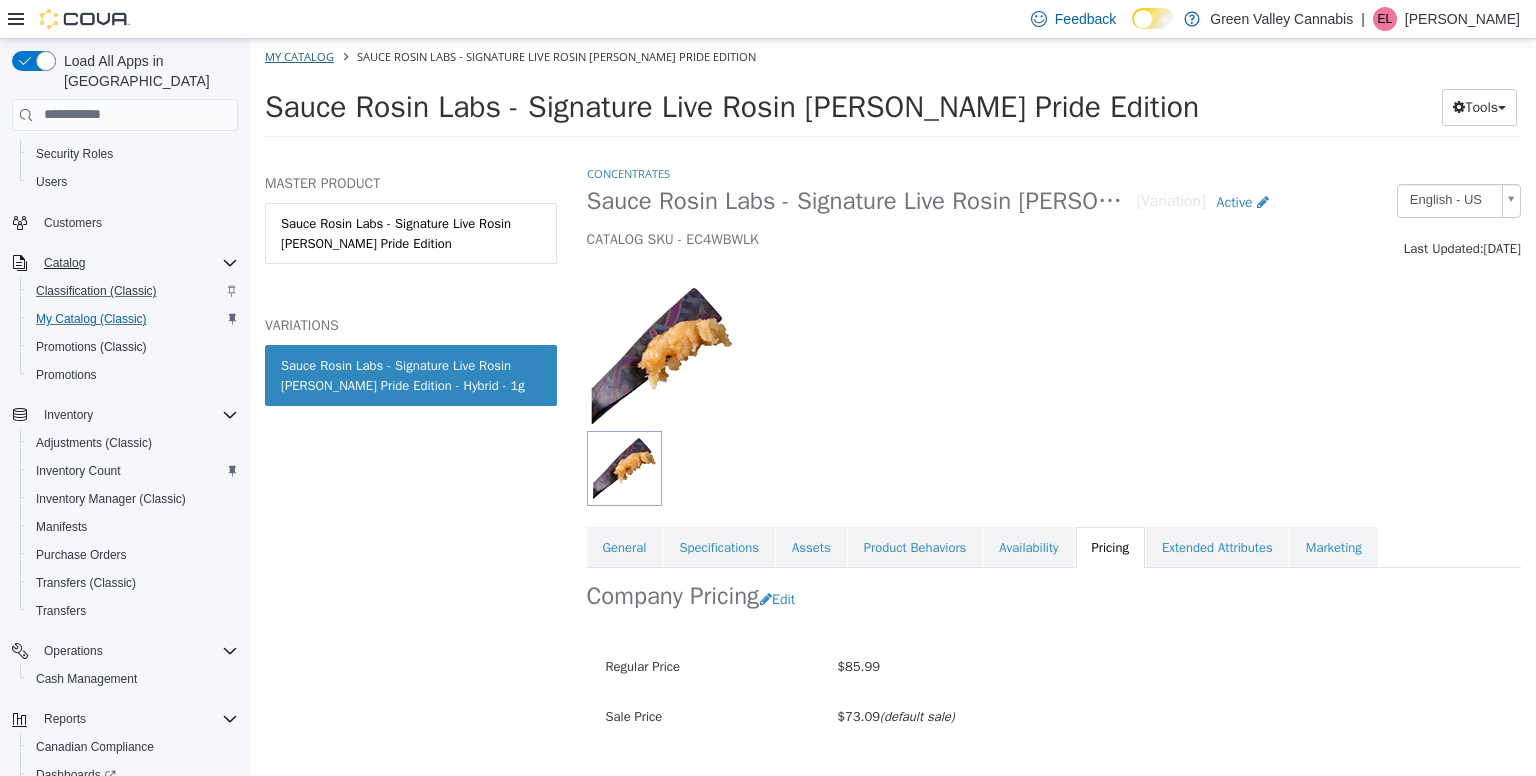 select on "**********" 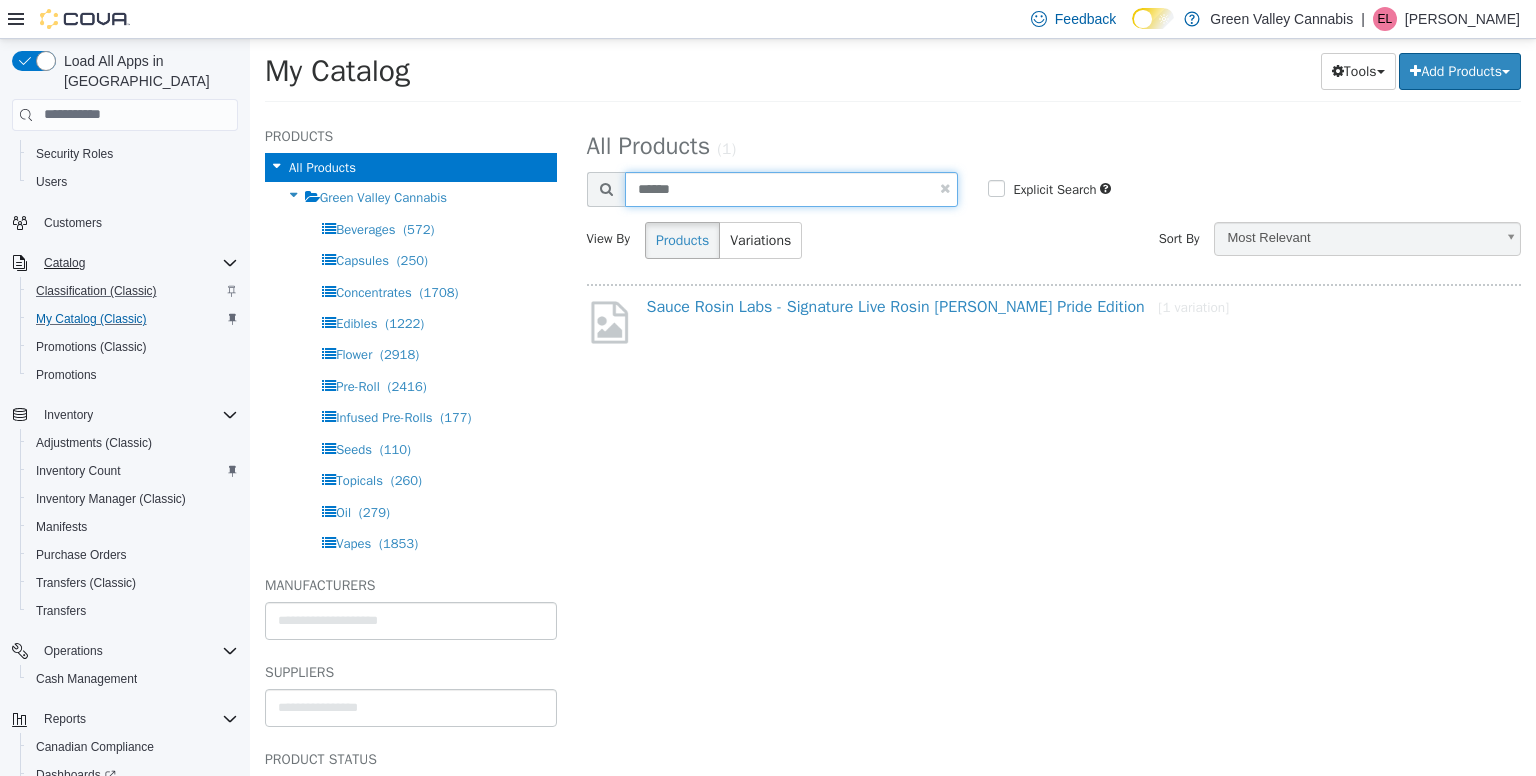 click on "******" at bounding box center [792, 188] 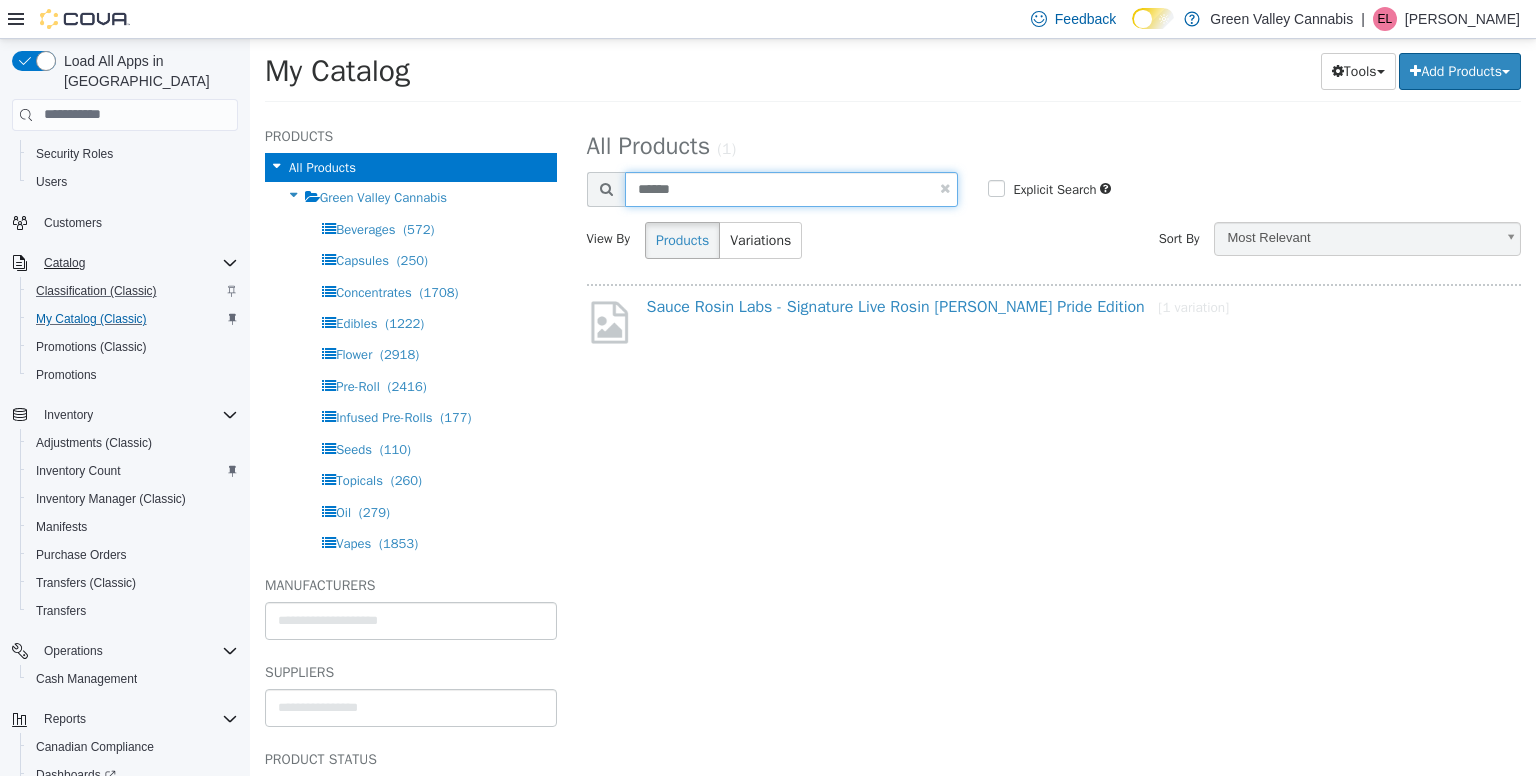 type on "******" 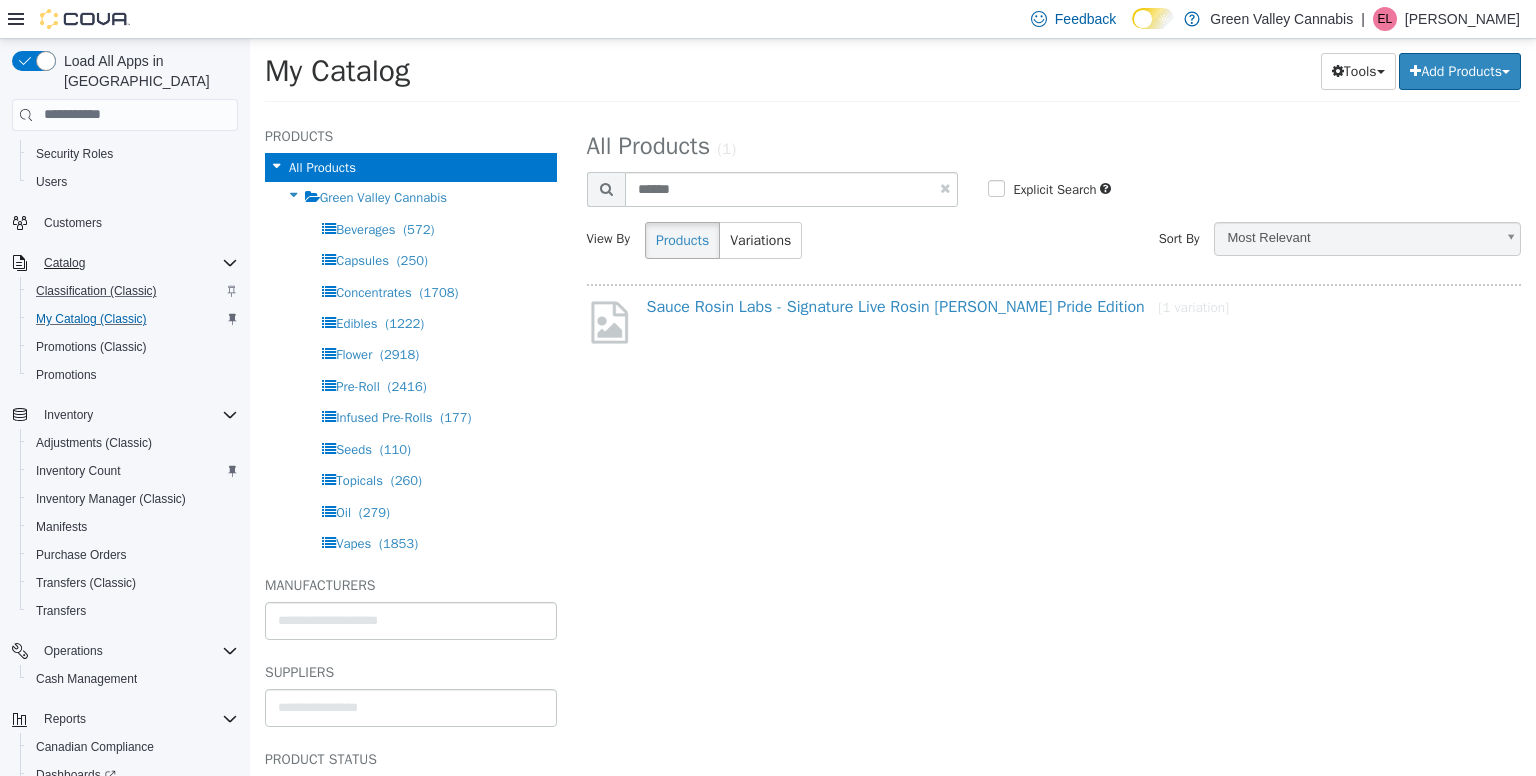 select on "**********" 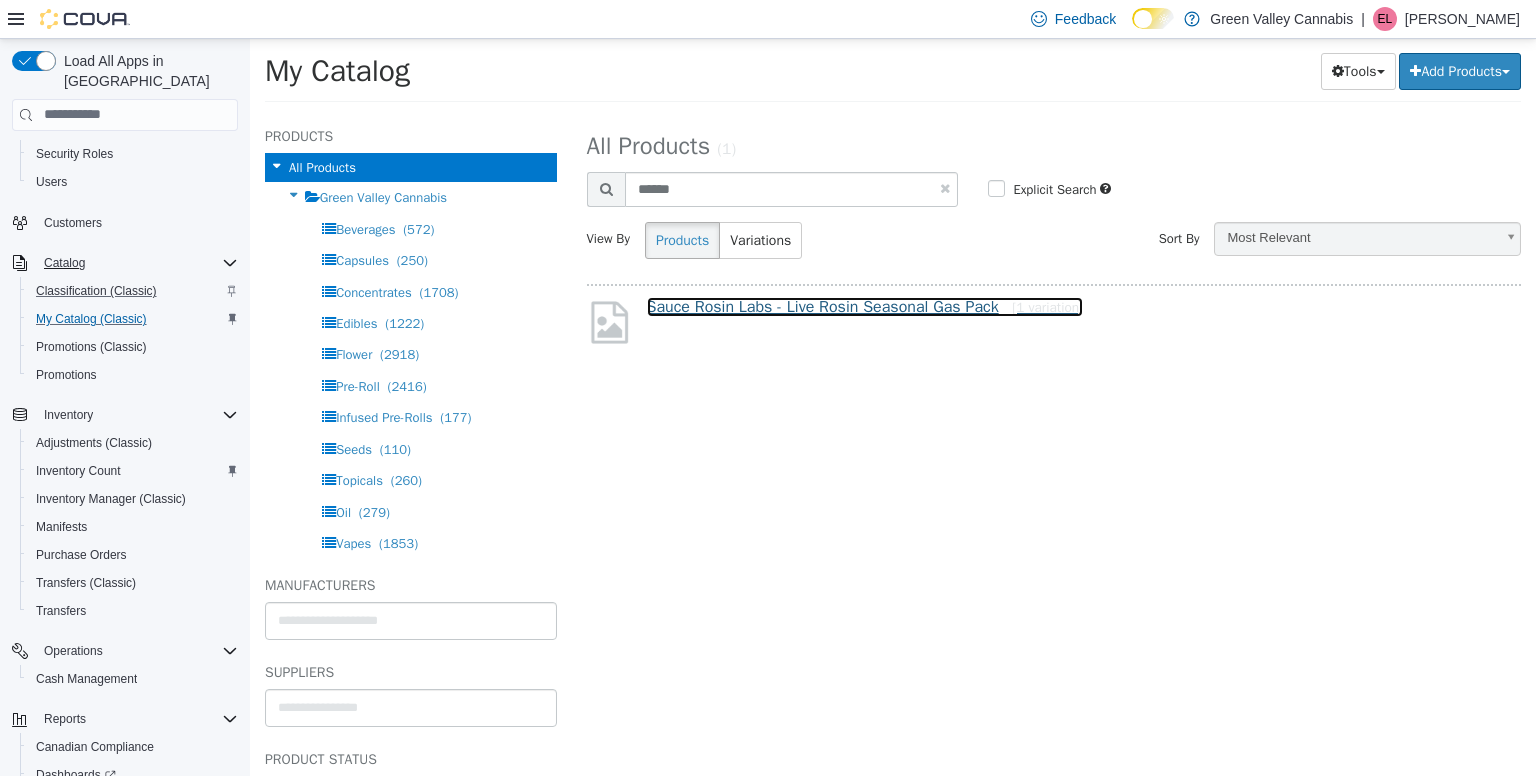 click on "Sauce Rosin Labs - Live Rosin Seasonal Gas Pack
[1 variation]" at bounding box center (865, 306) 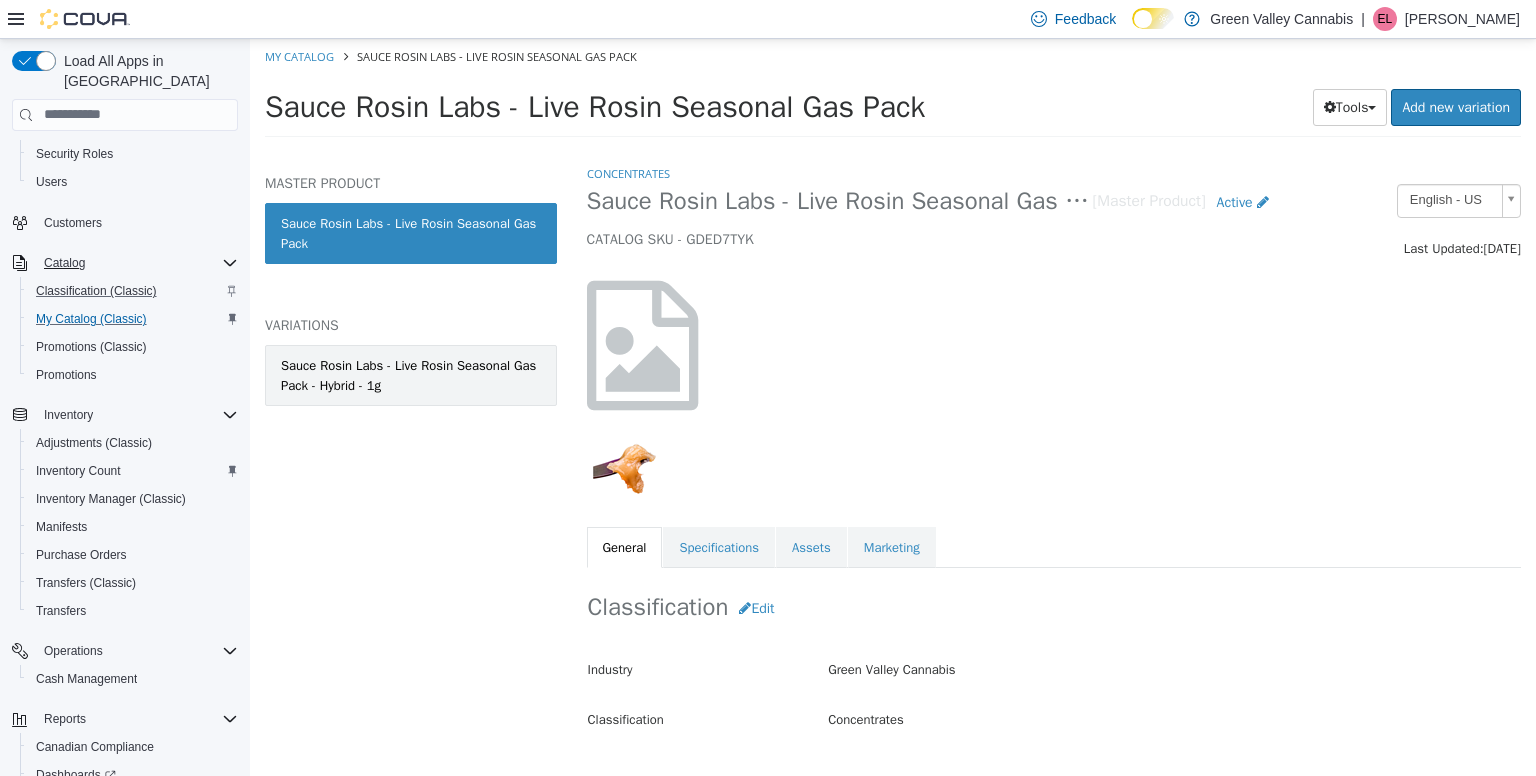 click on "Sauce Rosin Labs - Live Rosin Seasonal Gas Pack - Hybrid - 1g" at bounding box center (411, 374) 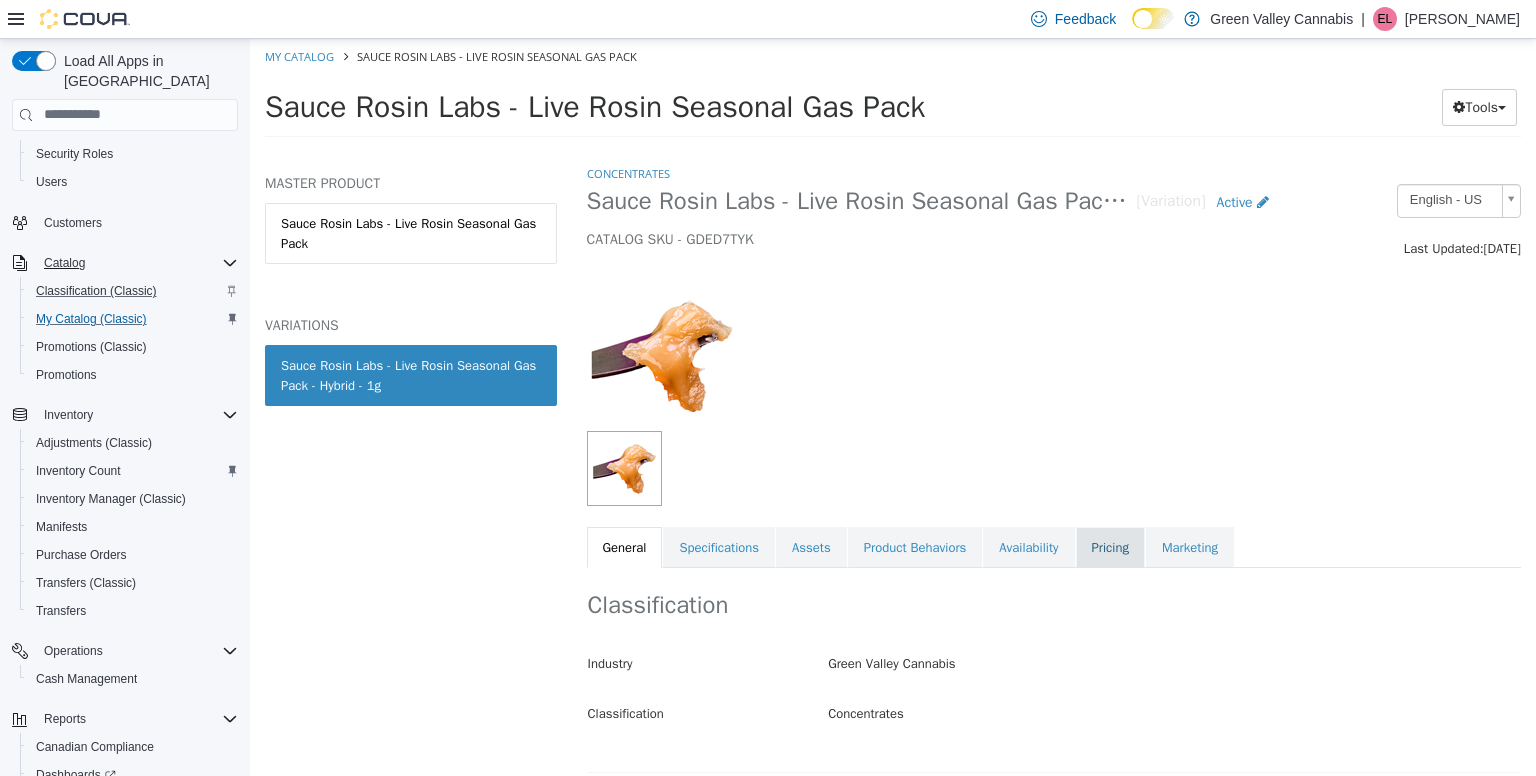 click on "Pricing" at bounding box center [1110, 547] 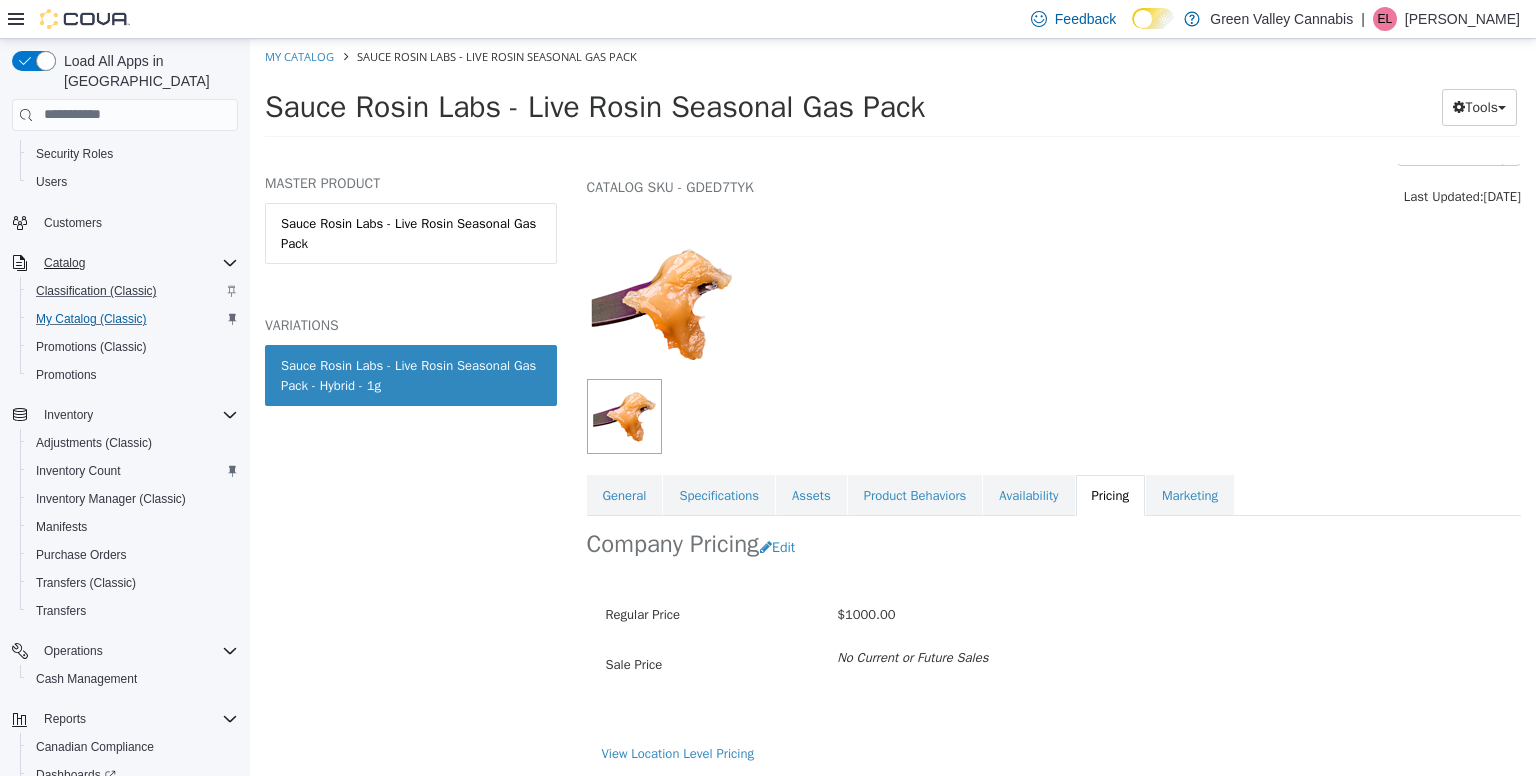 scroll, scrollTop: 45, scrollLeft: 0, axis: vertical 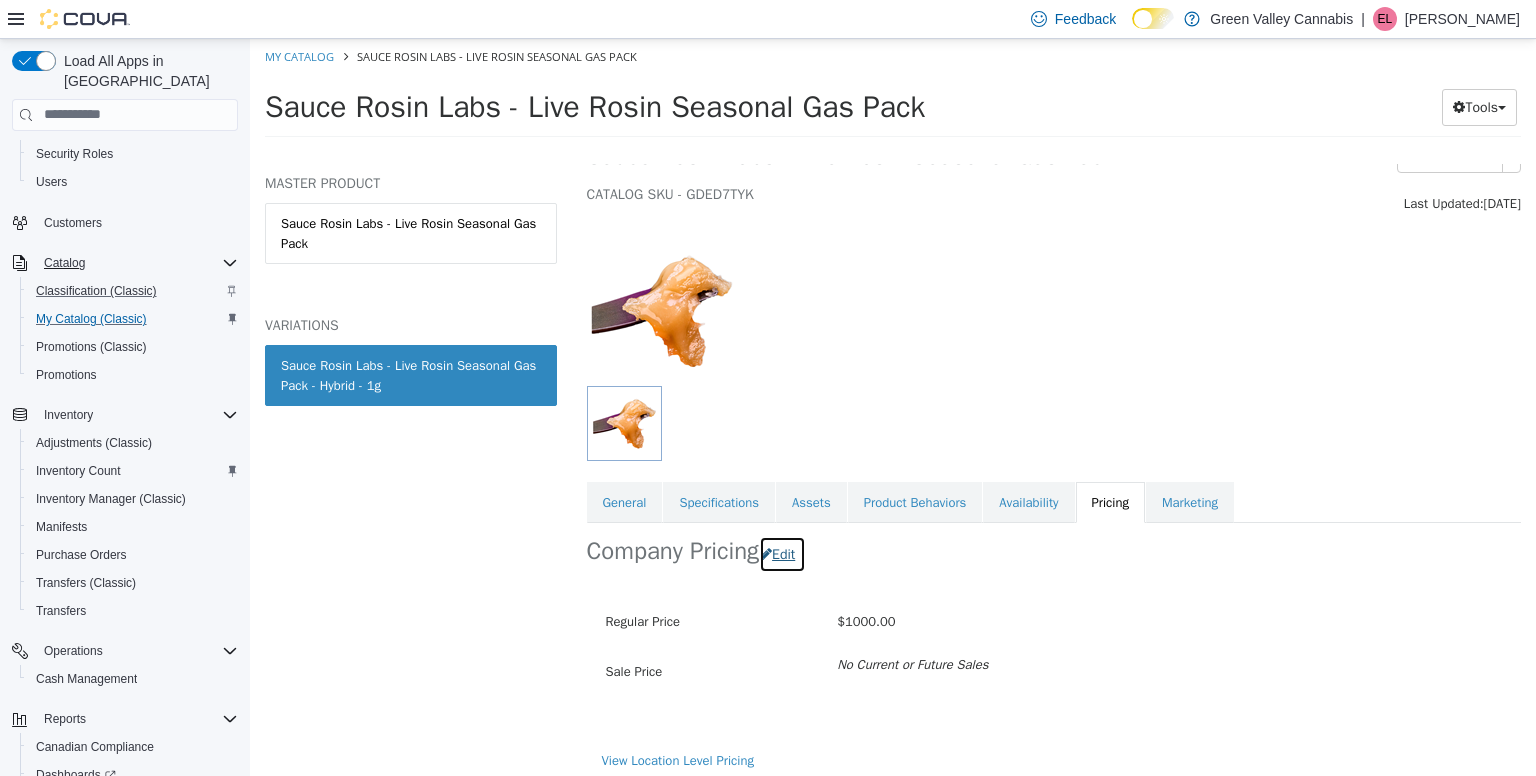 click on "Edit" at bounding box center (782, 553) 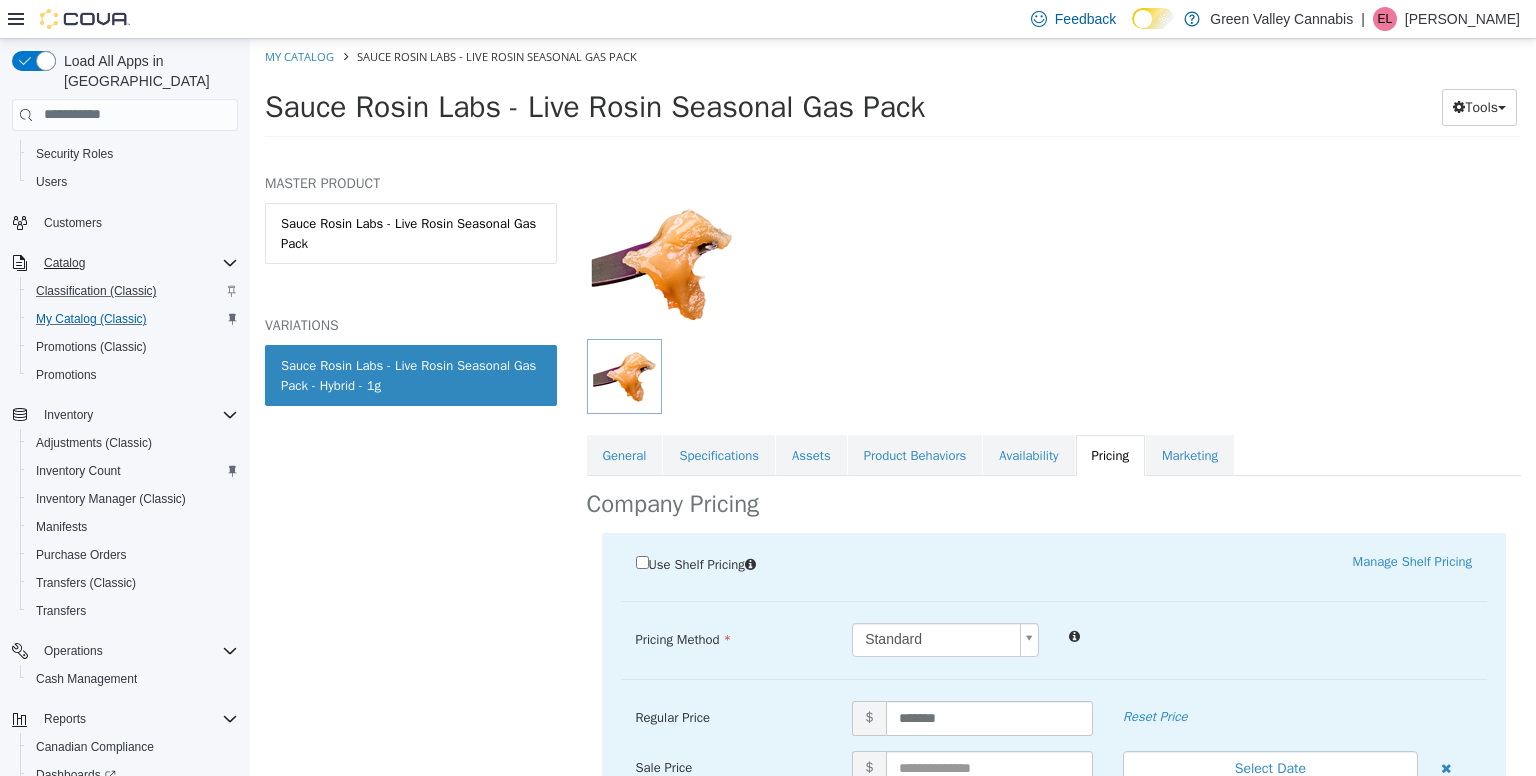 scroll, scrollTop: 231, scrollLeft: 0, axis: vertical 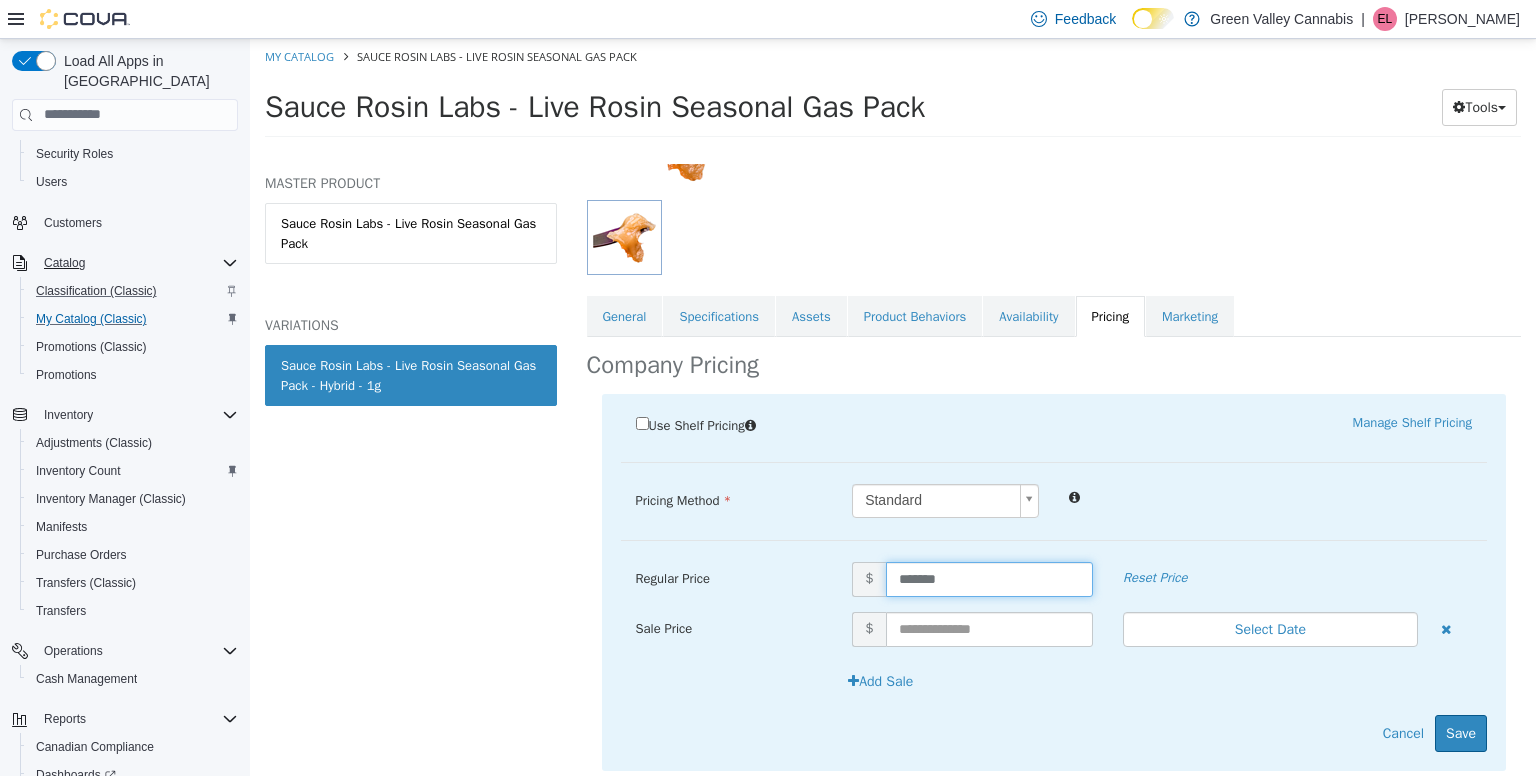drag, startPoint x: 1028, startPoint y: 589, endPoint x: 806, endPoint y: 579, distance: 222.22511 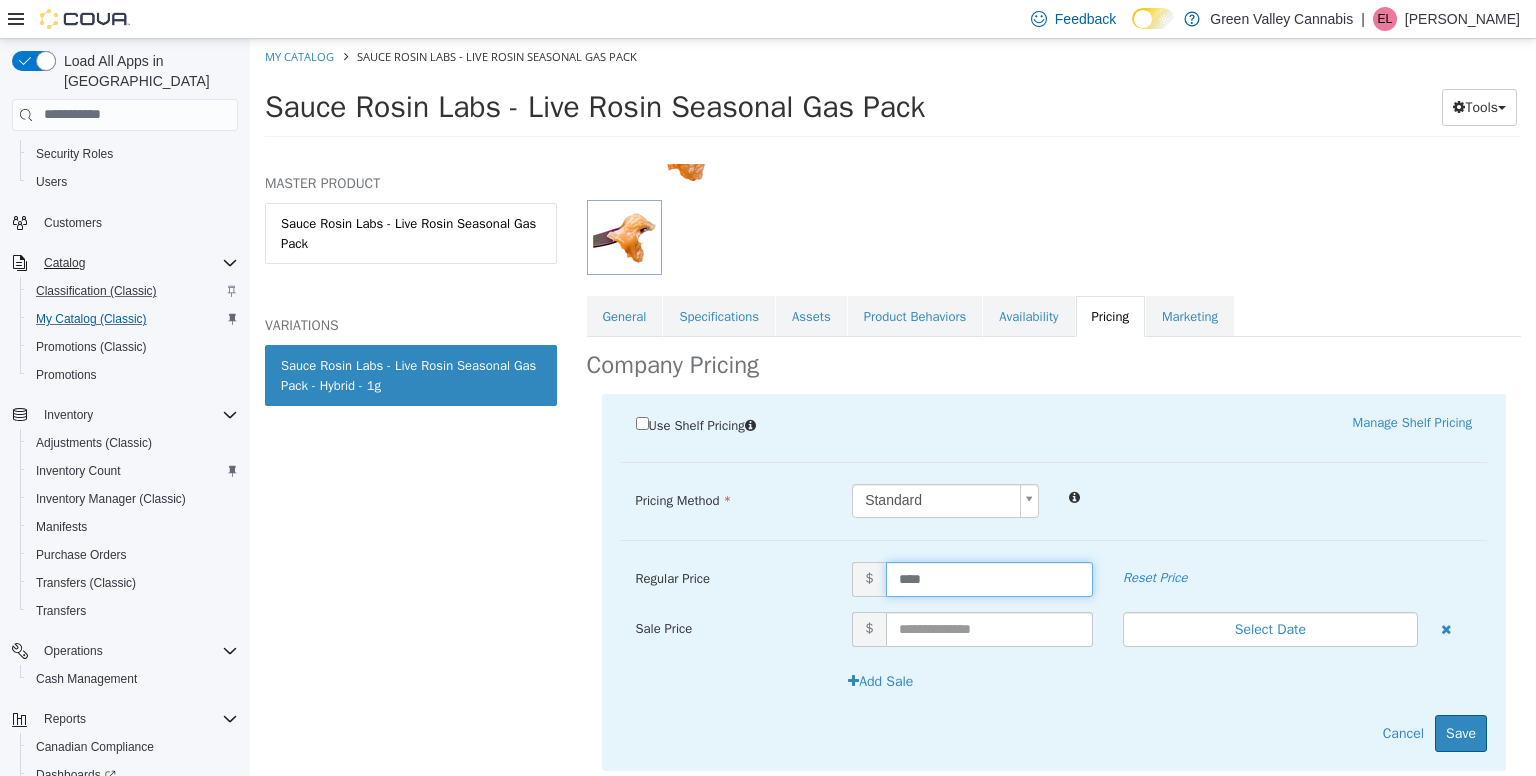 type on "*****" 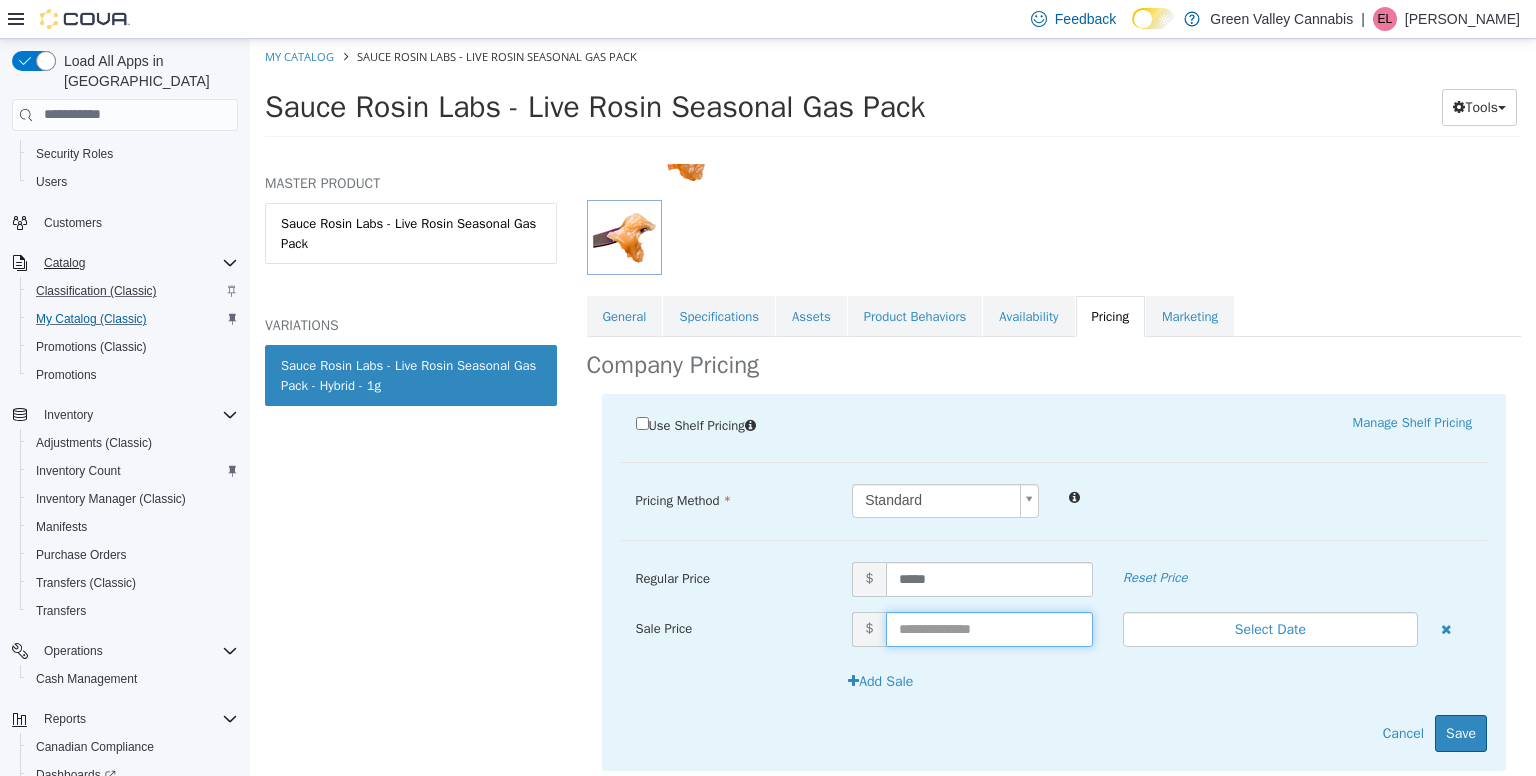 click at bounding box center [989, 628] 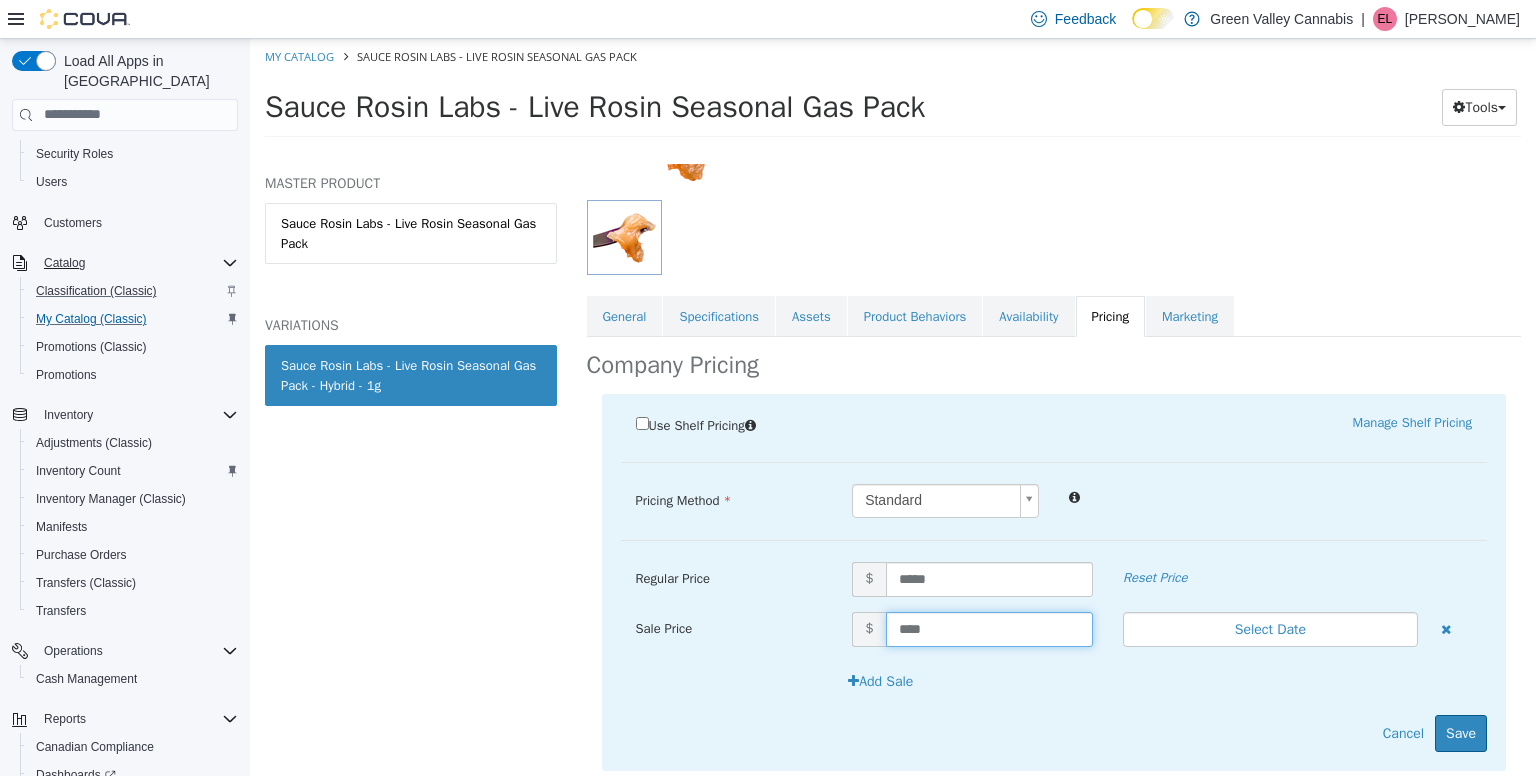 type on "*****" 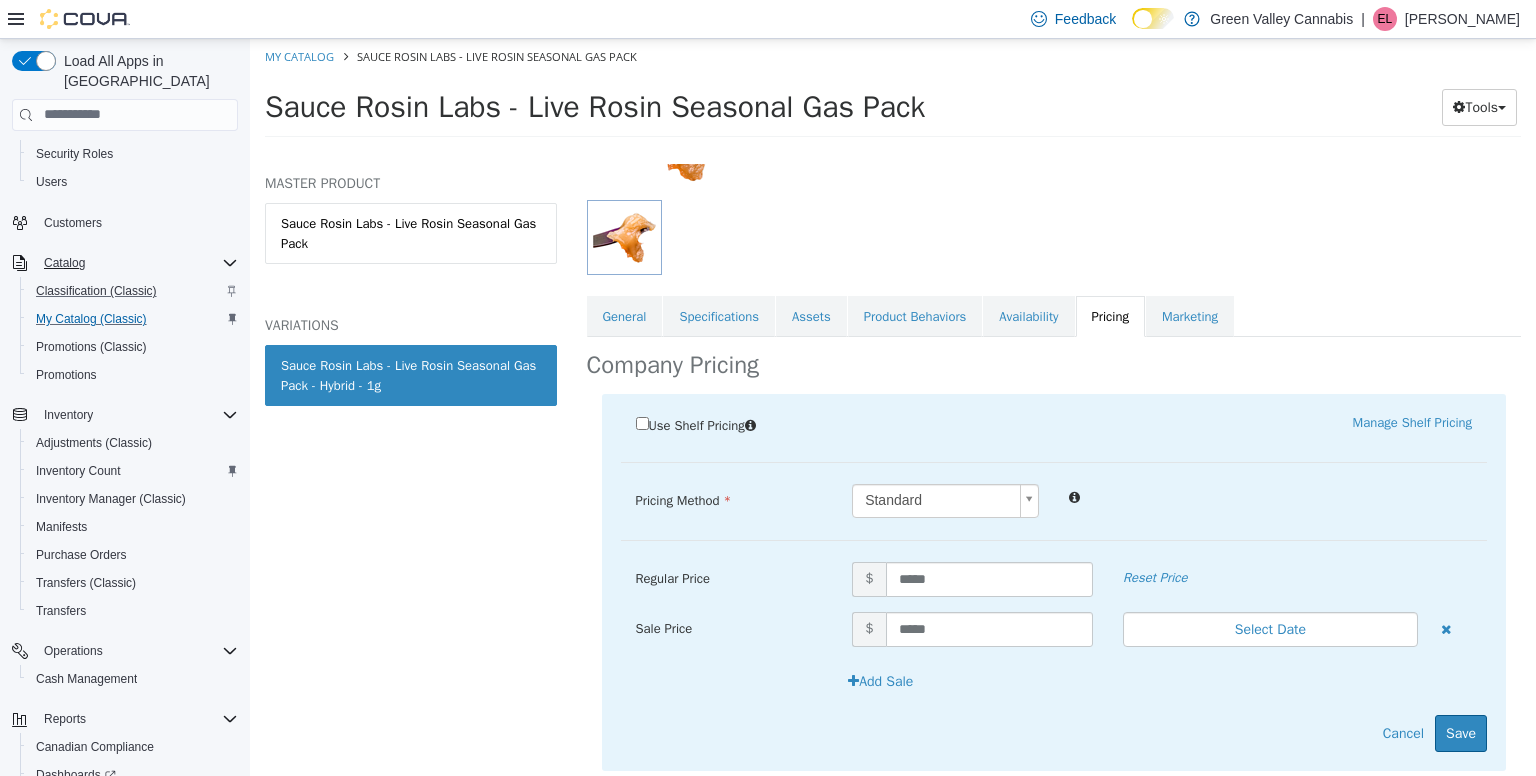 click at bounding box center (1270, 495) 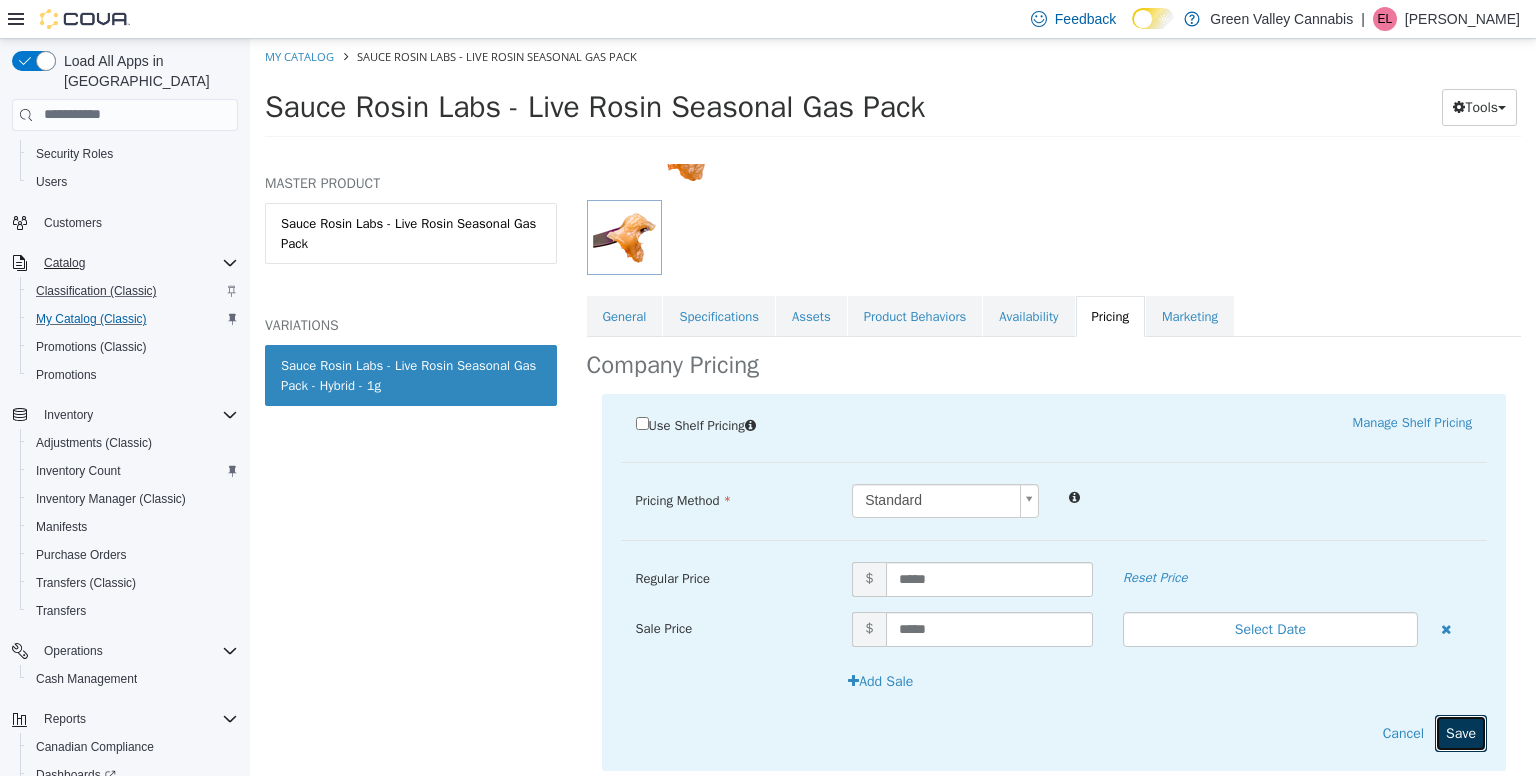 click on "Save" at bounding box center (1461, 732) 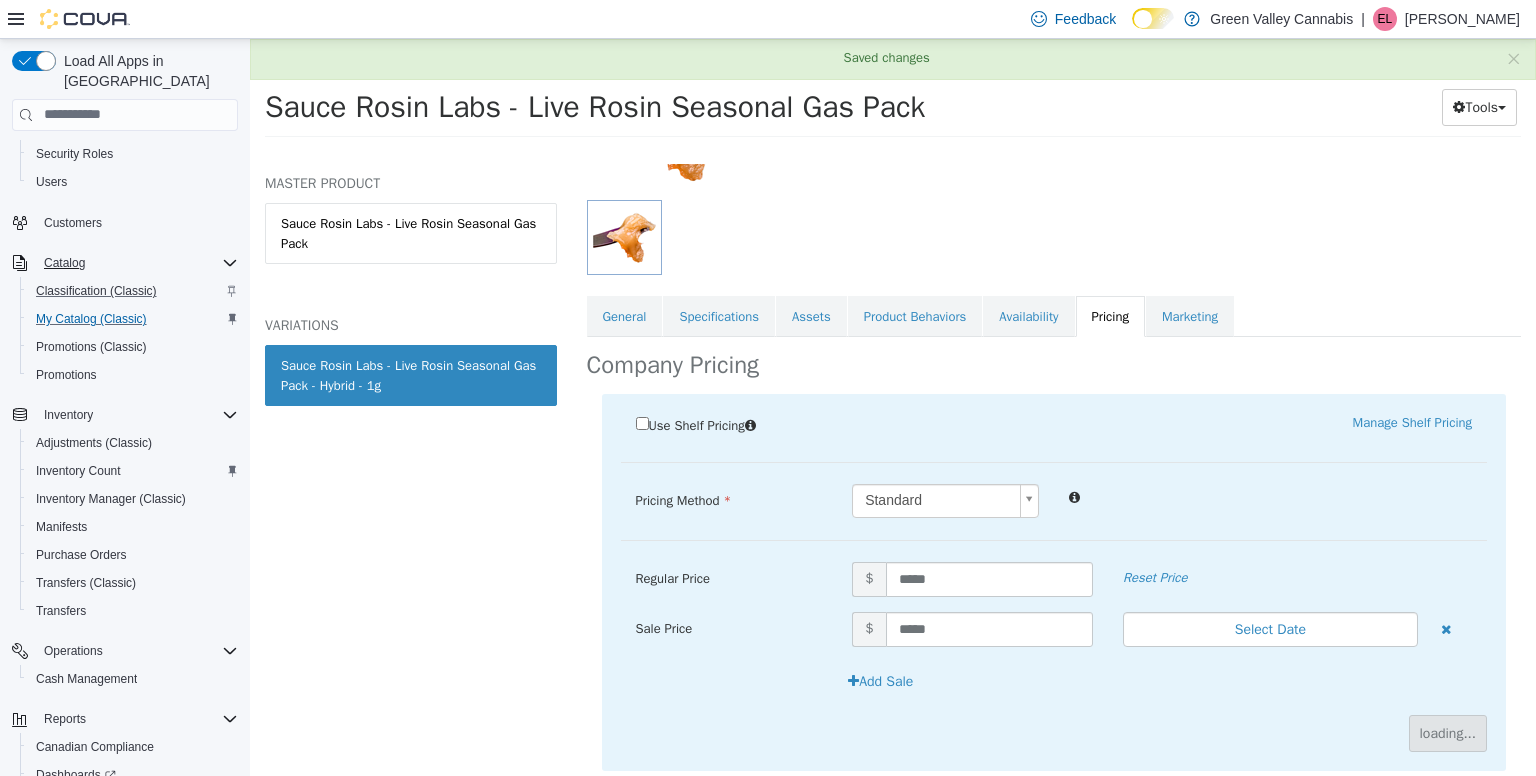 scroll, scrollTop: 60, scrollLeft: 0, axis: vertical 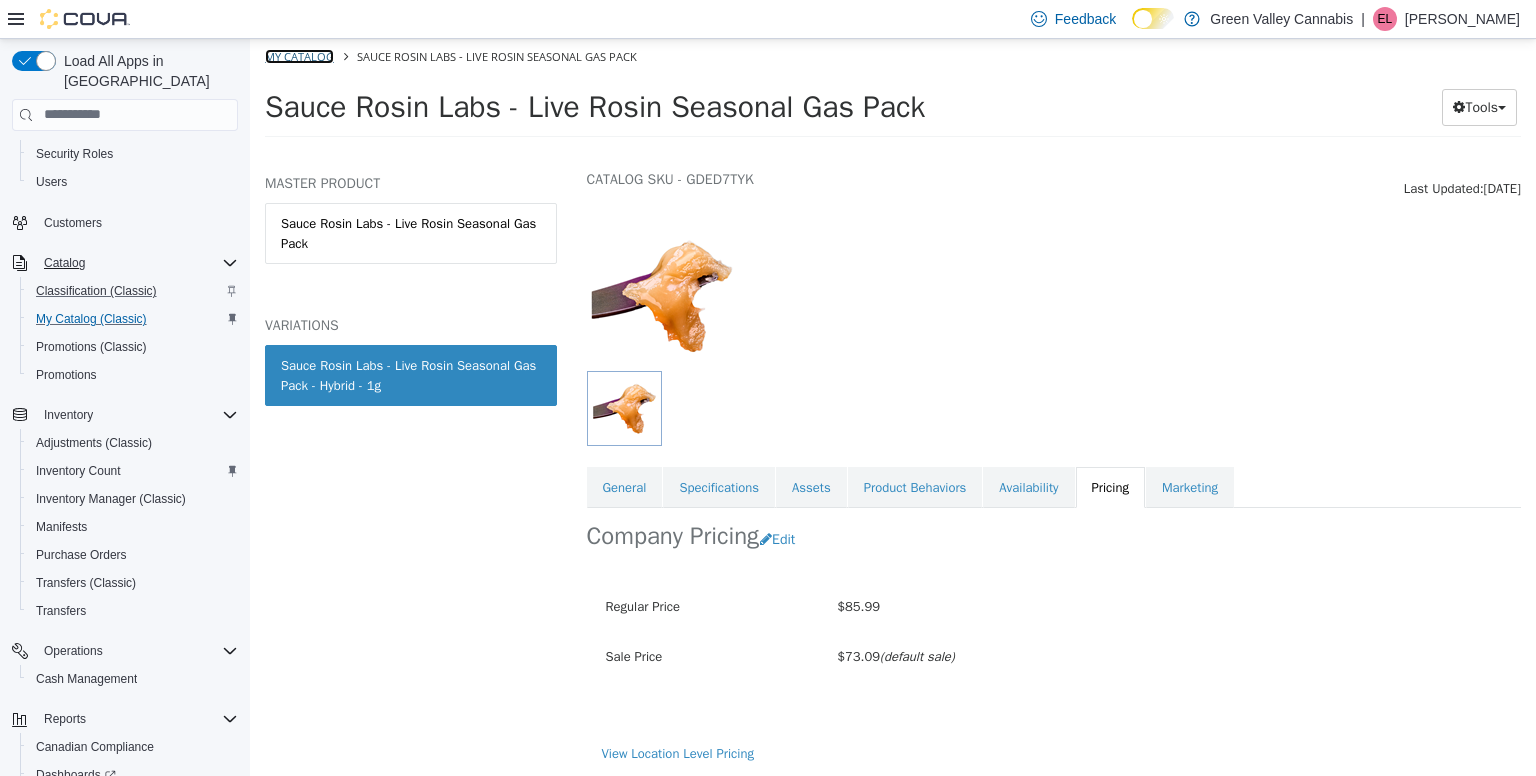 click on "My Catalog" at bounding box center [299, 55] 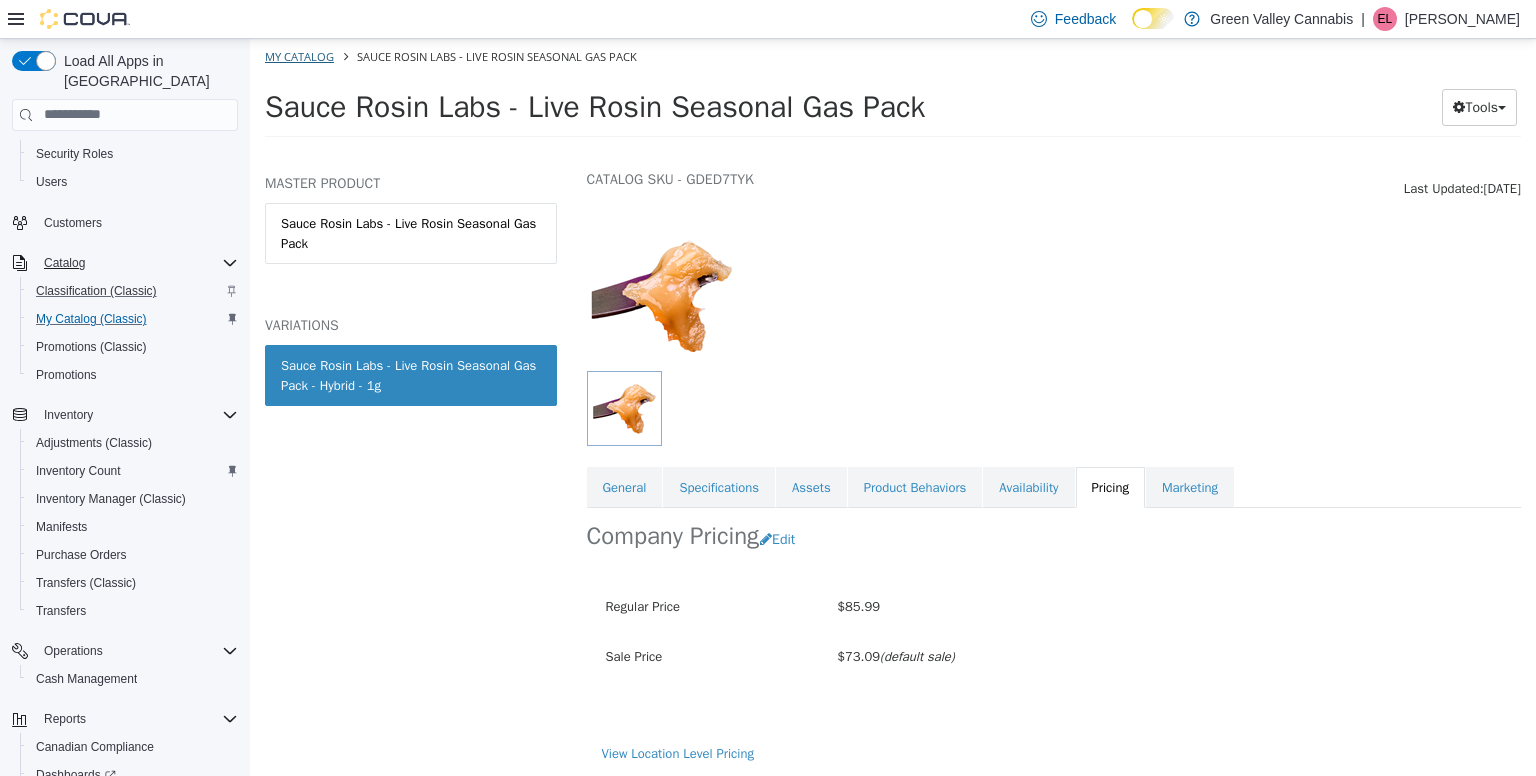 select on "**********" 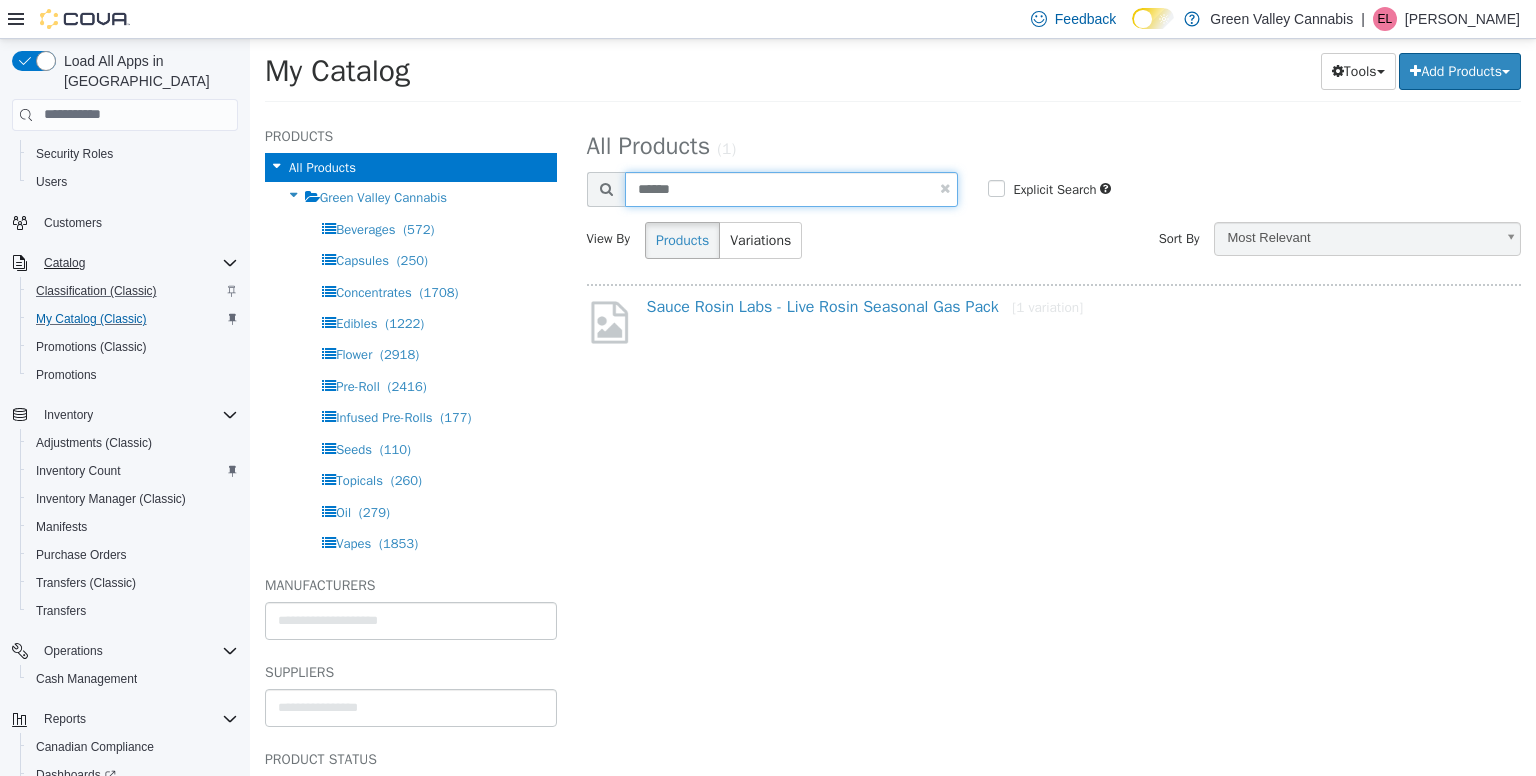 drag, startPoint x: 752, startPoint y: 189, endPoint x: 545, endPoint y: 218, distance: 209.02153 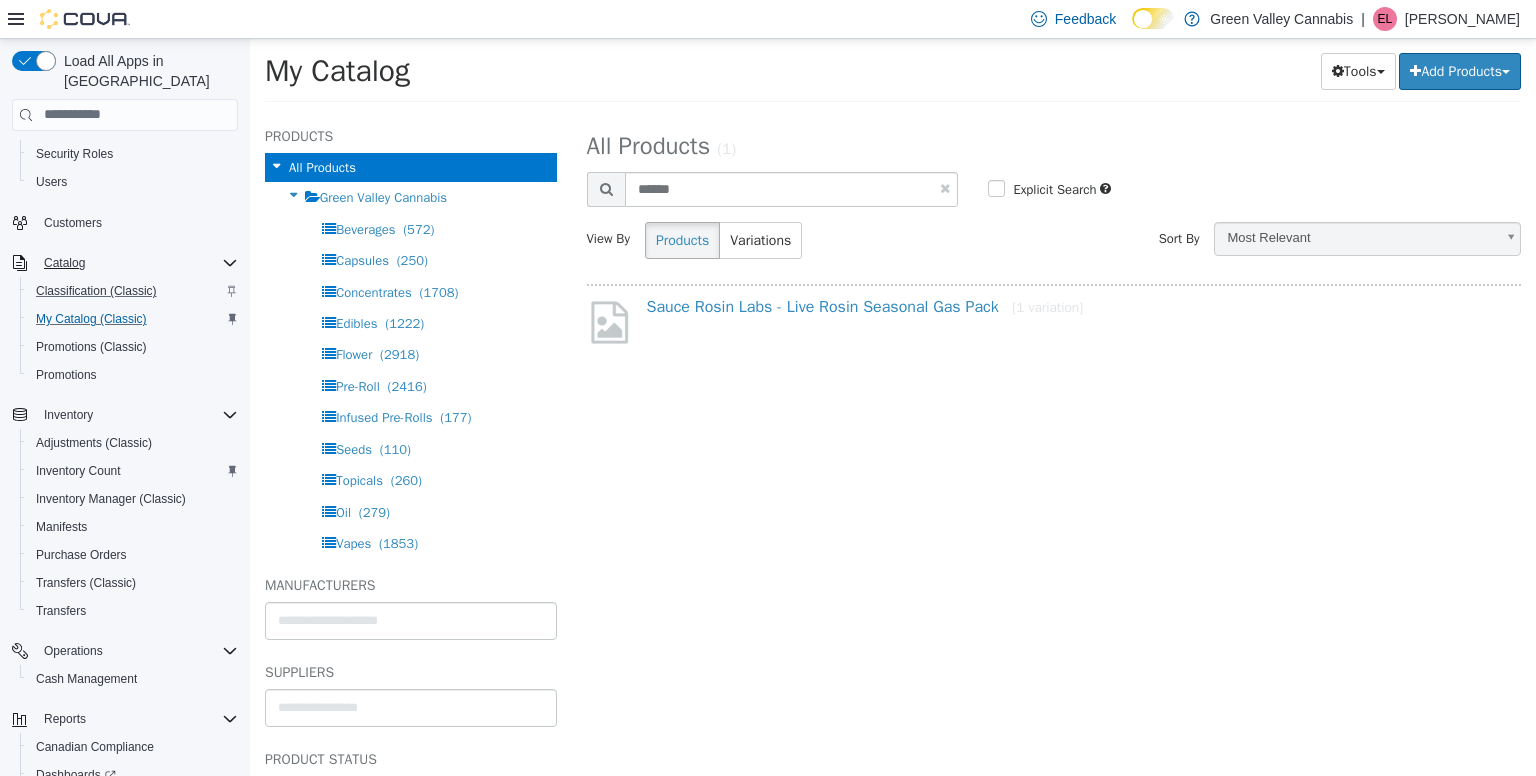 select on "**********" 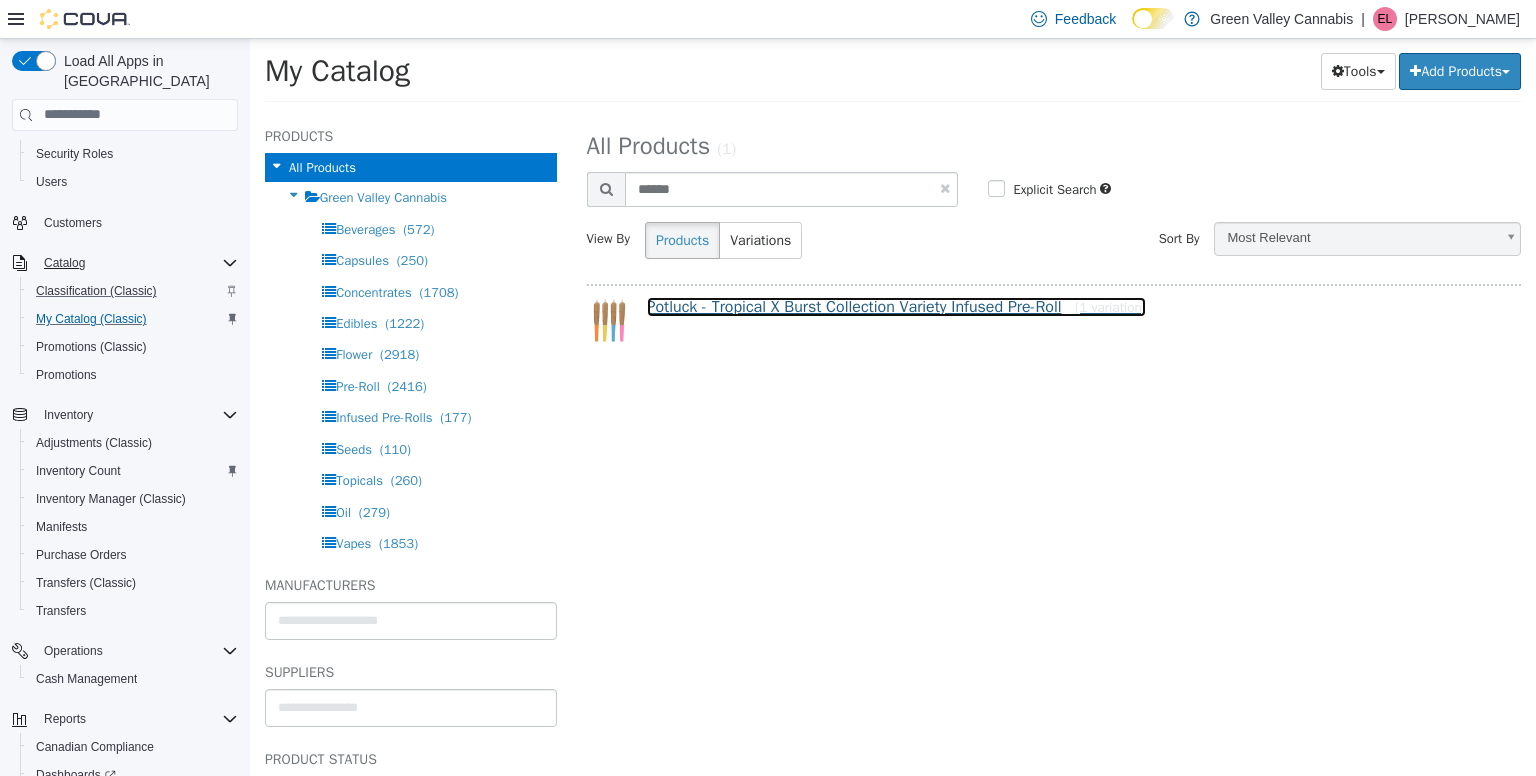 click on "Potluck - Tropical X Burst Collection Variety Infused Pre-Roll
[1 variation]" at bounding box center (897, 306) 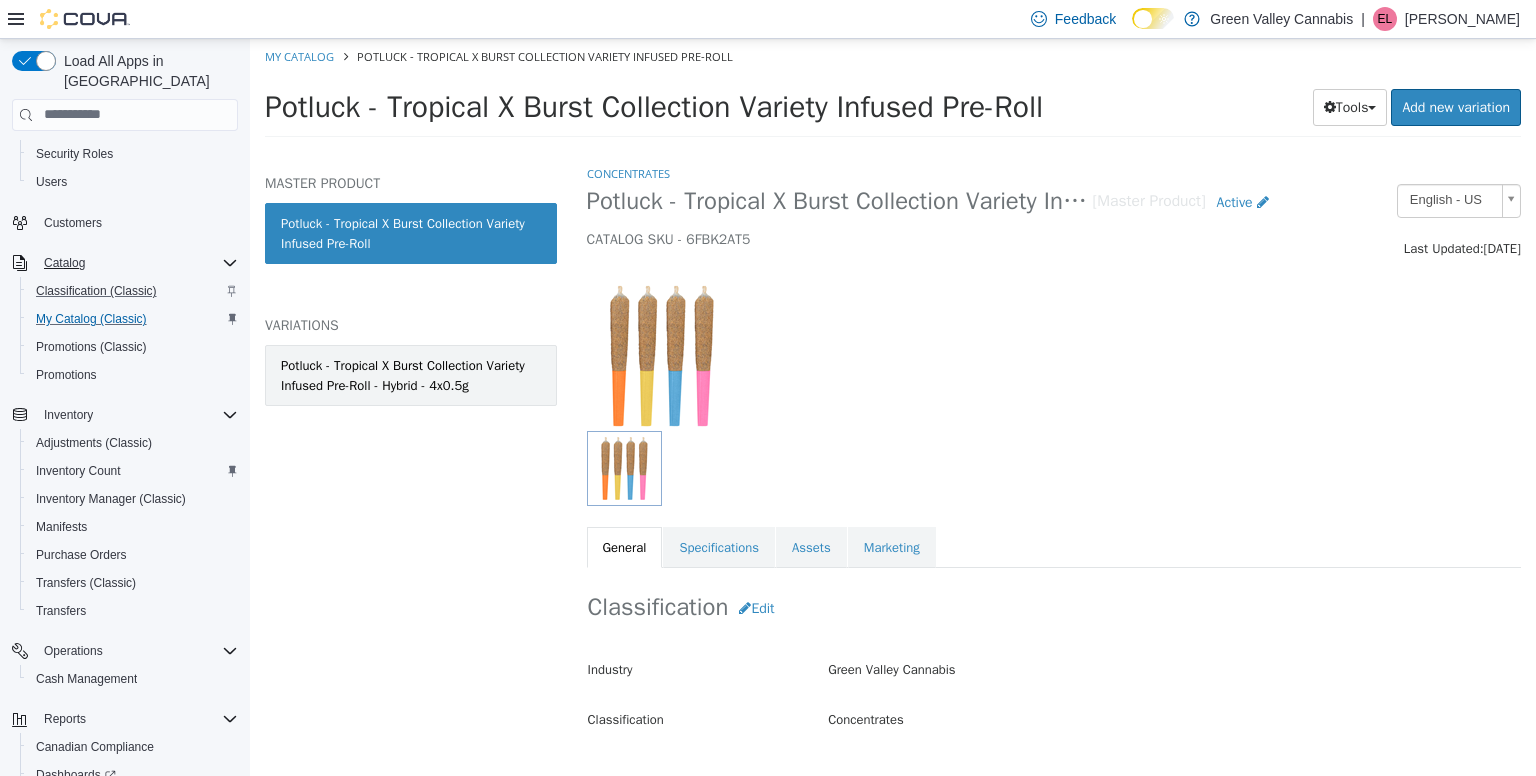 click on "Potluck - Tropical X Burst Collection Variety Infused Pre-Roll - Hybrid - 4x0.5g" at bounding box center (411, 374) 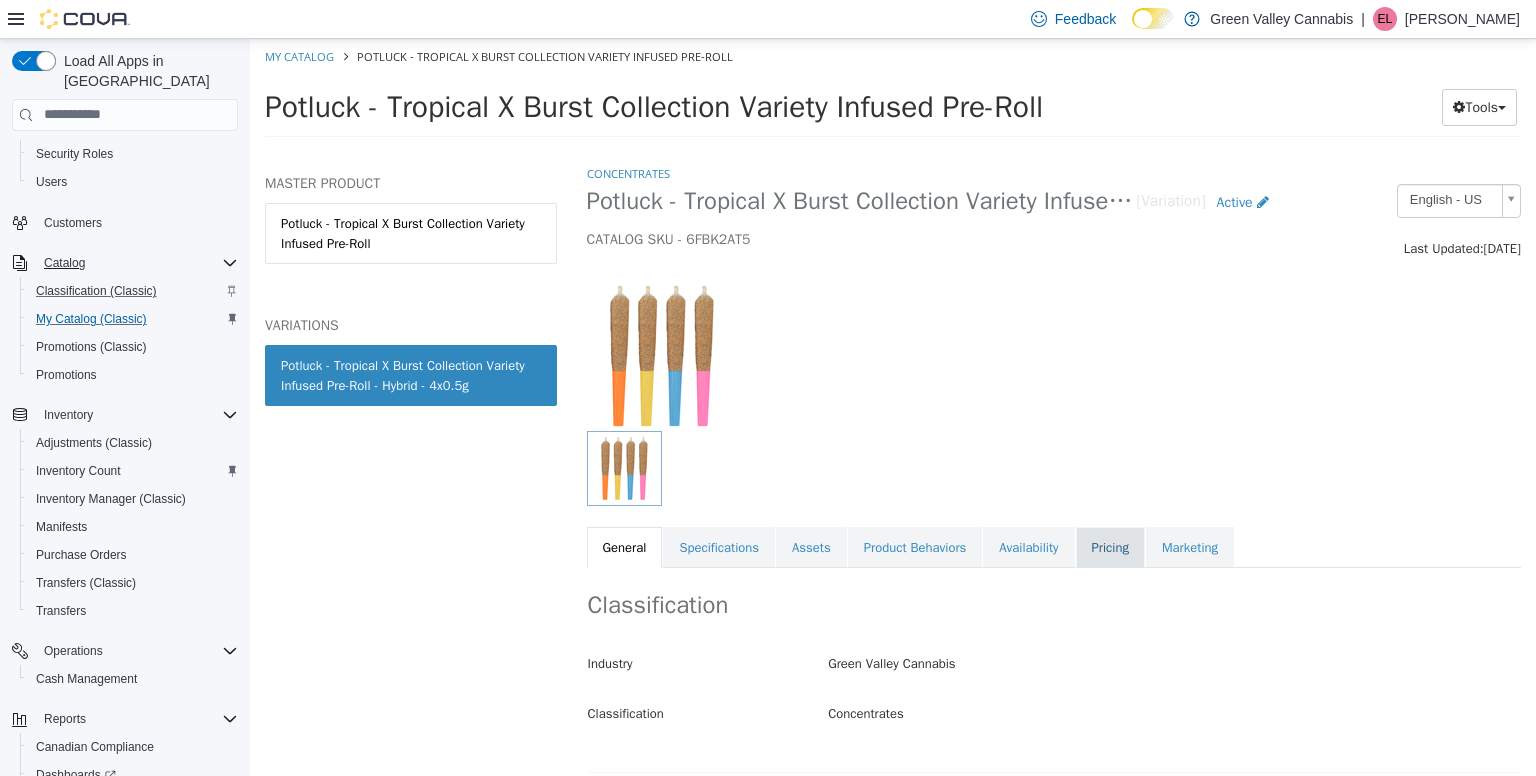 click on "Pricing" at bounding box center [1110, 547] 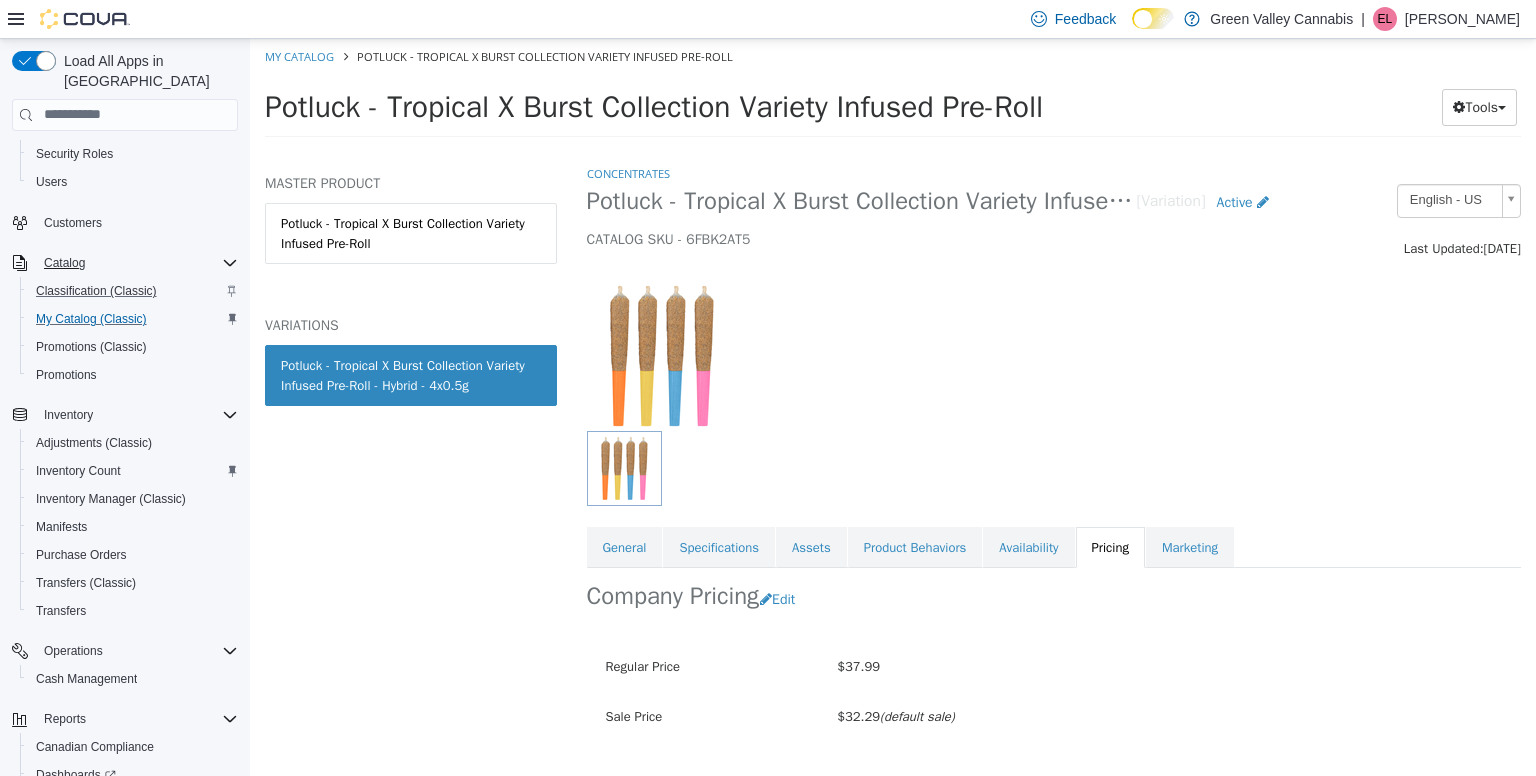 scroll, scrollTop: 60, scrollLeft: 0, axis: vertical 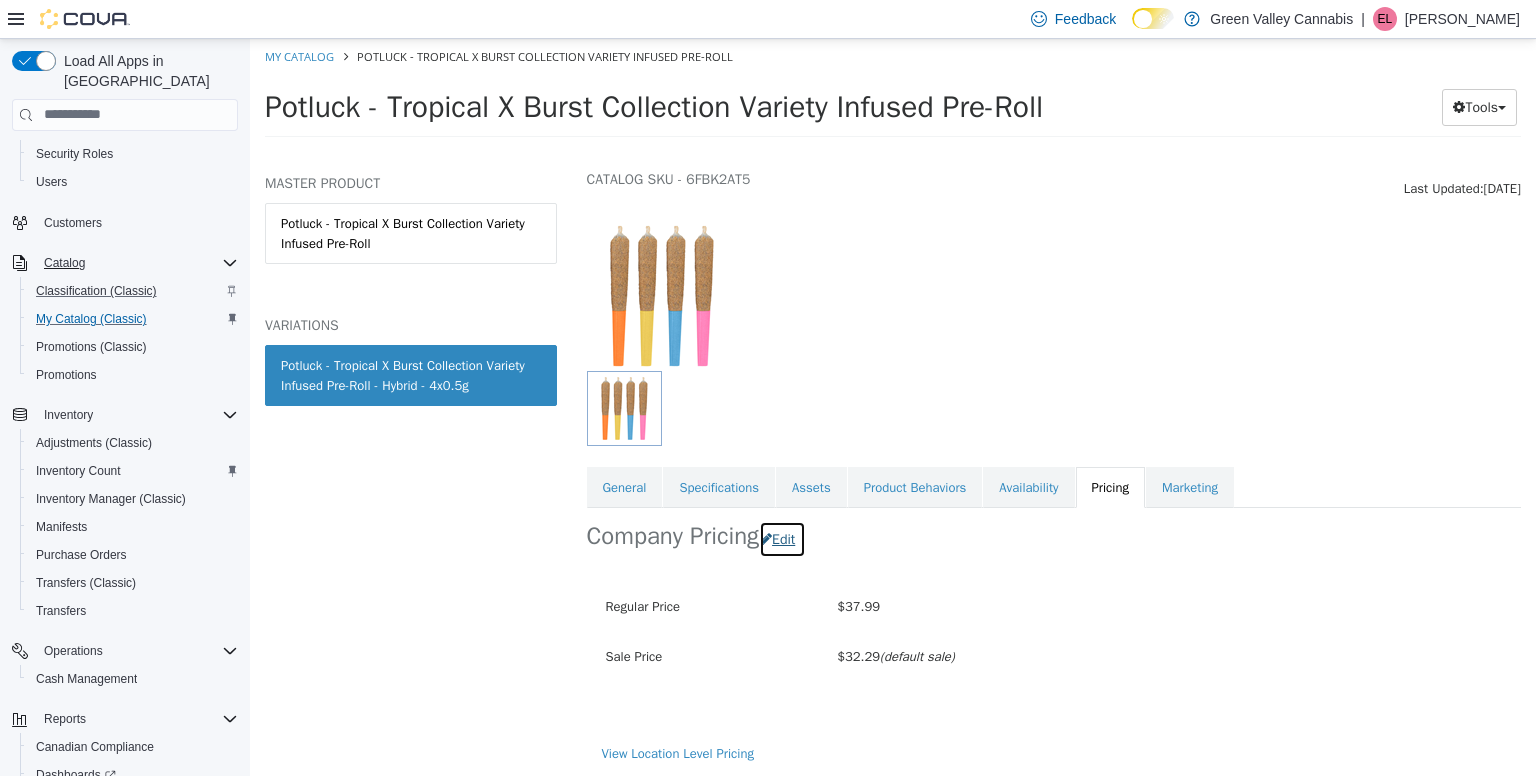 click on "Edit" at bounding box center (782, 538) 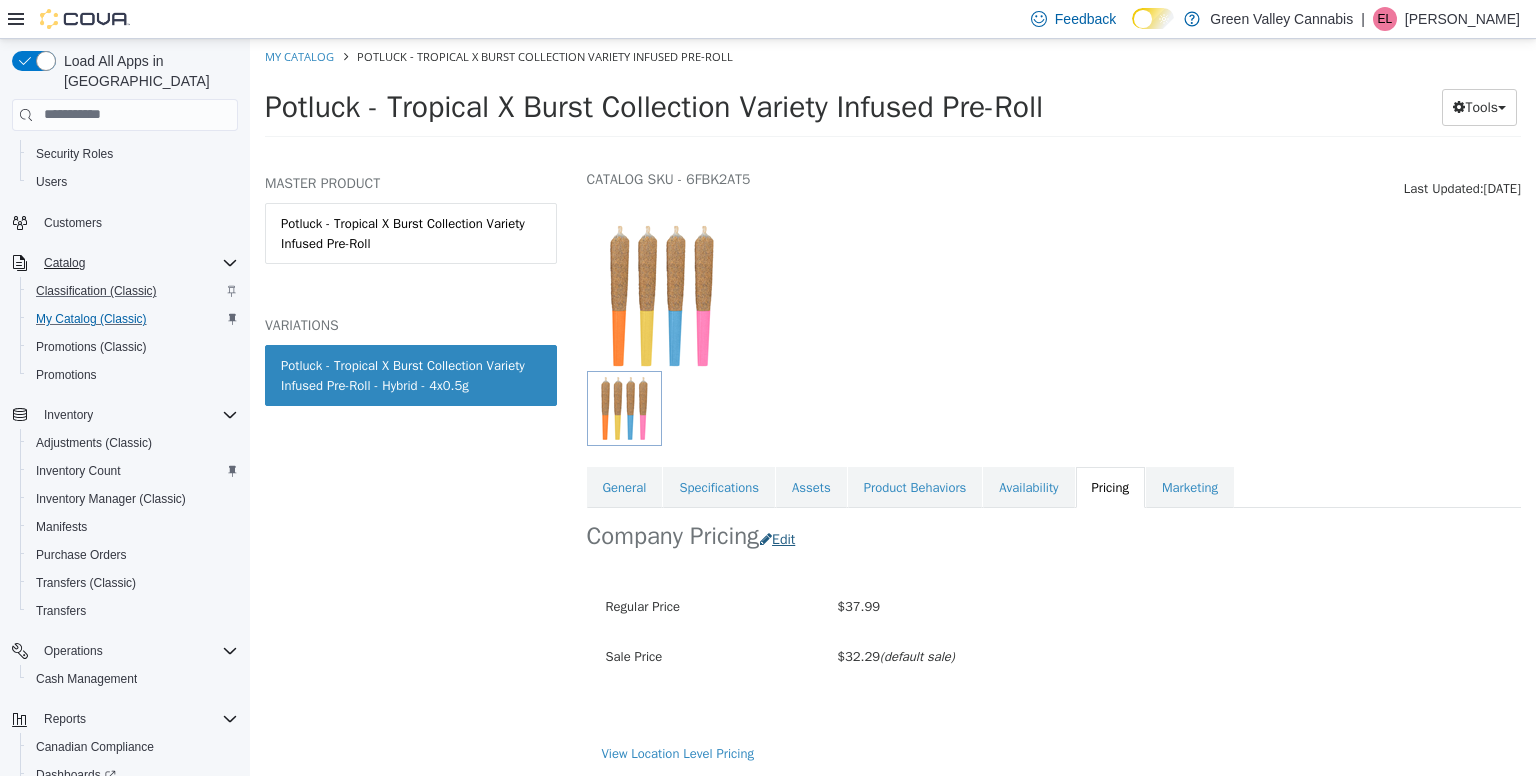scroll, scrollTop: 0, scrollLeft: 0, axis: both 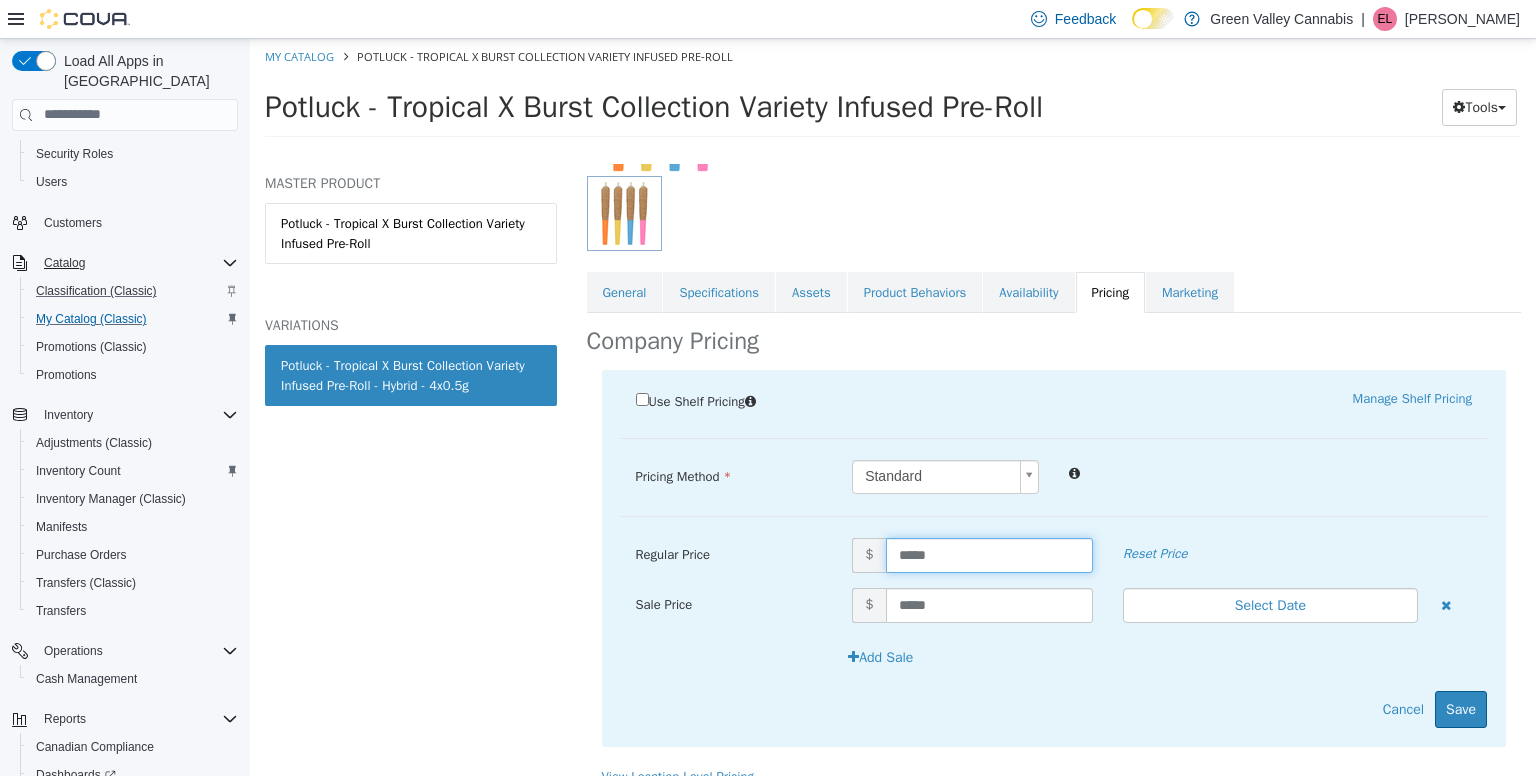 click on "*****" at bounding box center (989, 554) 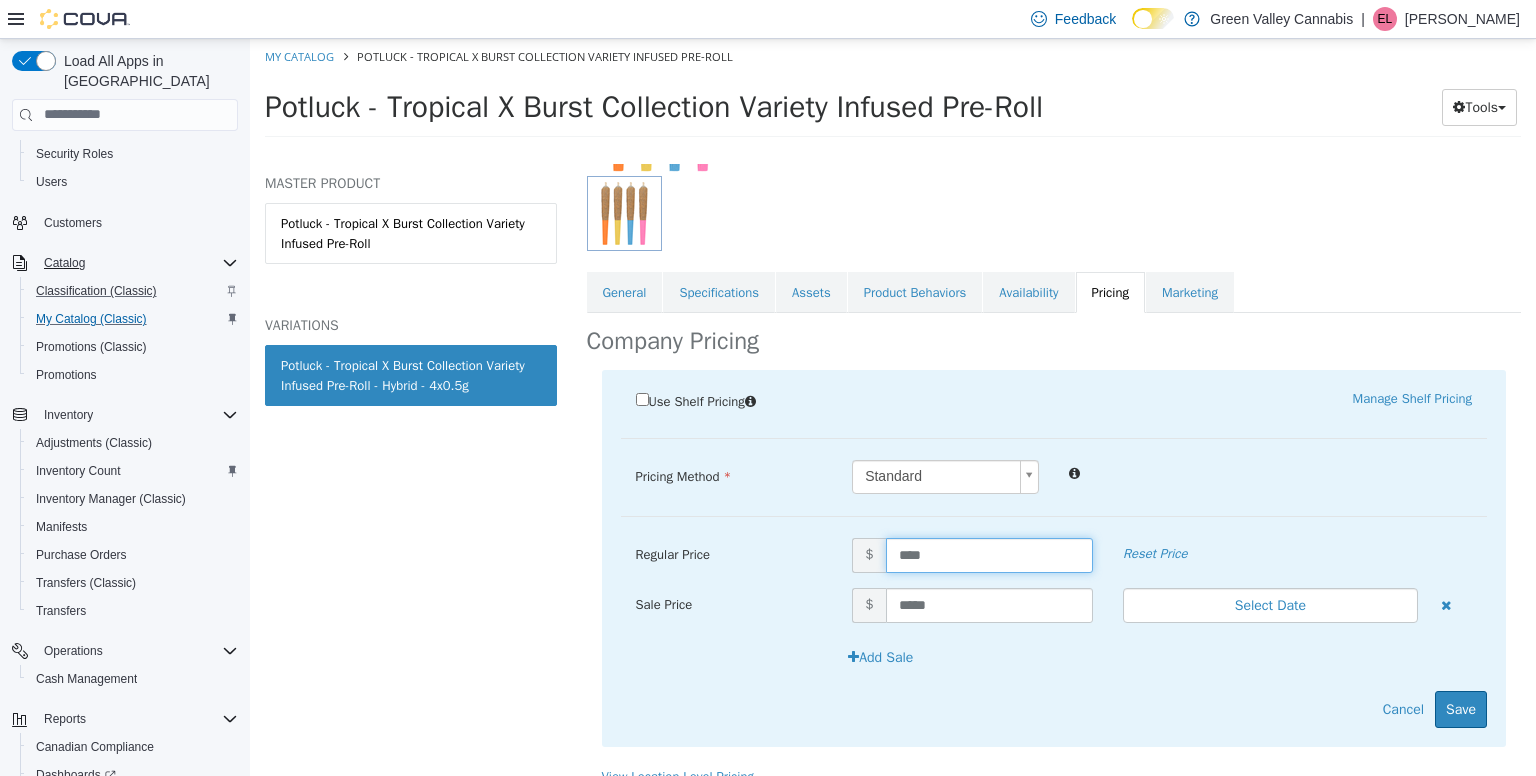 type on "*****" 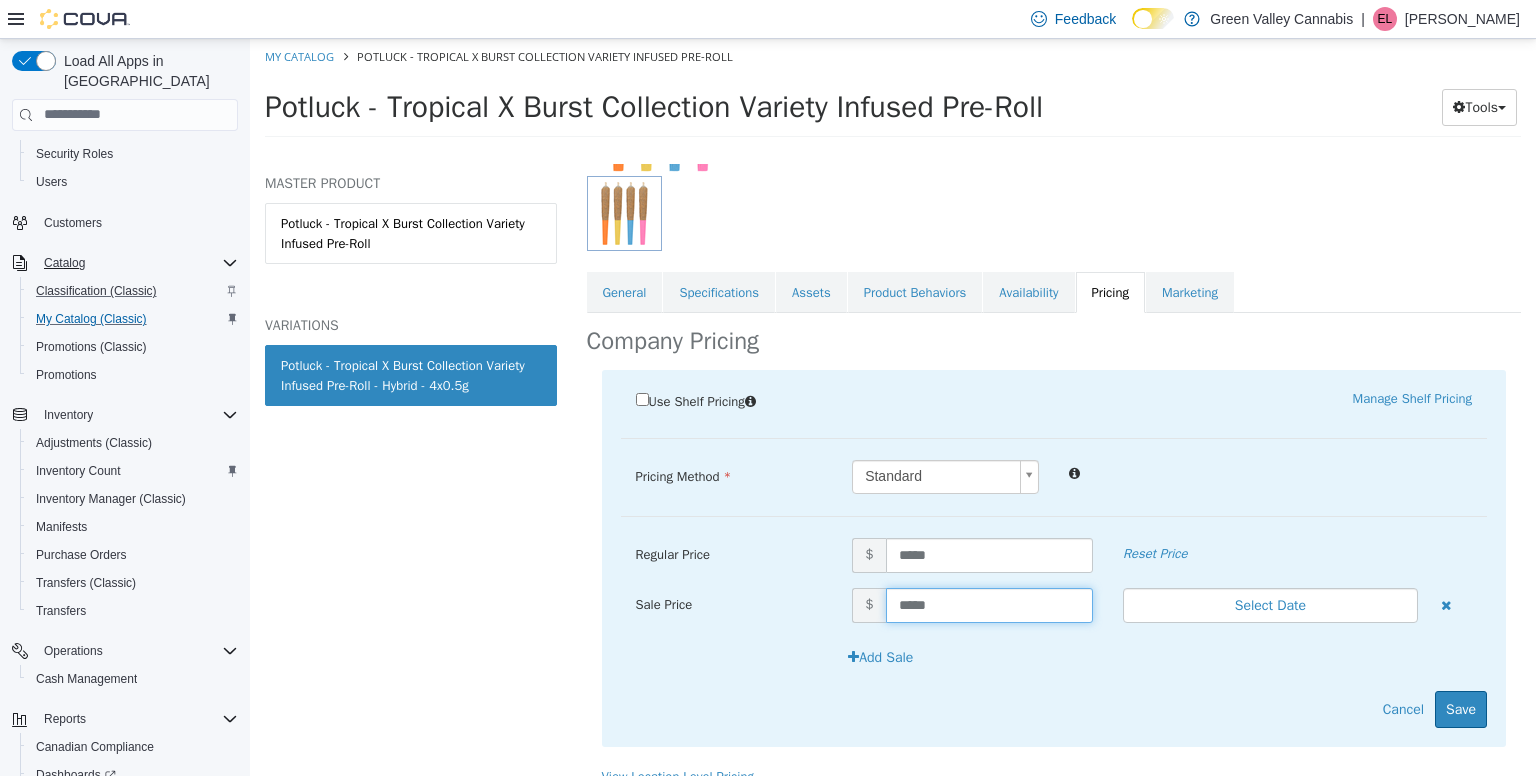 click on "*****" at bounding box center [989, 604] 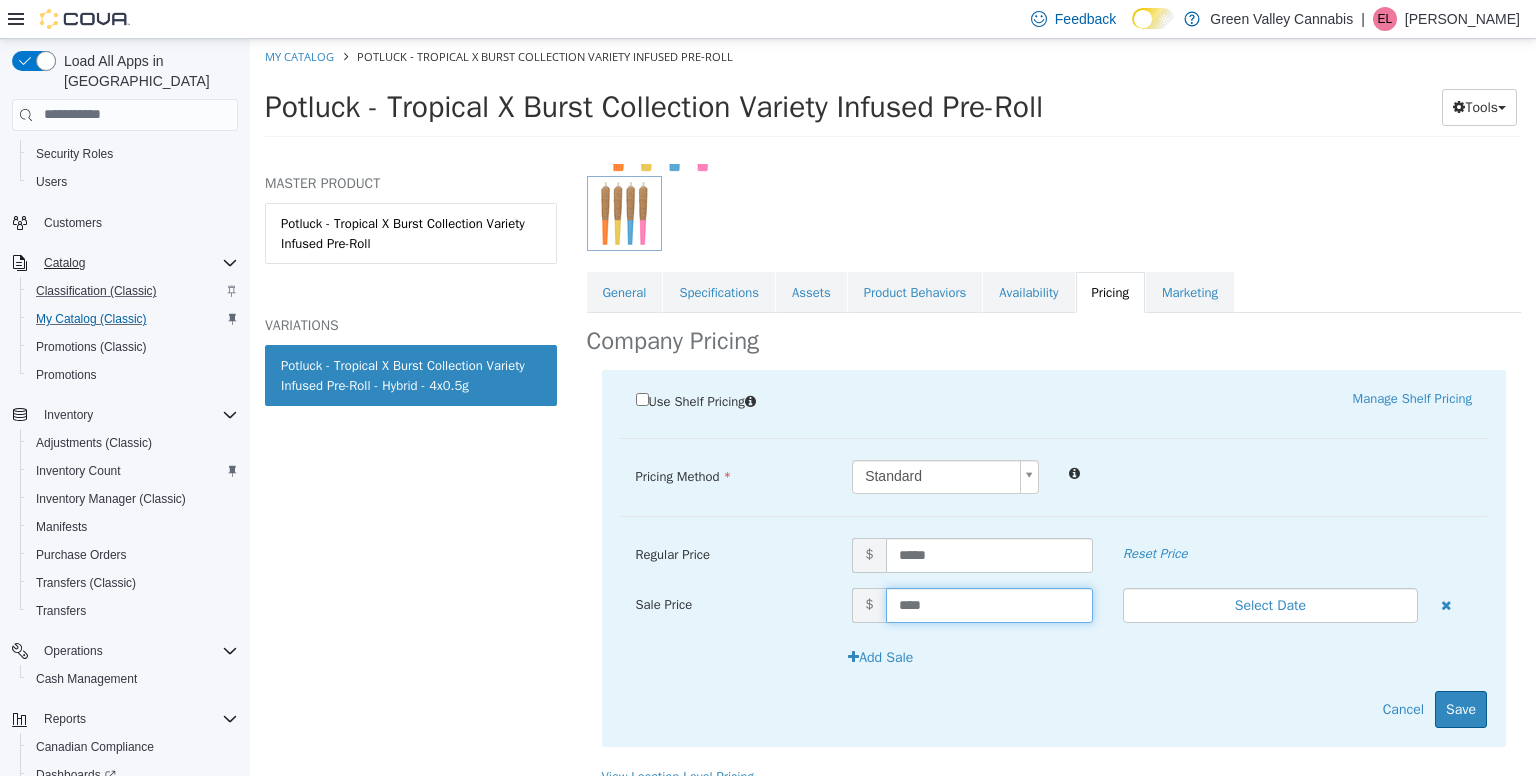 type on "*****" 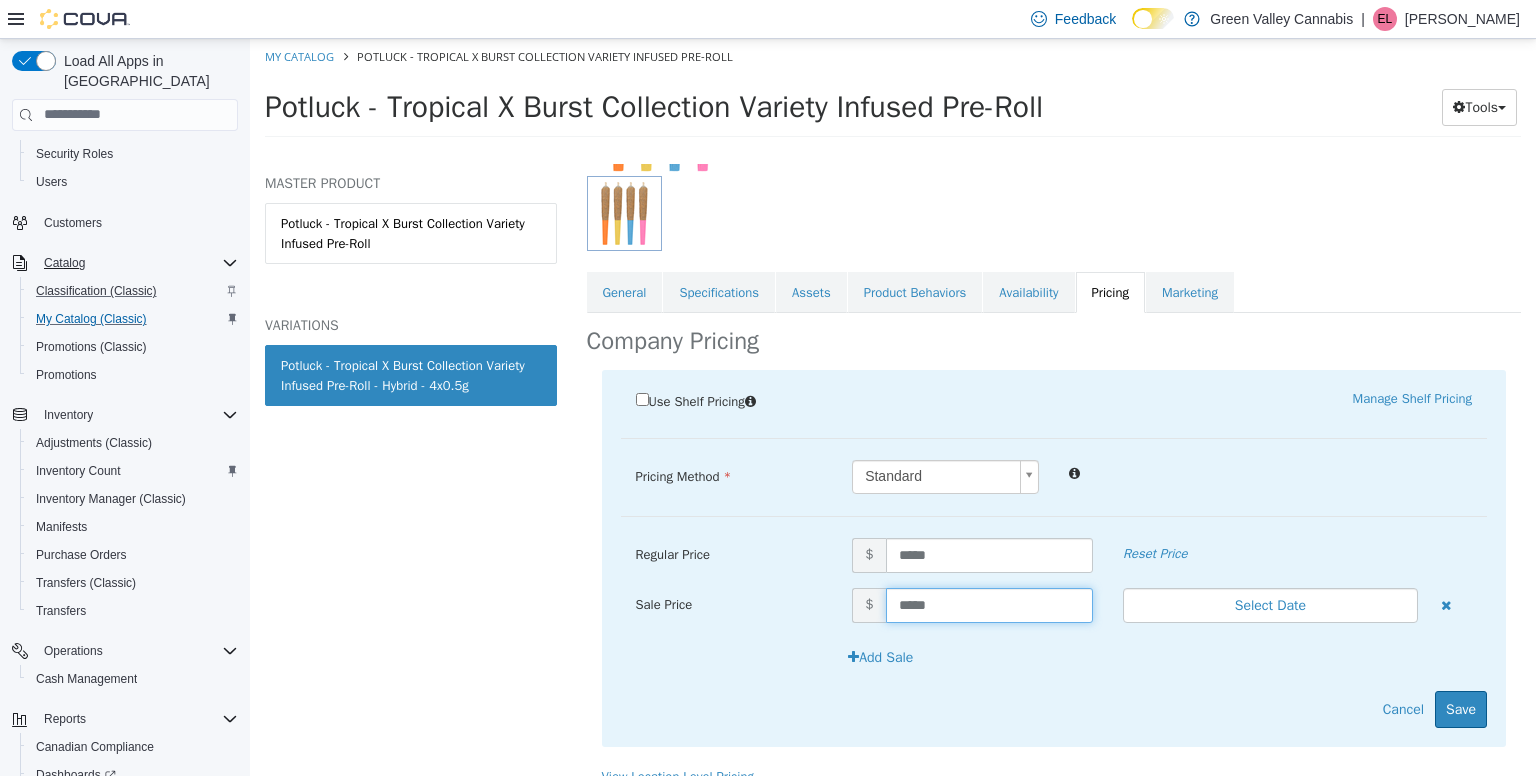 click on "Pricing Method     Standard                             * Regular Price $ ***** Reset Price Sale Price $ ***** Select Date     (UTC-4) [GEOGRAPHIC_DATA]                                Add Sale" at bounding box center [1054, 487] 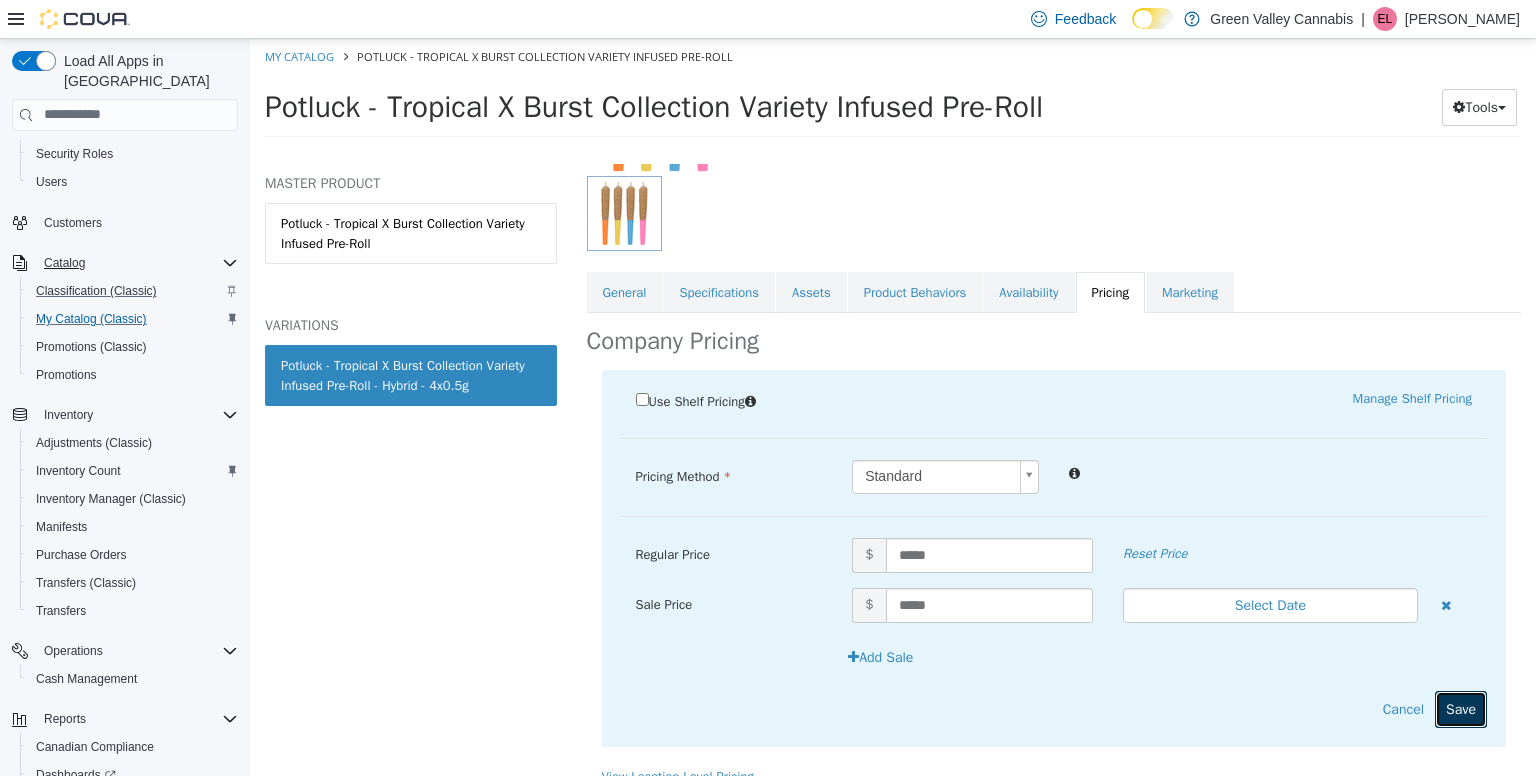 click on "Save" at bounding box center [1461, 708] 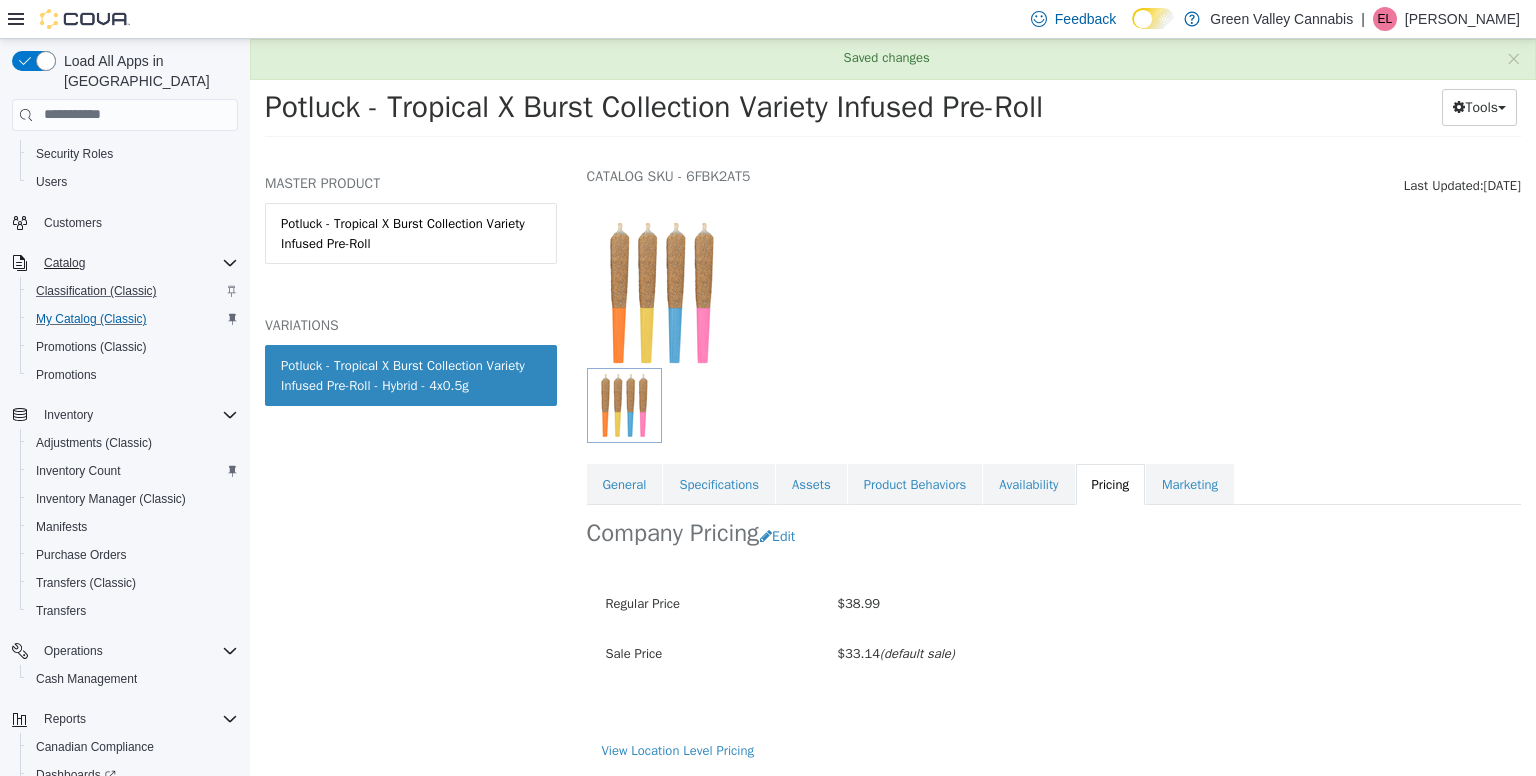 scroll, scrollTop: 60, scrollLeft: 0, axis: vertical 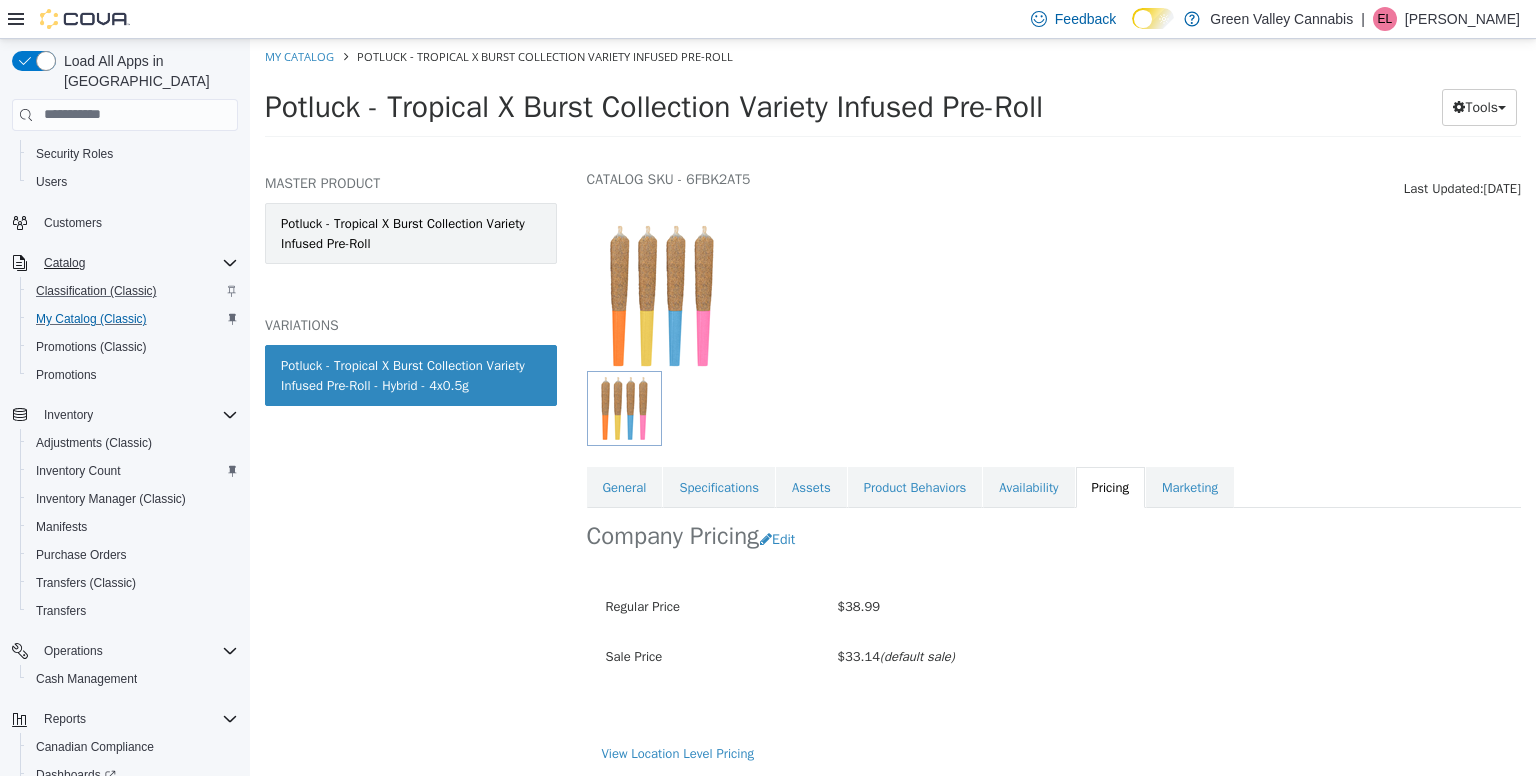 click on "Potluck - Tropical X Burst Collection Variety Infused Pre-Roll" at bounding box center [411, 232] 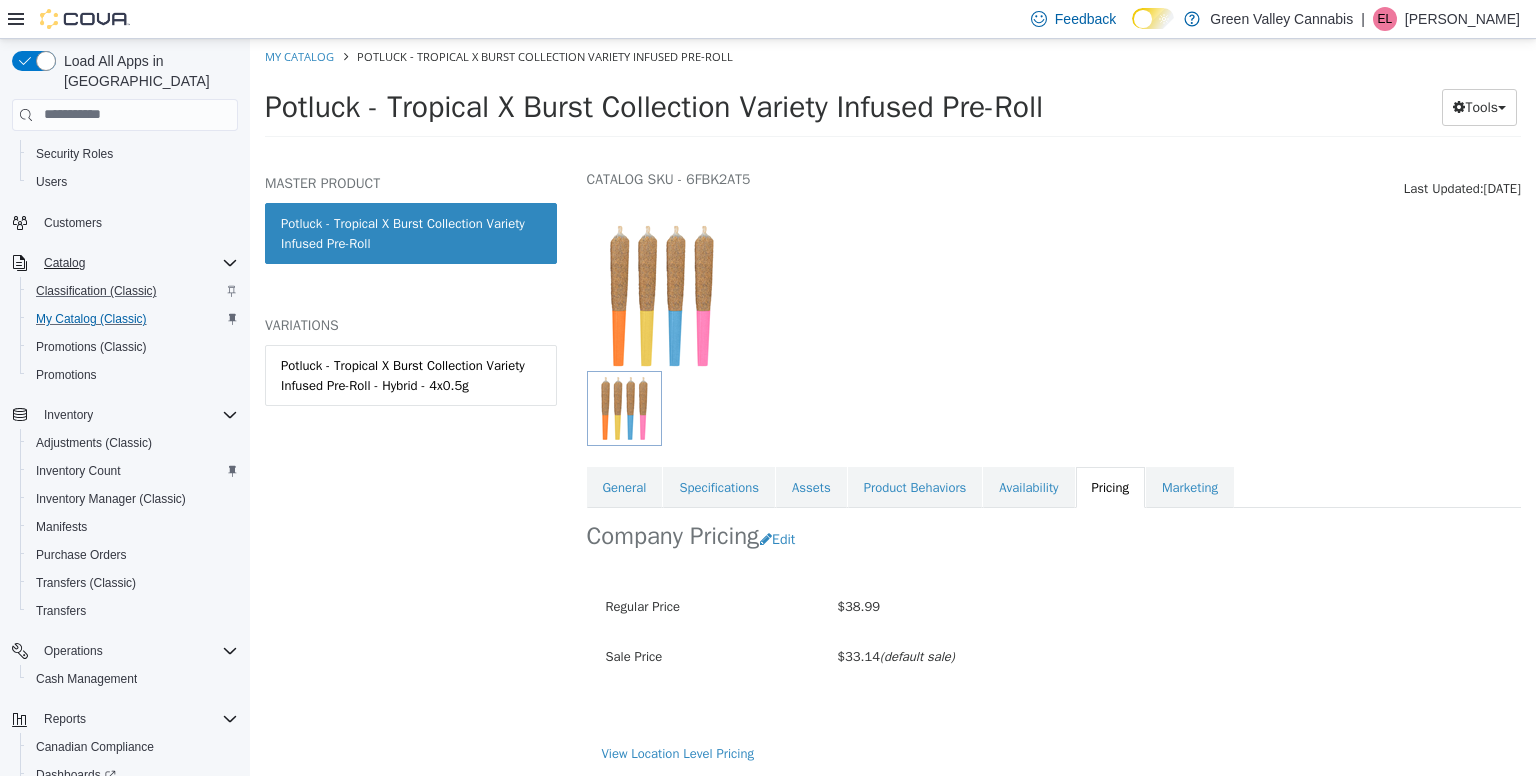 scroll, scrollTop: 59, scrollLeft: 0, axis: vertical 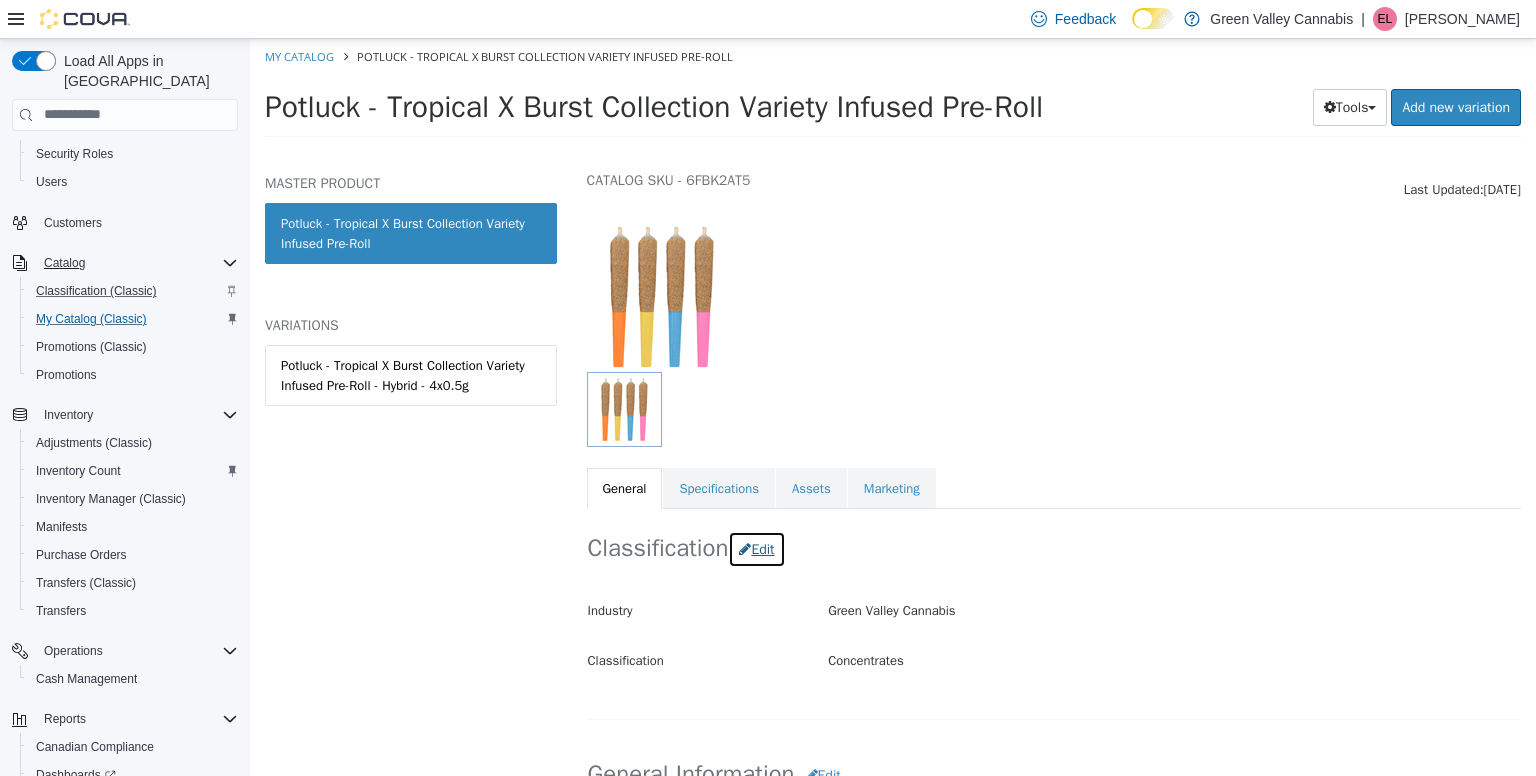 click on "Edit" at bounding box center (756, 548) 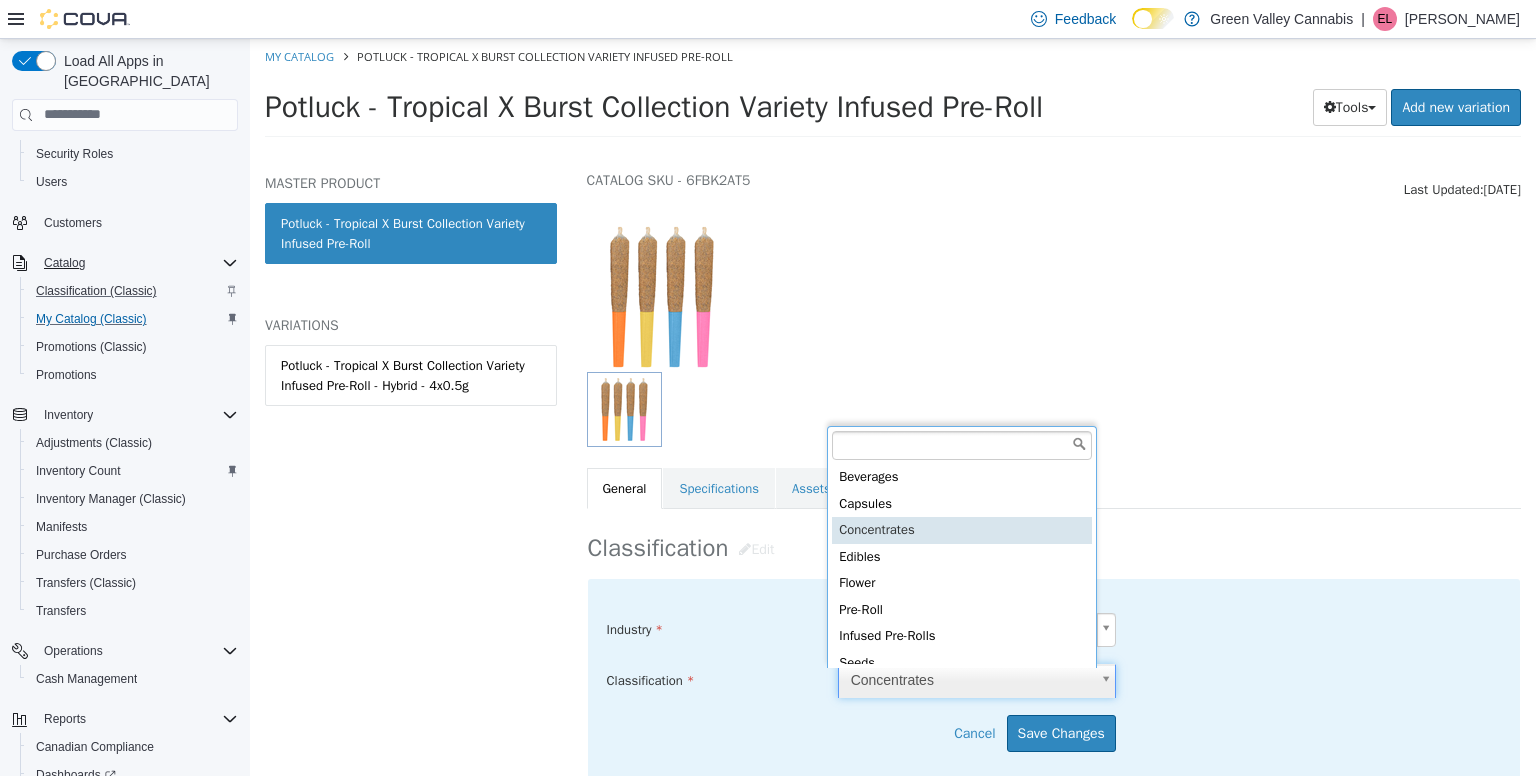 click on "Saving Bulk Changes...
×
Saved changes
My Catalog
Potluck - Tropical X Burst Collection Variety Infused Pre-Roll
Potluck - Tropical X Burst Collection Variety Infused Pre-Roll
Tools
Clone Print Labels   Add new variation
MASTER PRODUCT
Potluck - Tropical X Burst Collection Variety Infused Pre-Roll
VARIATIONS
Potluck - Tropical X Burst Collection Variety Infused Pre-Roll - Hybrid - 4x0.5g
Concentrates
Potluck - Tropical X Burst Collection Variety Infused Pre-Roll
[Master Product] Active   CATALOG SKU - 6FBK2AT5     English - US                             Last Updated:  [DATE]
General Specifications Assets Marketing Classification  Edit Industry
Green Valley Cannabis                             ***** Classification
Concentrates     ***** Cancel Save Changes General Information  Edit Product Name
Potluck - Tropical X Burst Collection Variety Infused Pre-Roll" at bounding box center (893, 93) 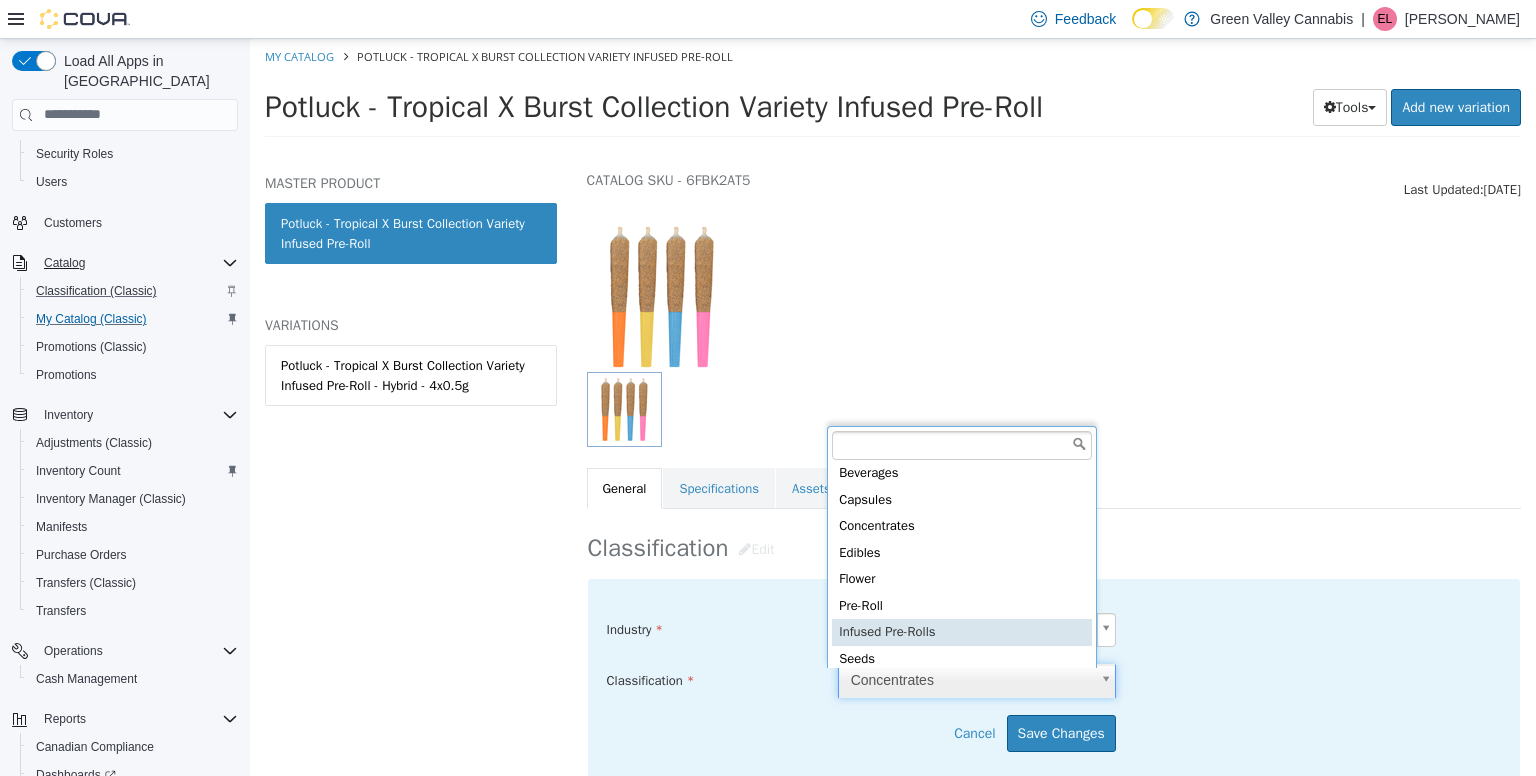type on "*****" 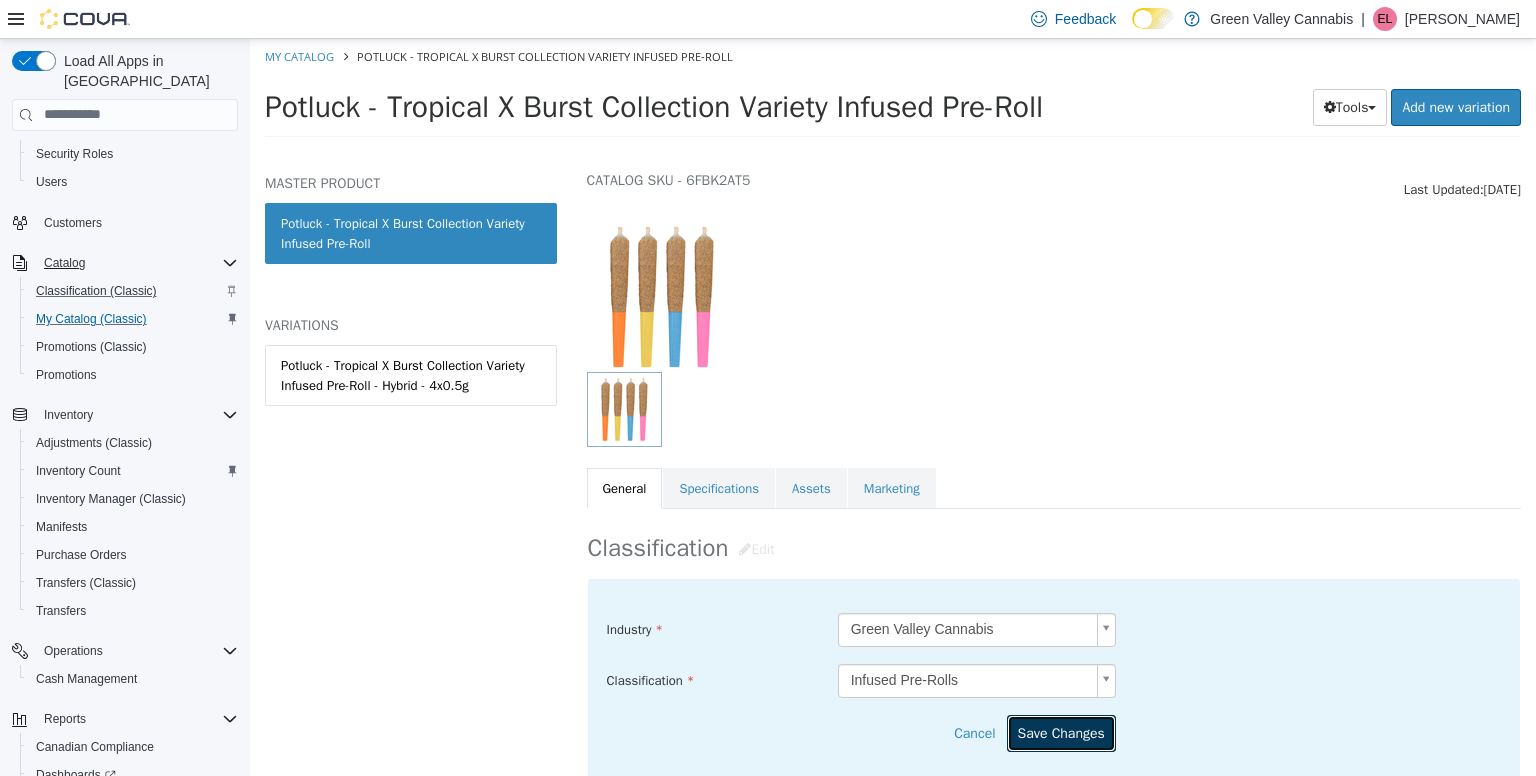 click on "Save Changes" at bounding box center (1061, 732) 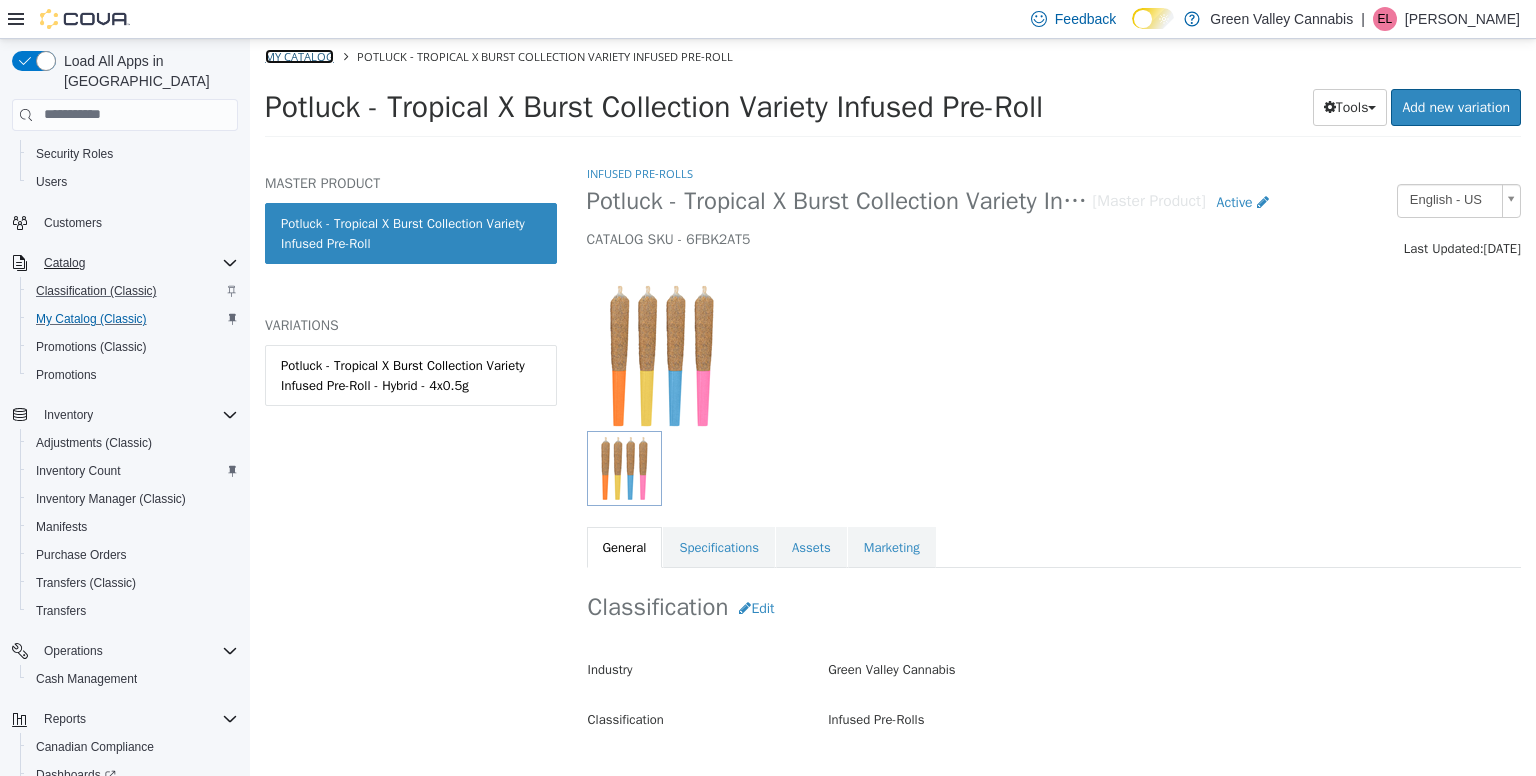 click on "My Catalog" at bounding box center [299, 55] 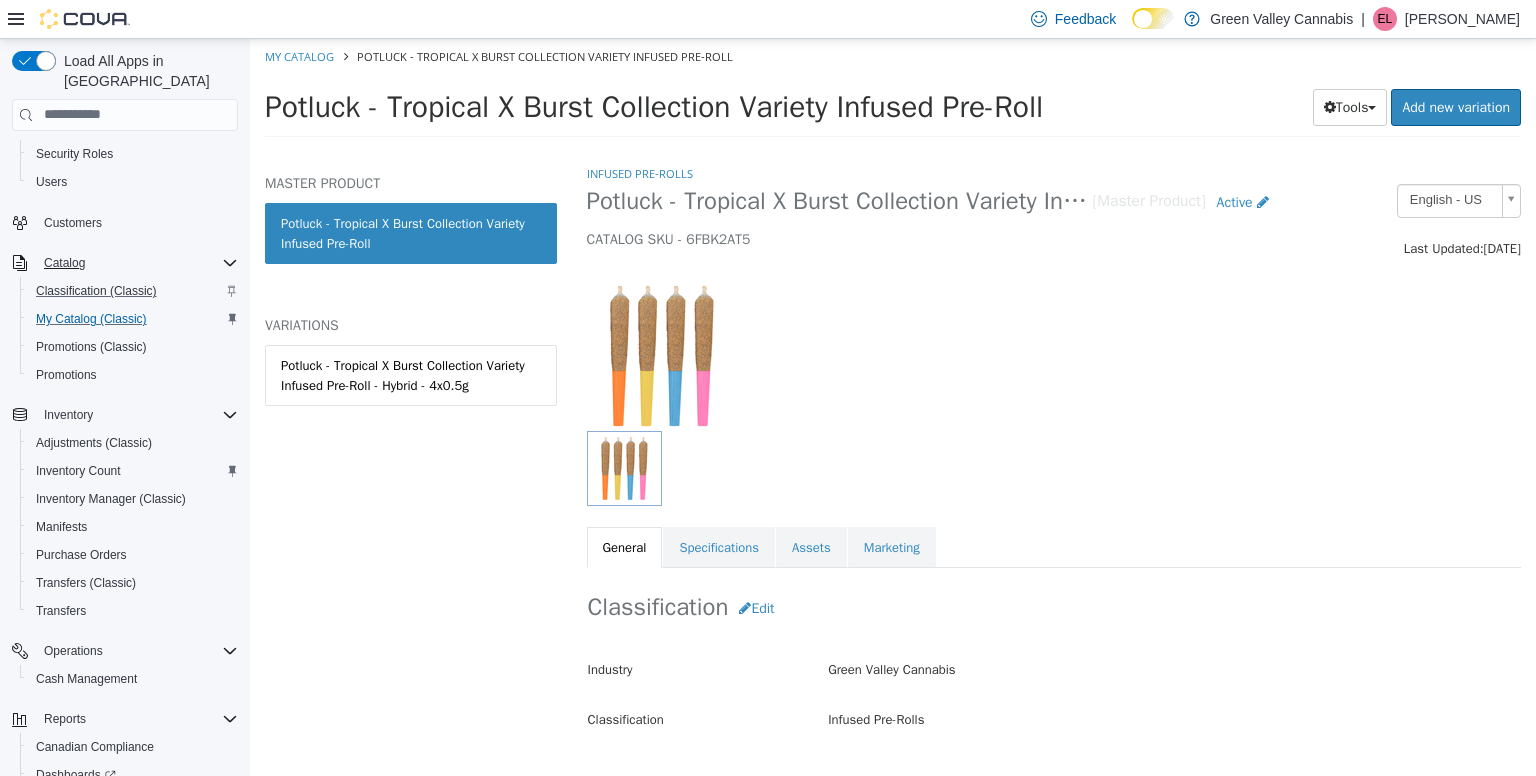 select on "**********" 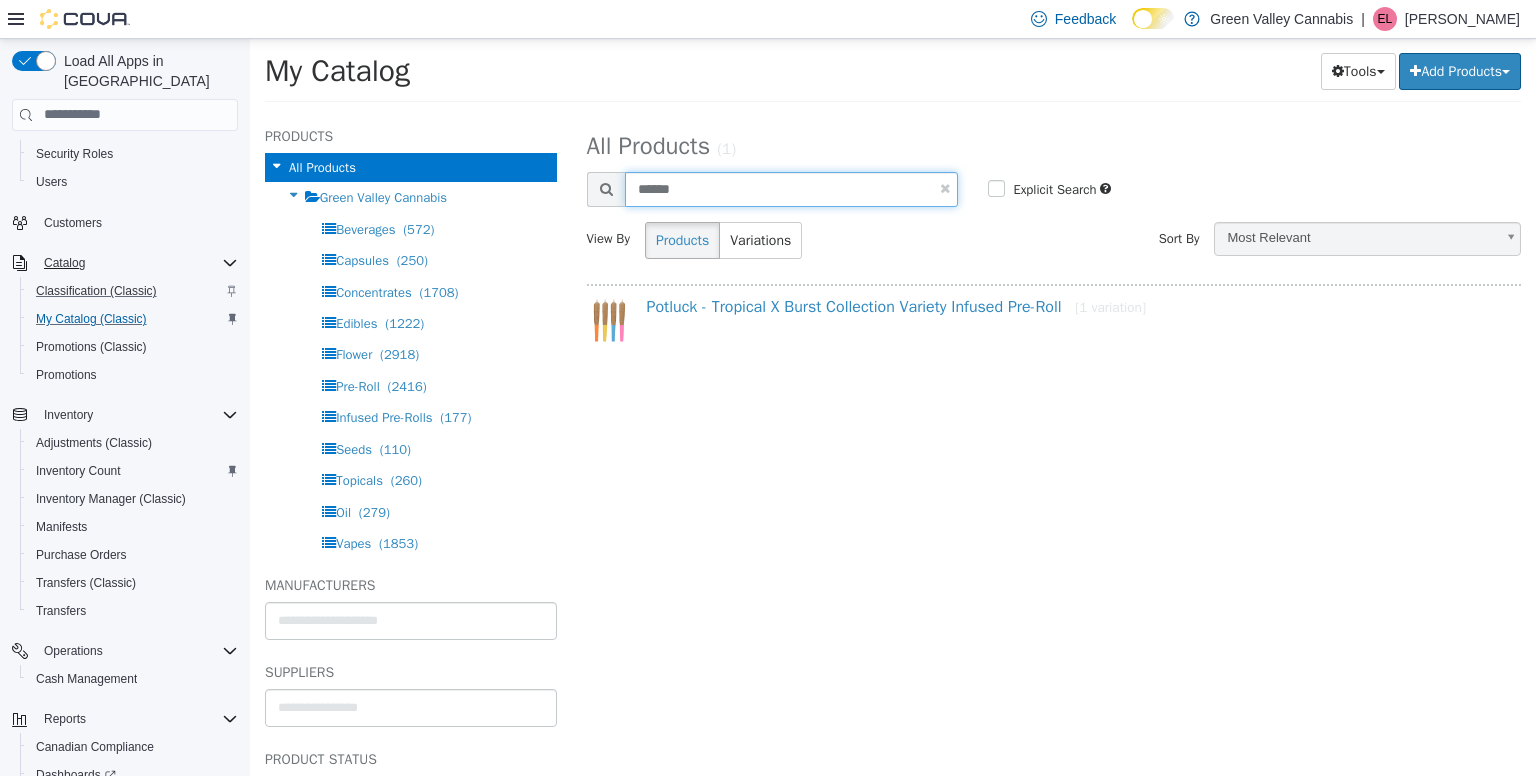 click on "******" at bounding box center [792, 188] 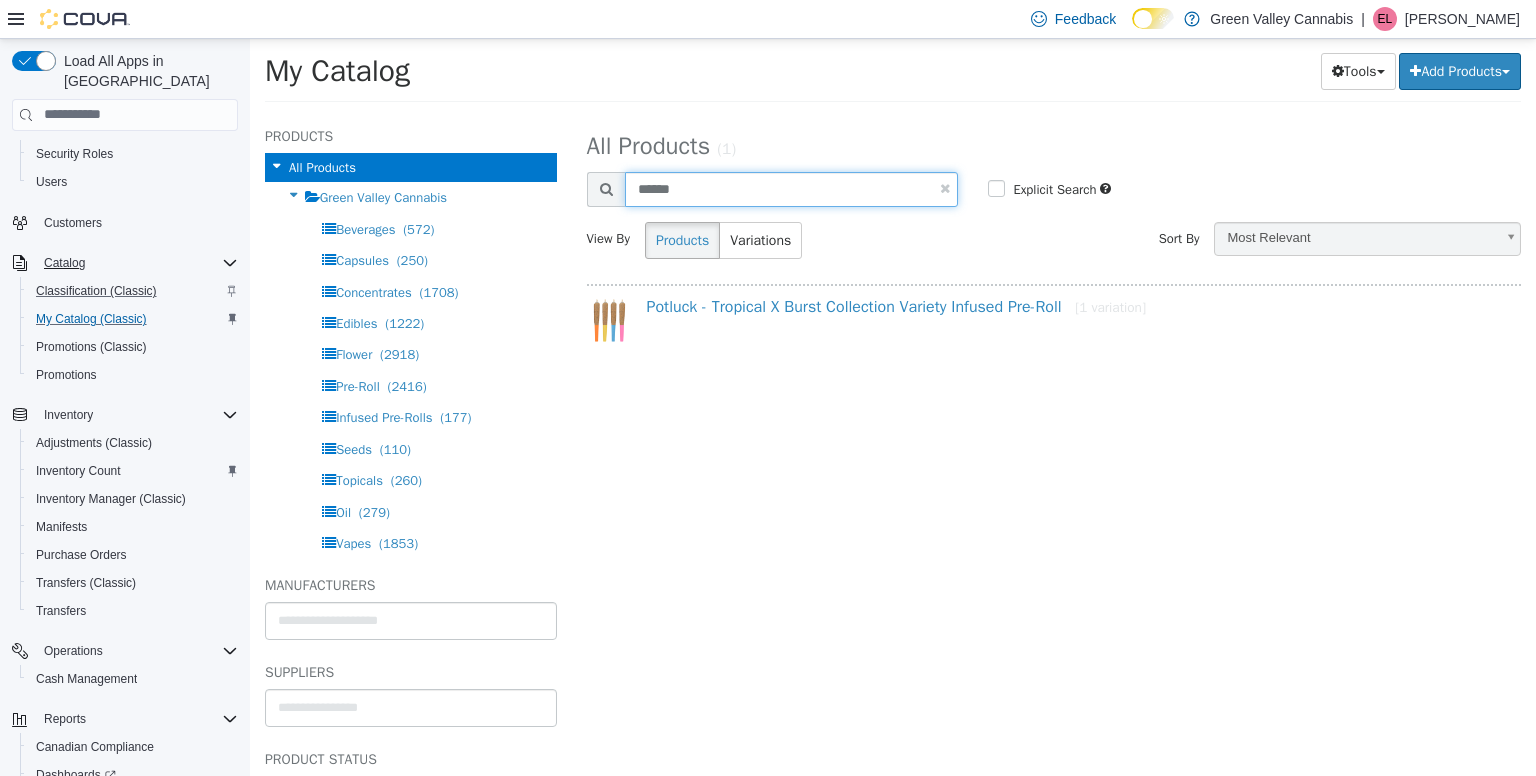 type on "******" 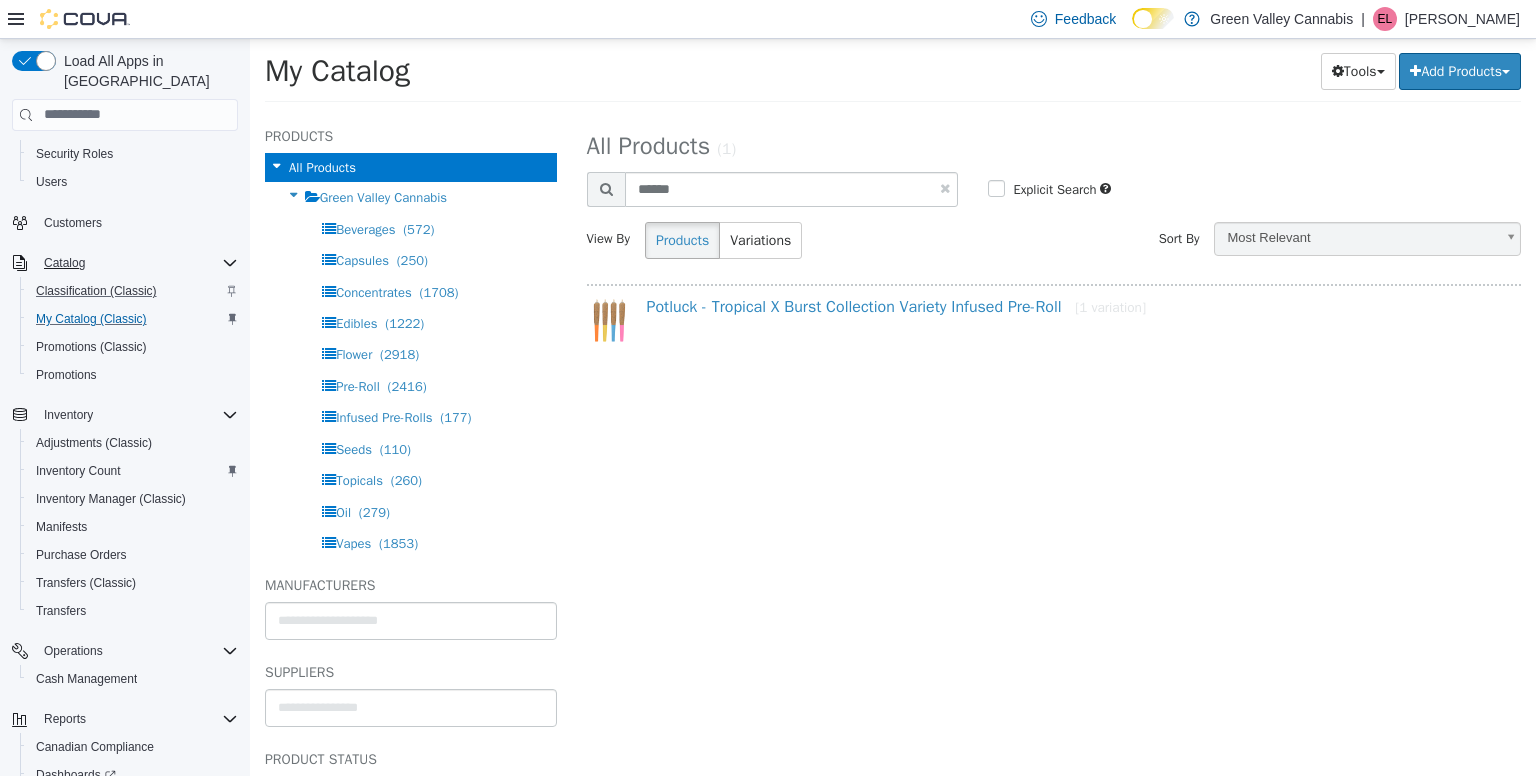 select on "**********" 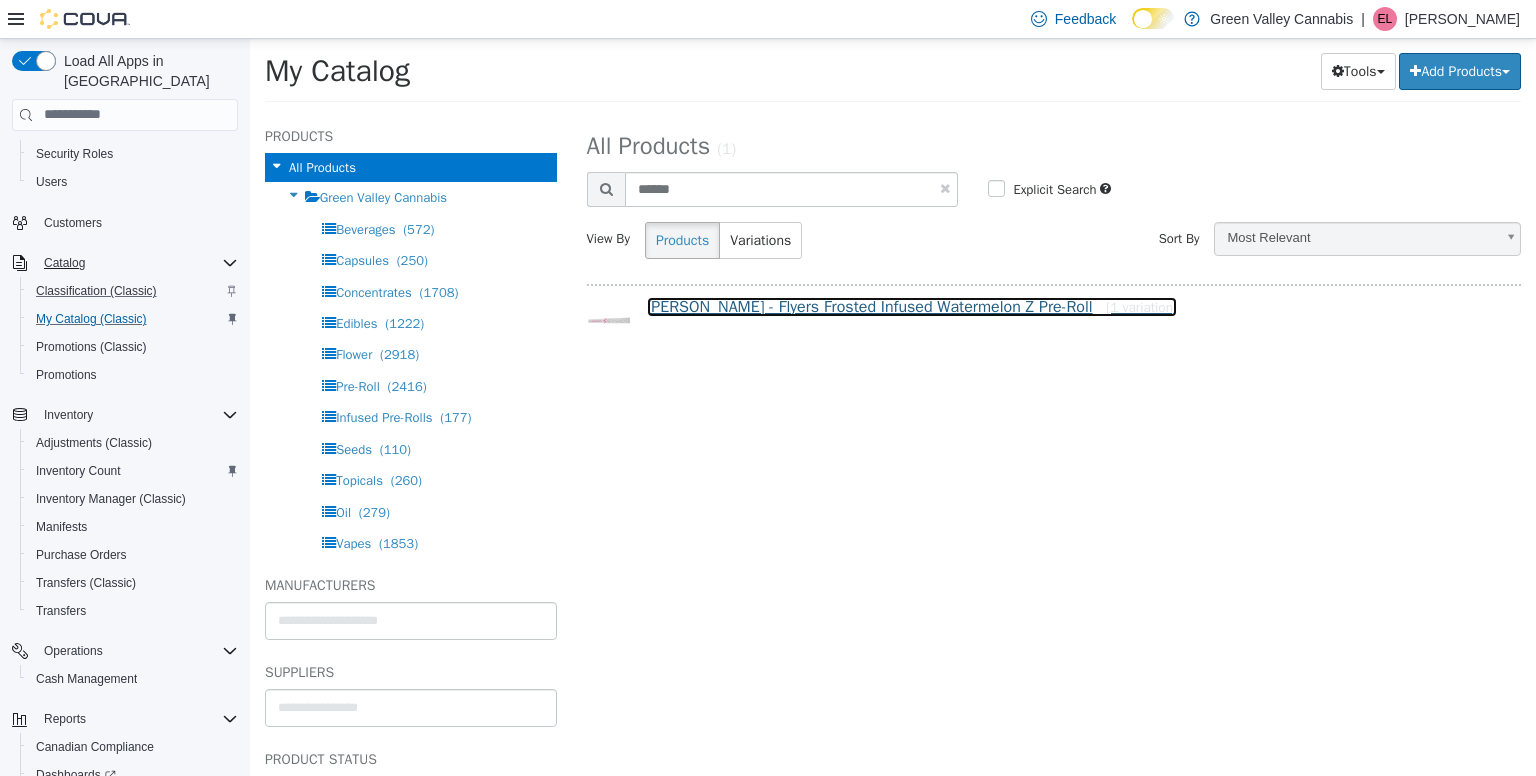 click on "[PERSON_NAME] - Flyers Frosted Infused Watermelon Z Pre-Roll
[1 variation]" at bounding box center (912, 306) 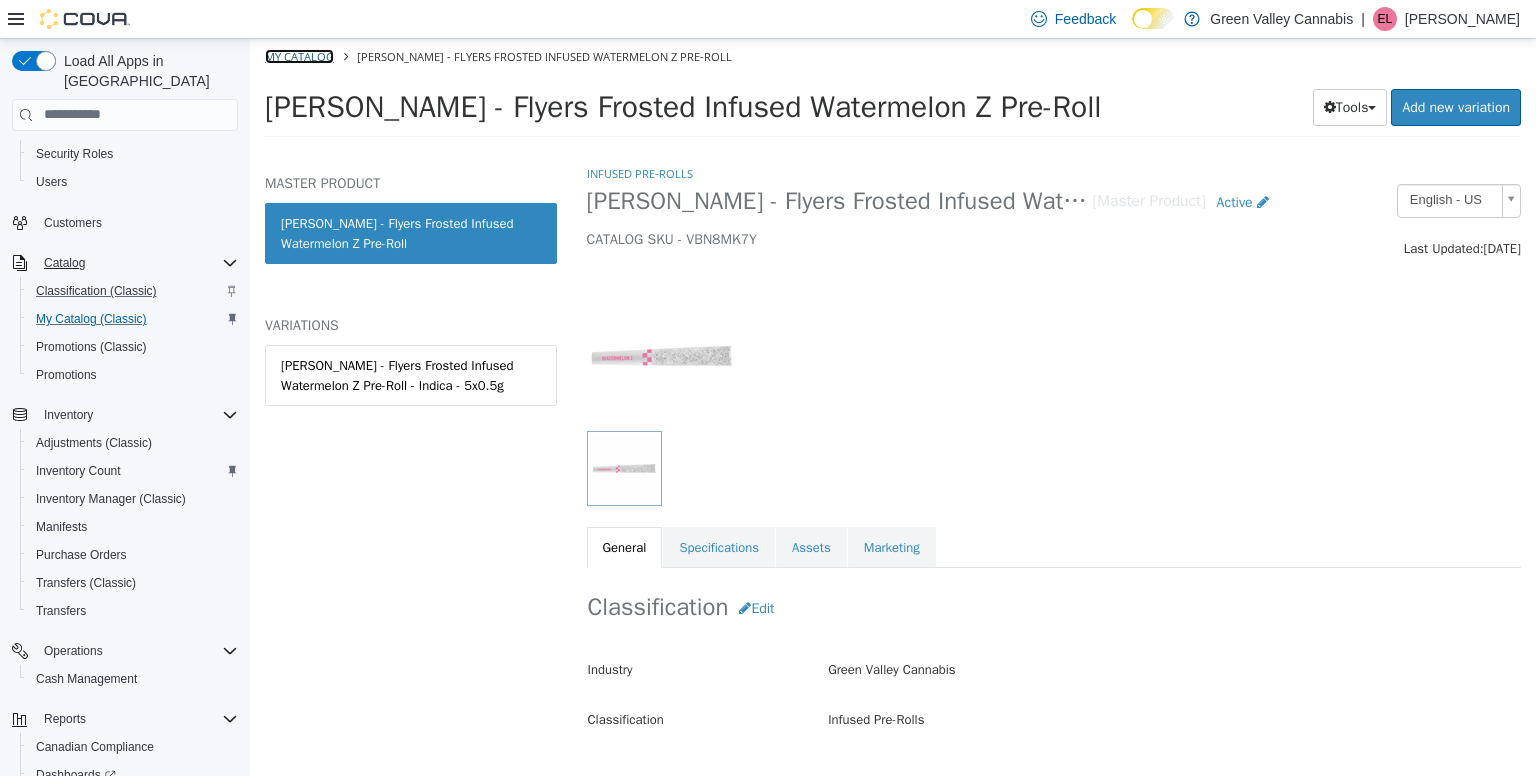 click on "My Catalog" at bounding box center (299, 55) 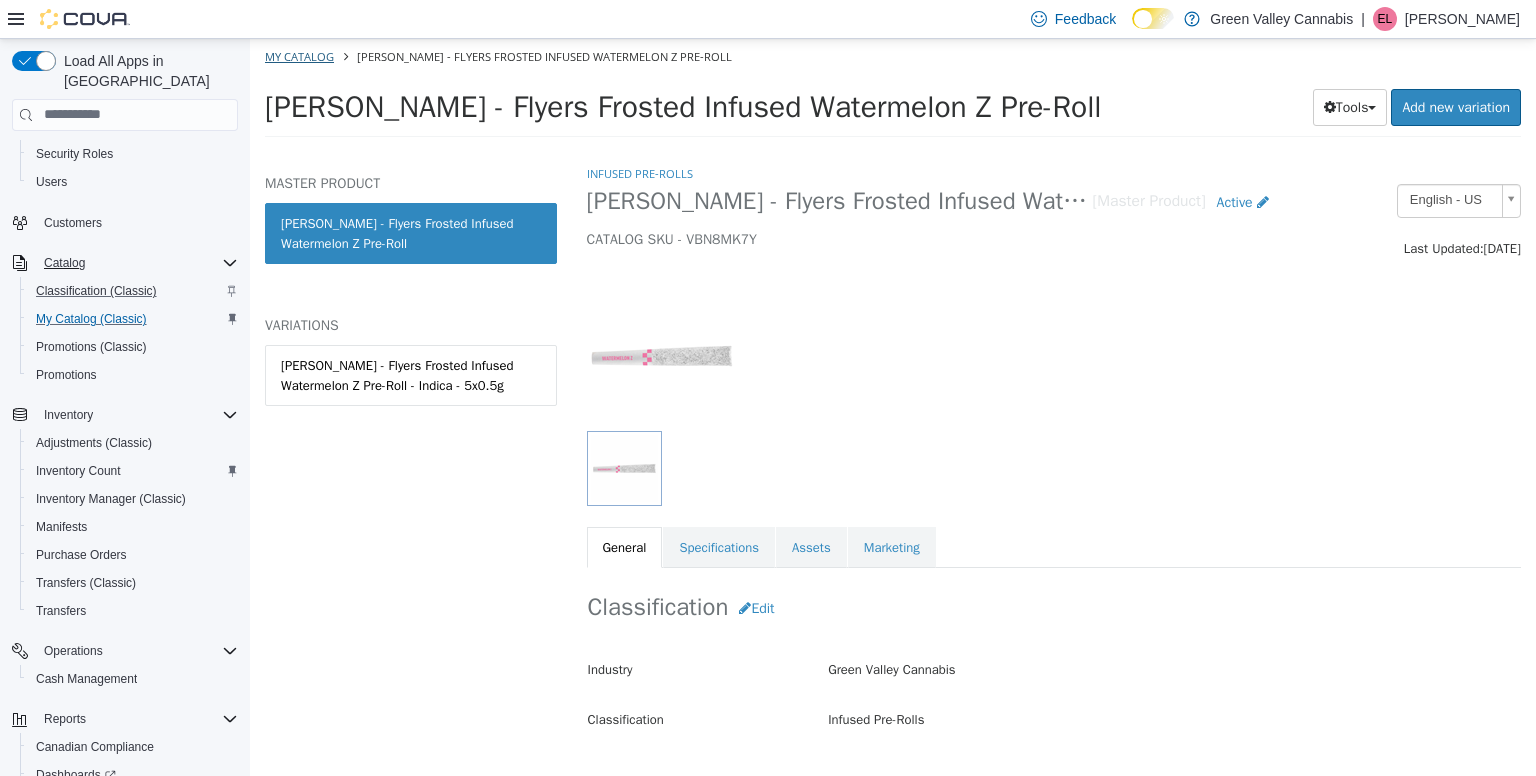 select on "**********" 